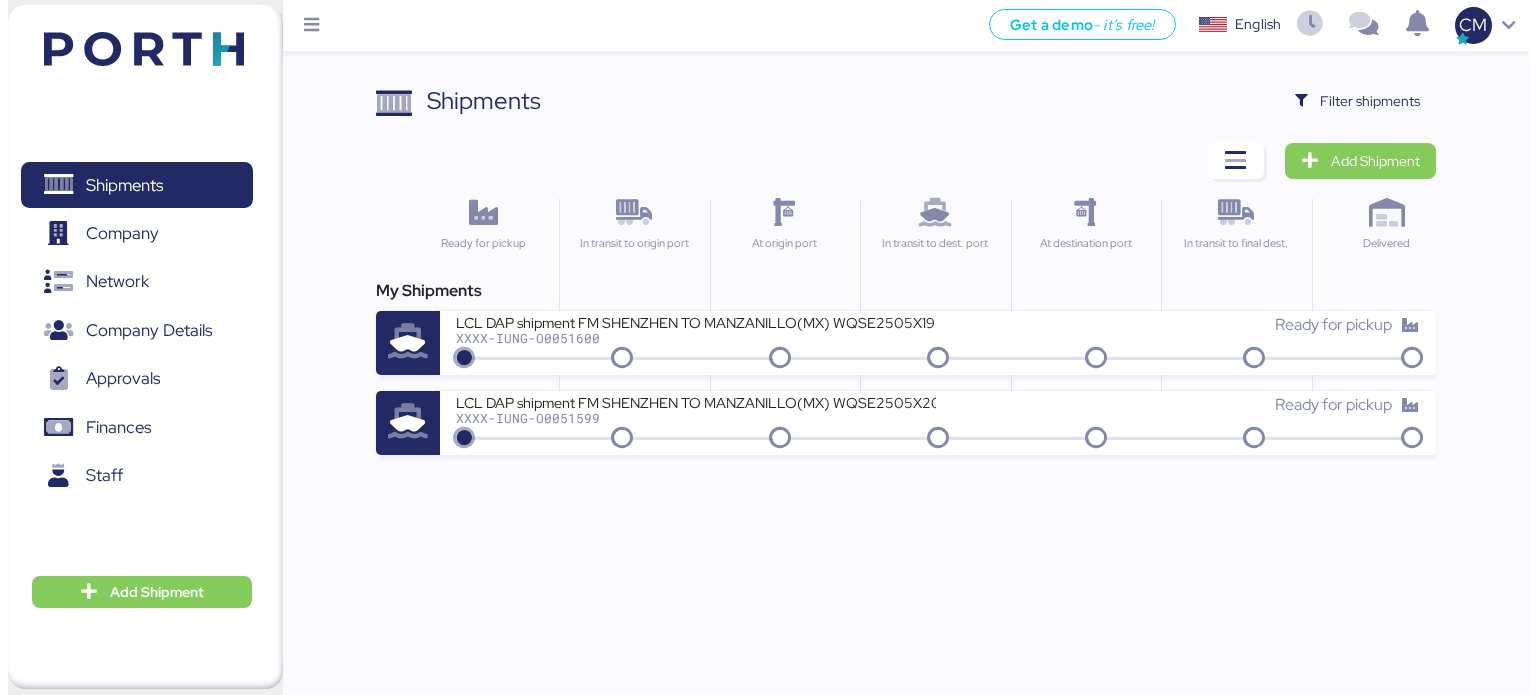 scroll, scrollTop: 0, scrollLeft: 0, axis: both 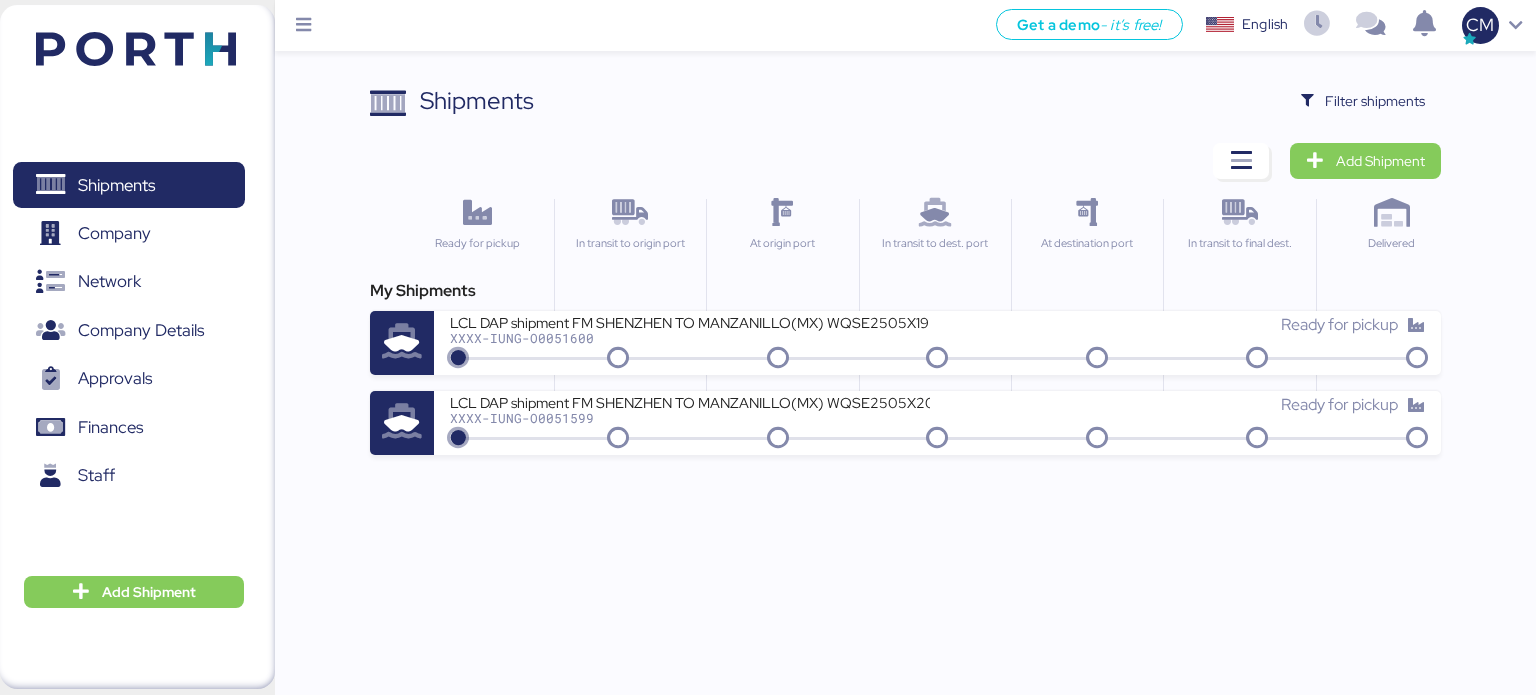 click on "Shipments   Clear Filters   Filter shipments     Add Shipment Ready for pickup In transit to origin port At origin port In transit to dest. port At destination port In transit to final dest. Delivered My Shipments LCL DAP shipment FM SHENZHEN TO MANZANILLO(MX) WQSE2505X19 XXXX-IUNG-O0051600 Ready for pickup  LCL DAP shipment FM SHENZHEN TO MANZANILLO(MX) WQSE2505X20 XXXX-IUNG-O0051599 Ready for pickup" at bounding box center [768, 227] 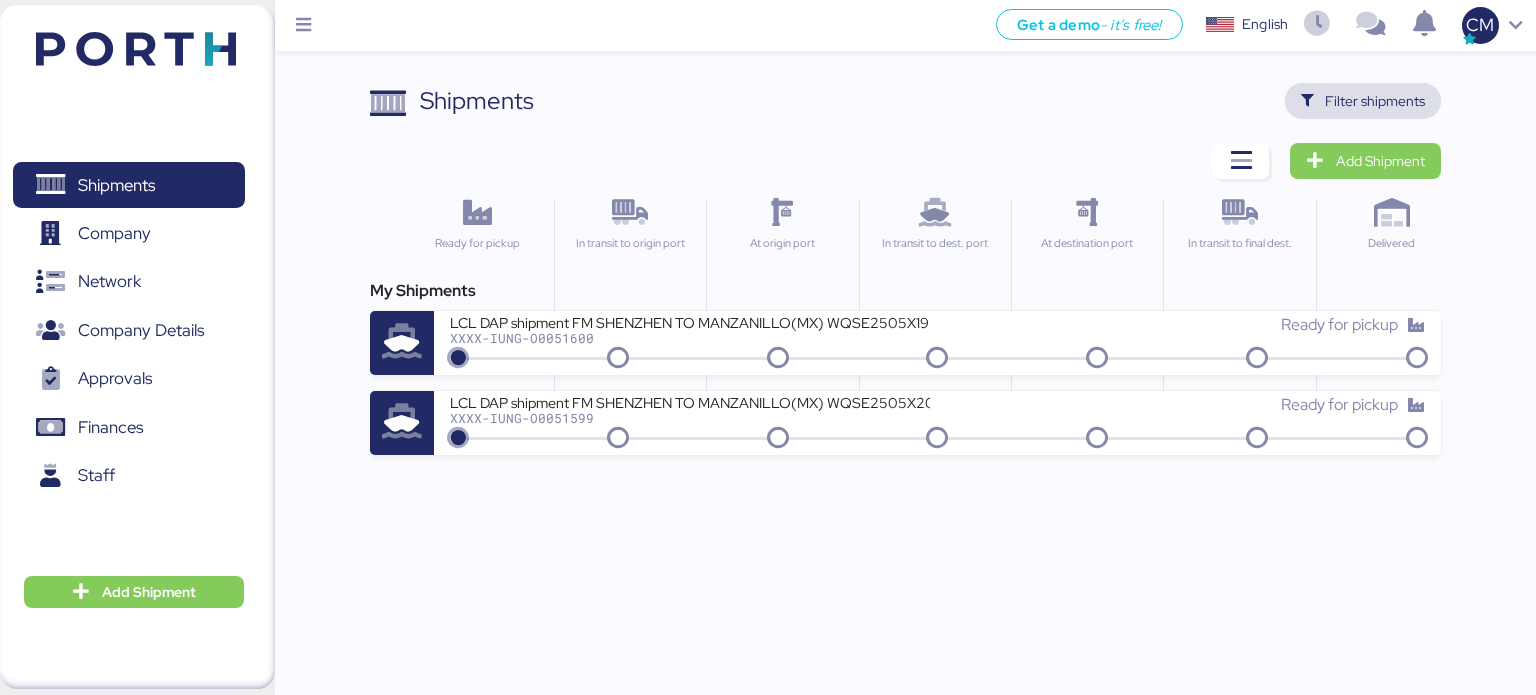 click at bounding box center [1307, 101] 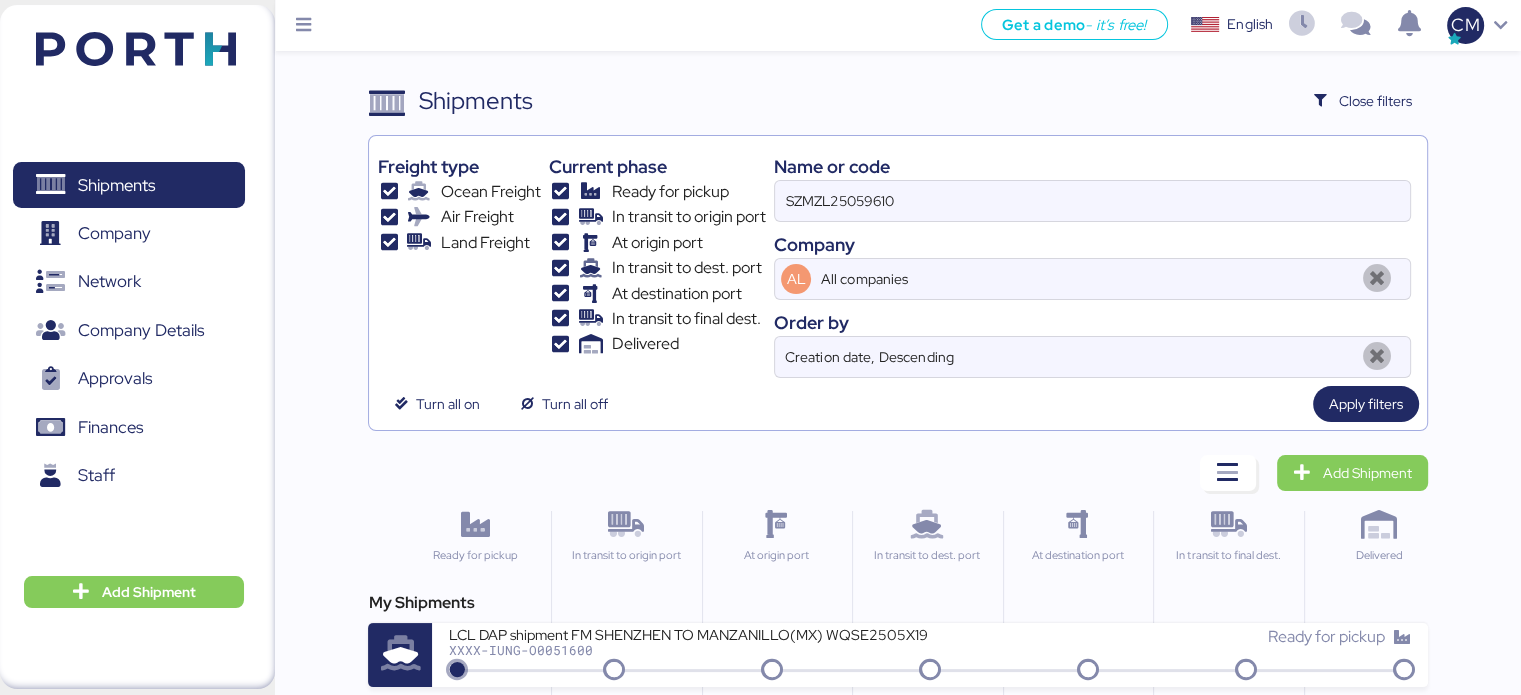 click on "Company" at bounding box center [1092, 244] 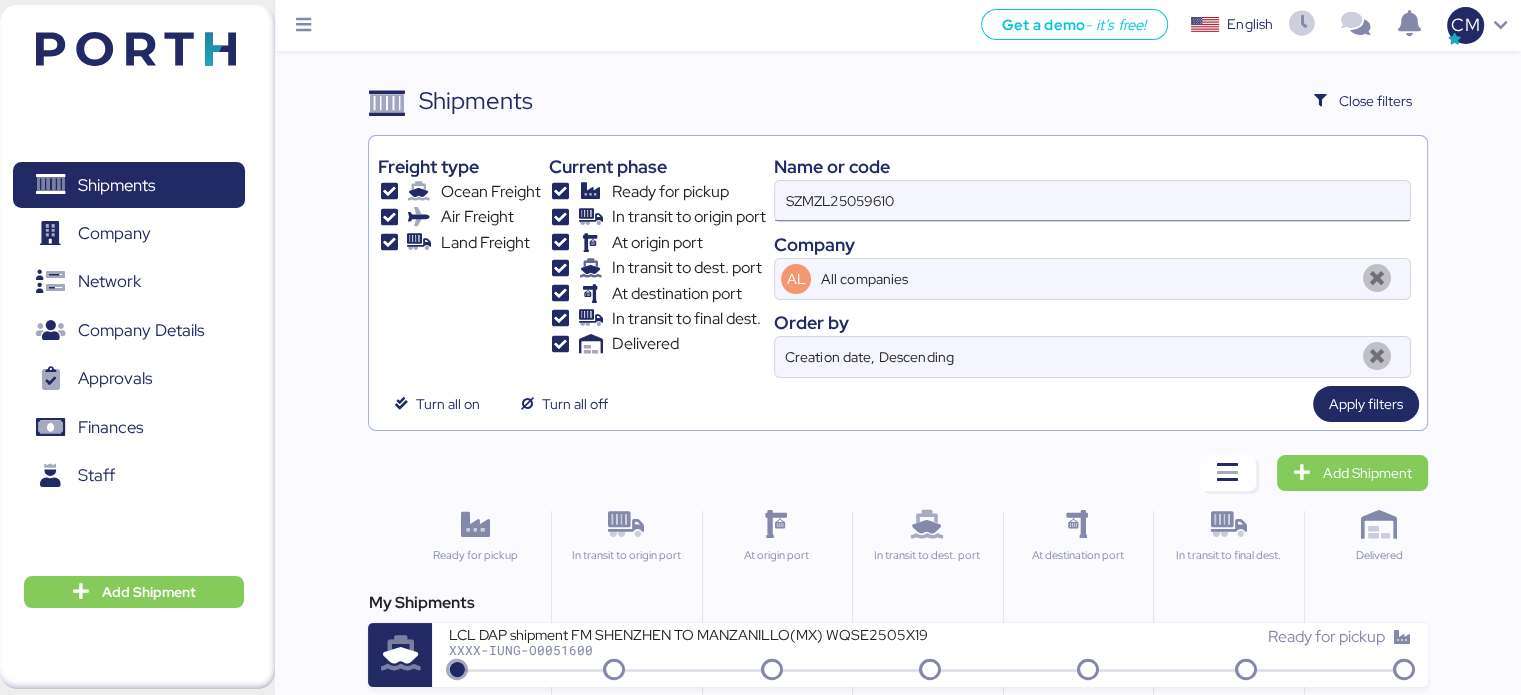 click on "SZMZL25059610" at bounding box center (1092, 201) 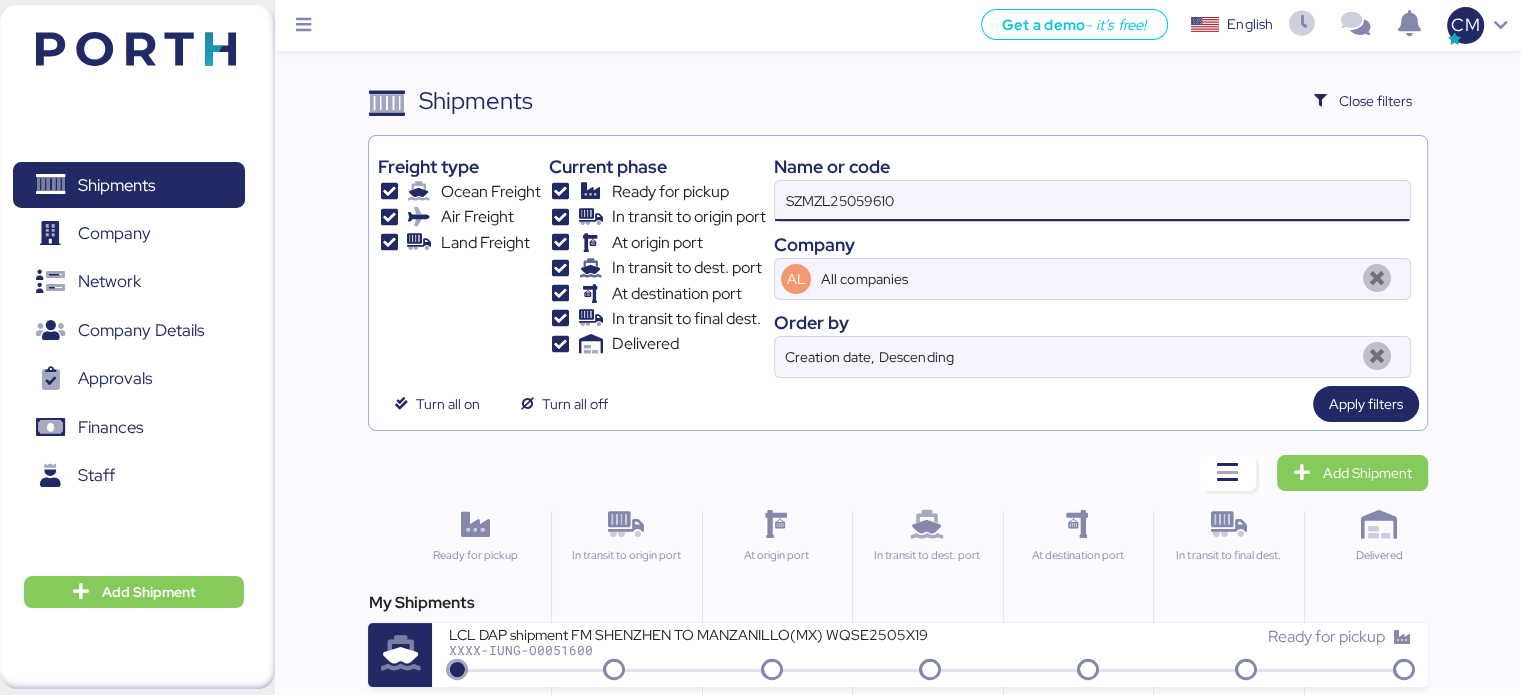 click on "SZMZL25059610" at bounding box center [1092, 201] 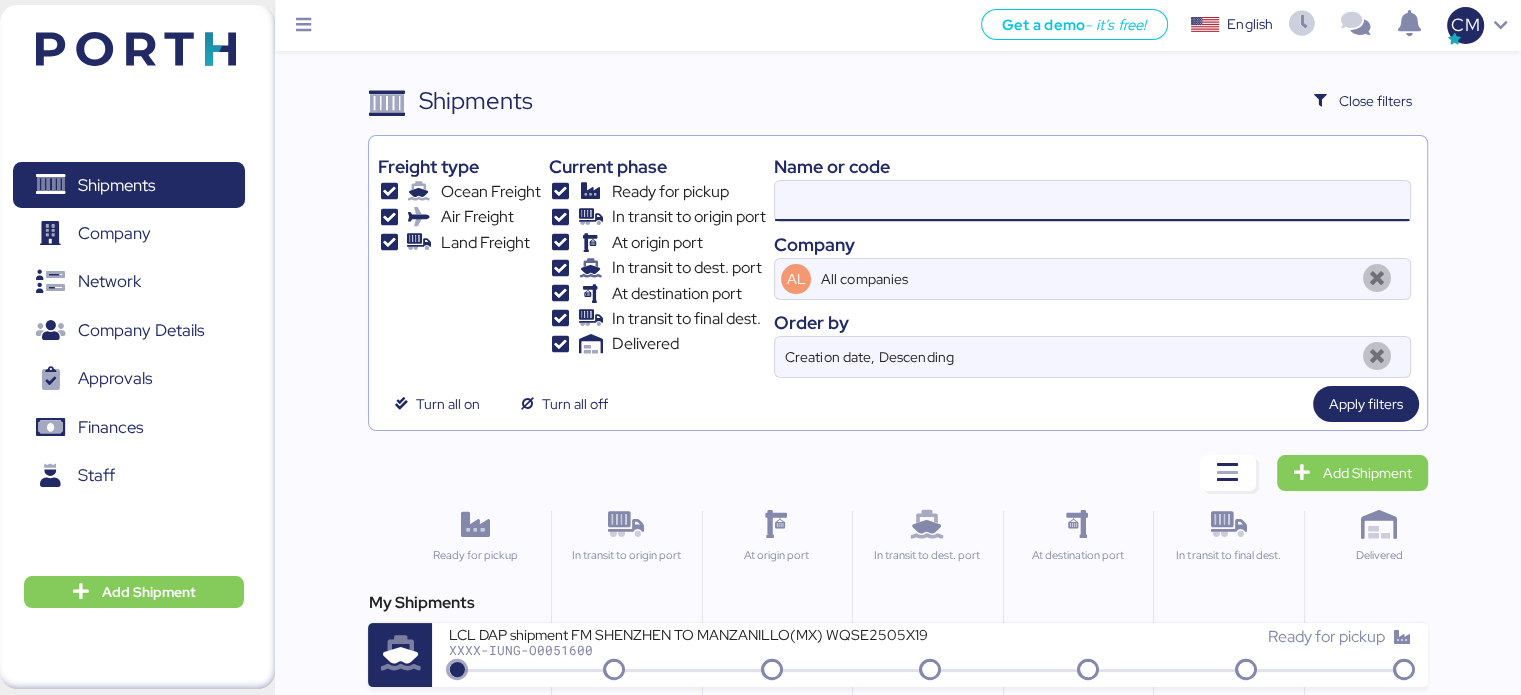 paste on "SZMZL25059624" 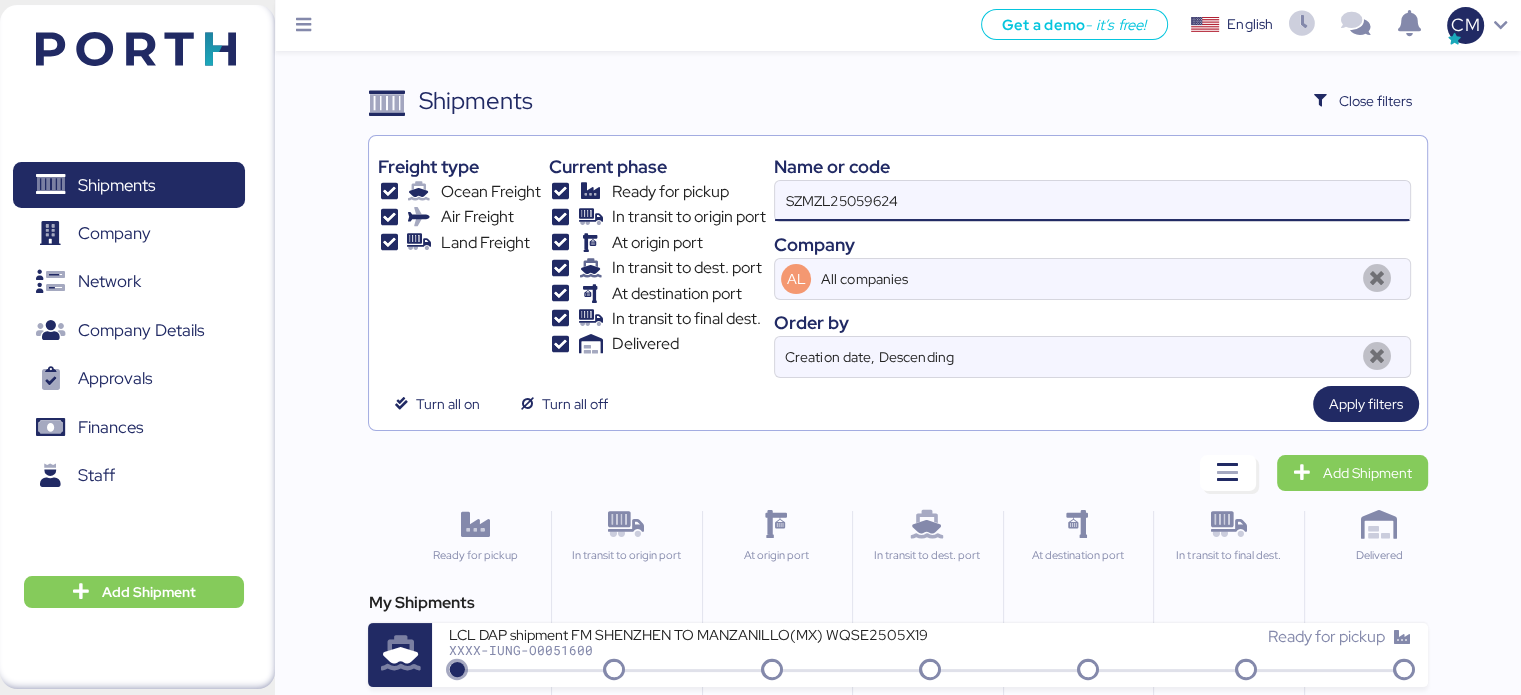 type on "SZMZL25059624" 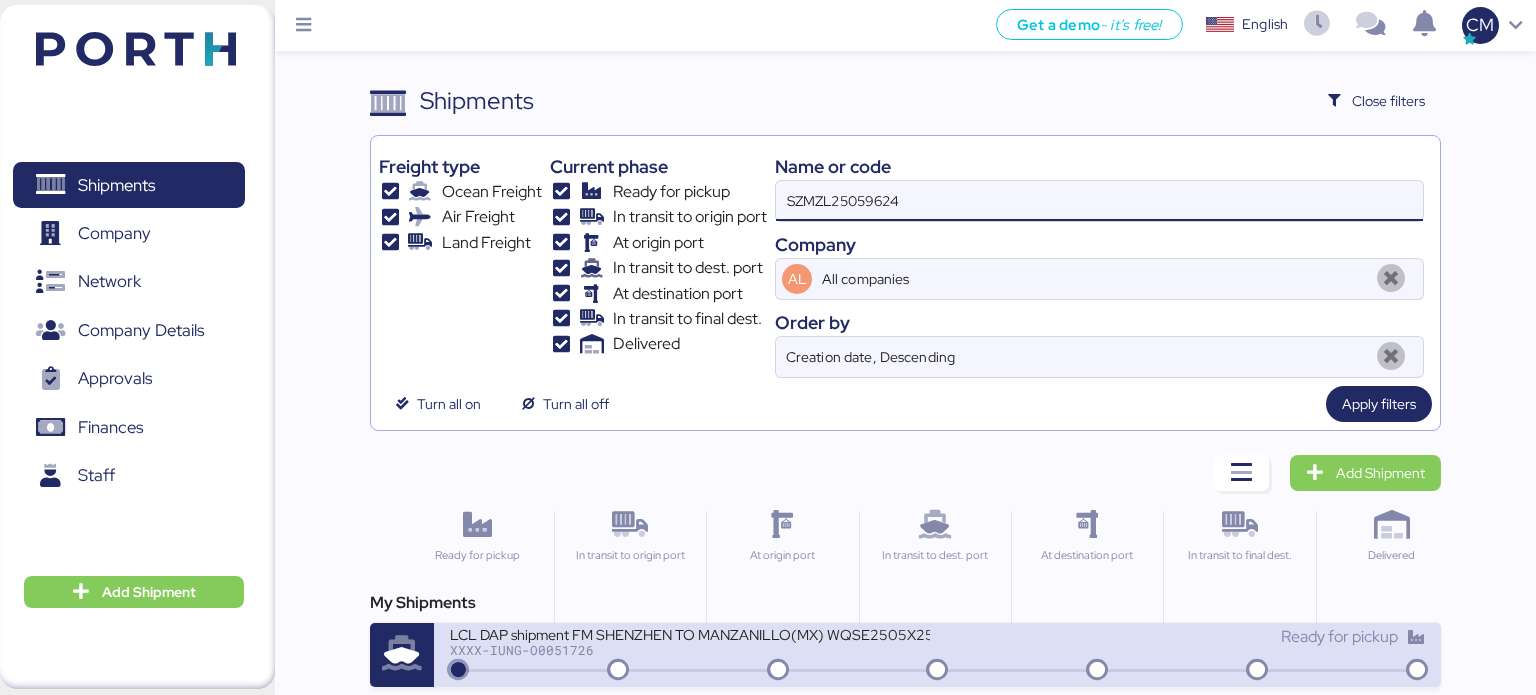 click on "LCL DAP shipment FM SHENZHEN TO MANZANILLO(MX) WQSE2505X25" at bounding box center (690, 633) 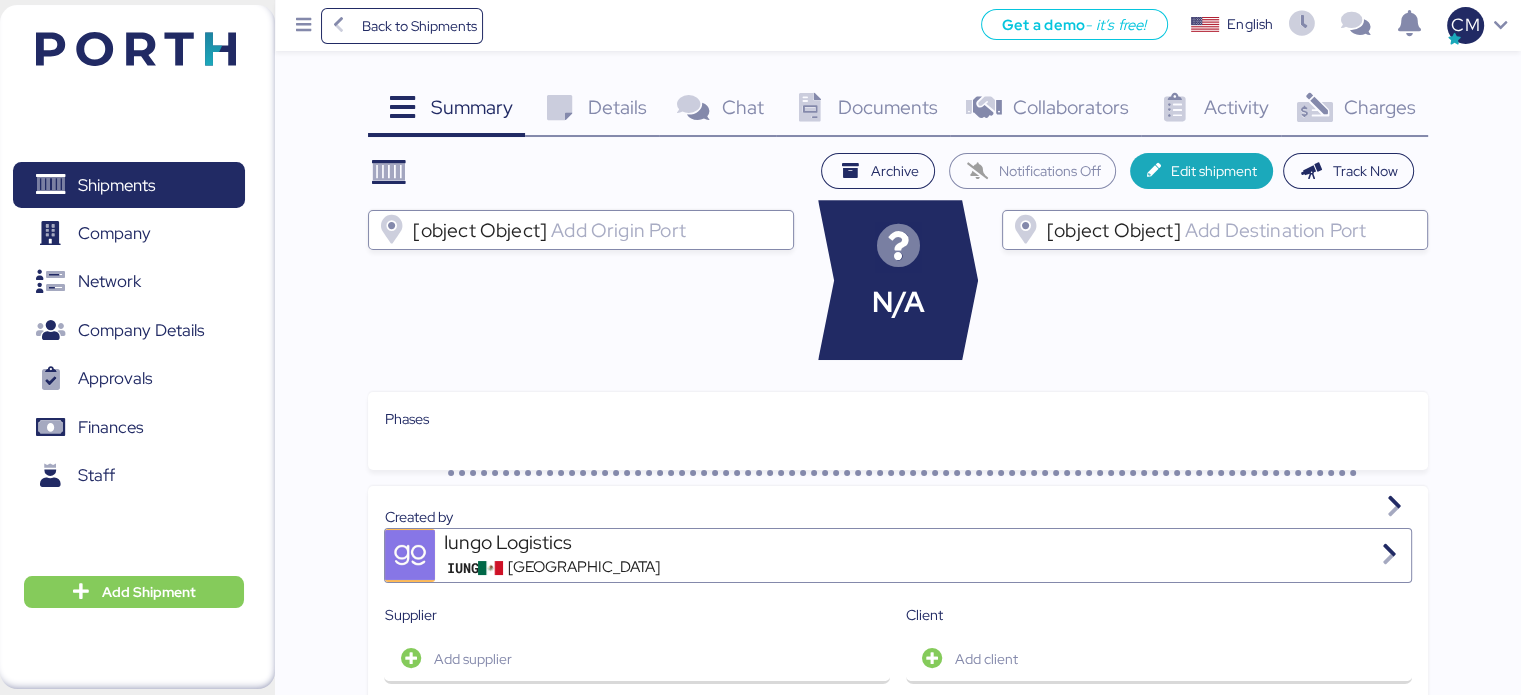 click on "Documents" at bounding box center [888, 107] 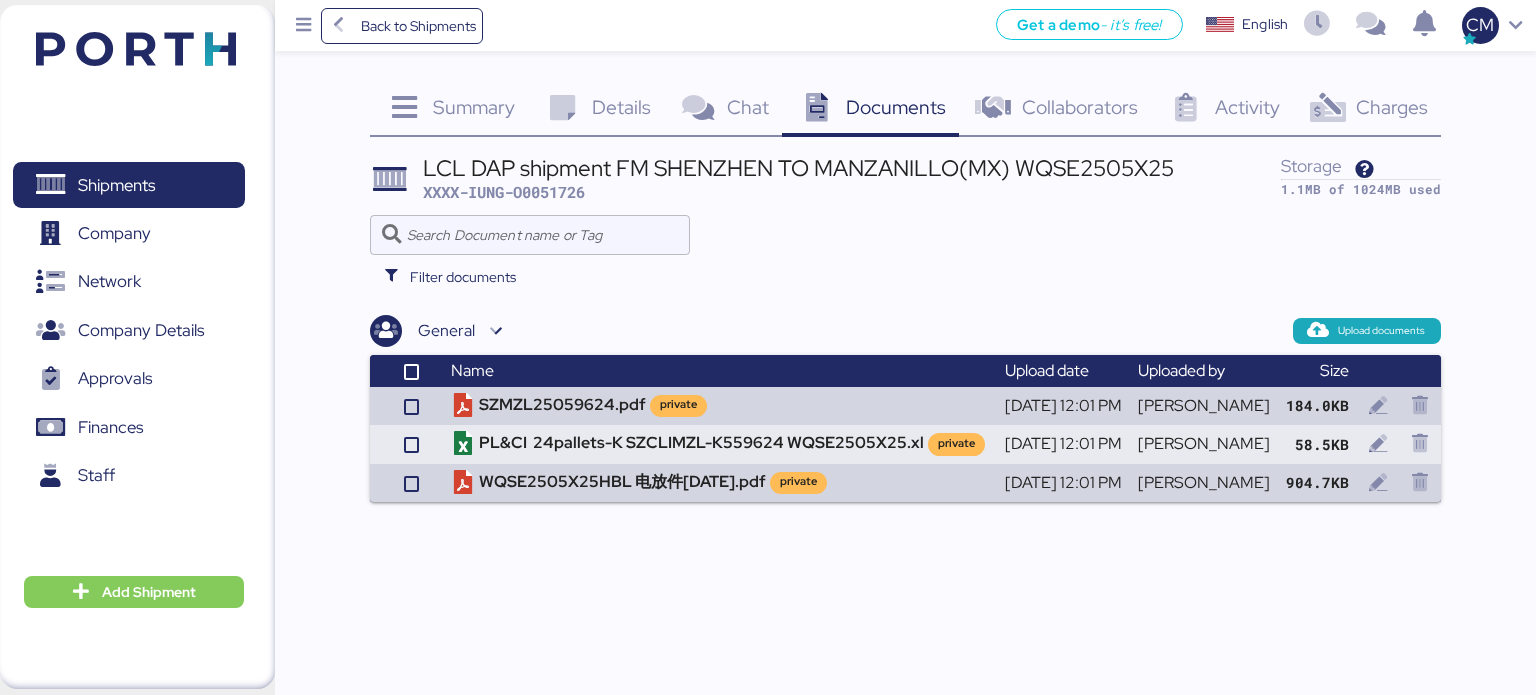 click on "Summary 0   Details 0   Chat 0   Documents 0   Collaborators 0   Activity 0   Charges 0    LCL DAP shipment FM SHENZHEN TO MANZANILLO(MX) WQSE2505X25 XXXX-IUNG-O0051726 Storage
1.1MB of 1024MB used
Filter documents      General     Upload documents Name   Upload date   Uploaded by     Size
SZMZL25059624.pdf
private
Jun 23 2025, 12:01 PM
Frida  Perez
184.0KB
PL&CI  24pallets-K SZCLIMZL-K559624 WQSE2505X25.xl
private
Jun 23 2025, 12:01 PM
Frida  Perez
58.5KB
WQSE2505X25HBL 电放件2025-06-05.pdf
private
Jun 23 2025, 12:01 PM" at bounding box center (768, 251) 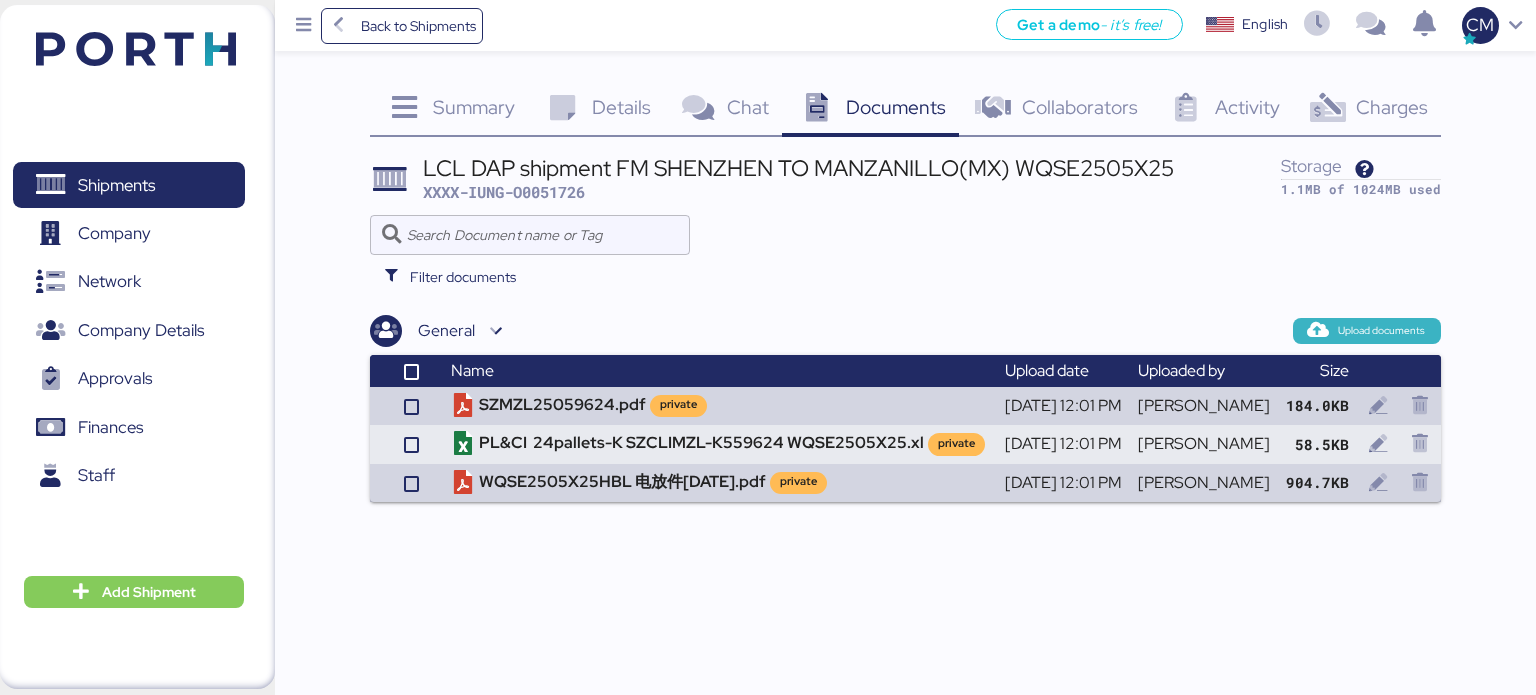 click on "Upload documents" at bounding box center [1381, 331] 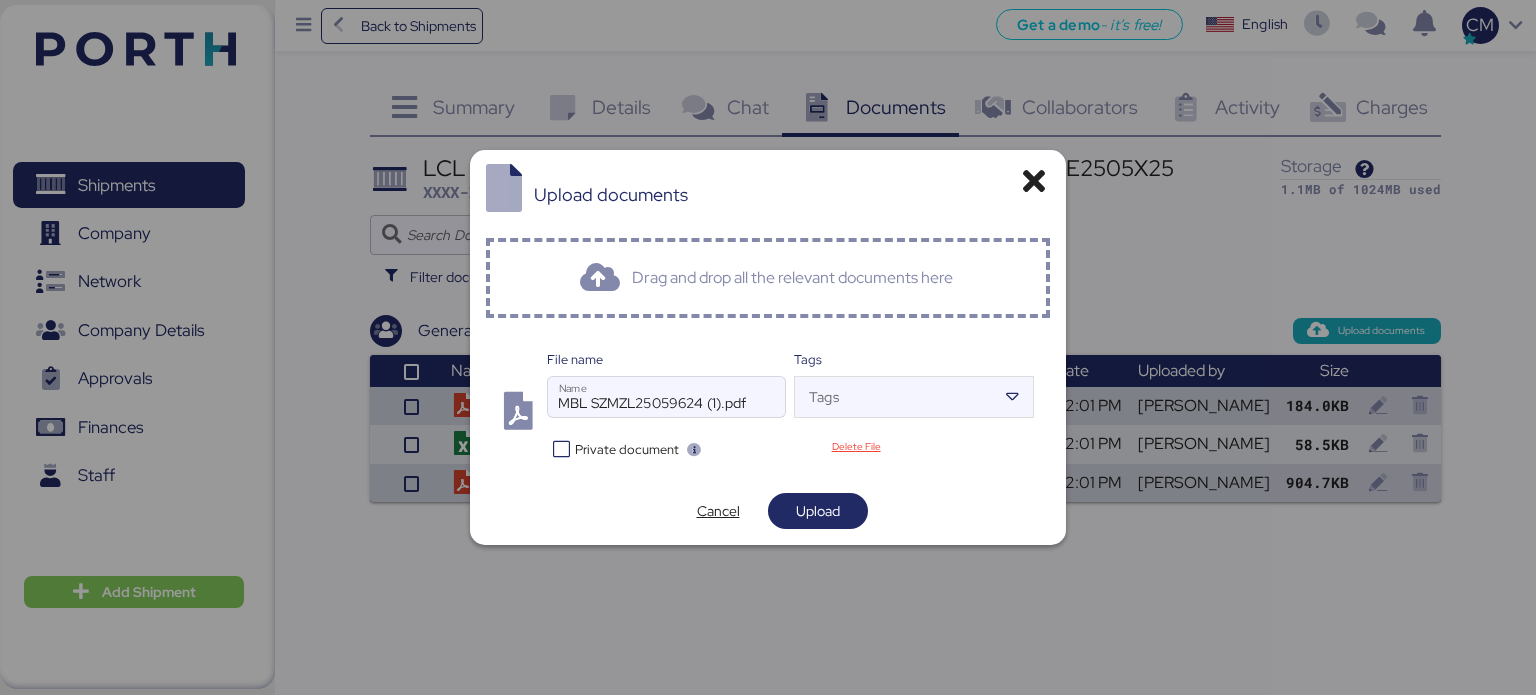 click at bounding box center [561, 449] 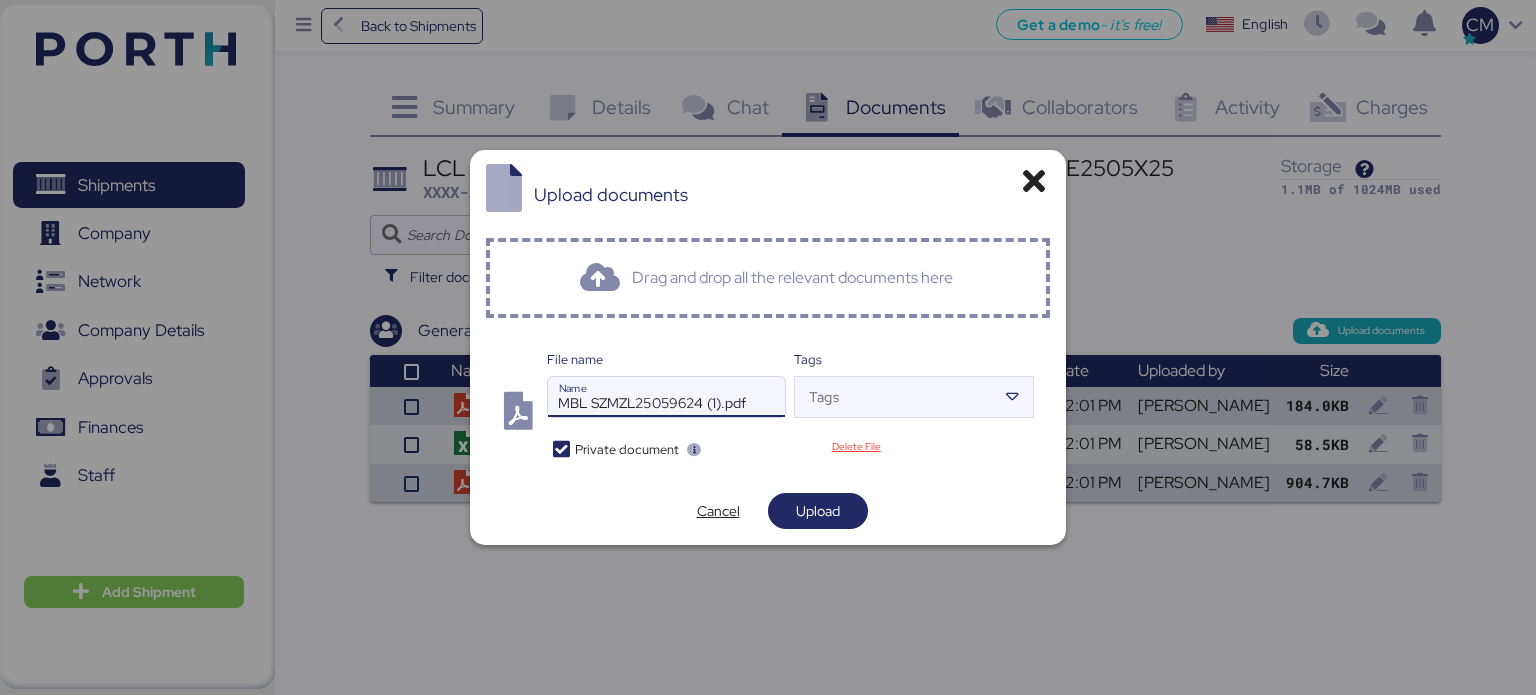 click on "MBL SZMZL25059624 (1).pdf" at bounding box center (666, 397) 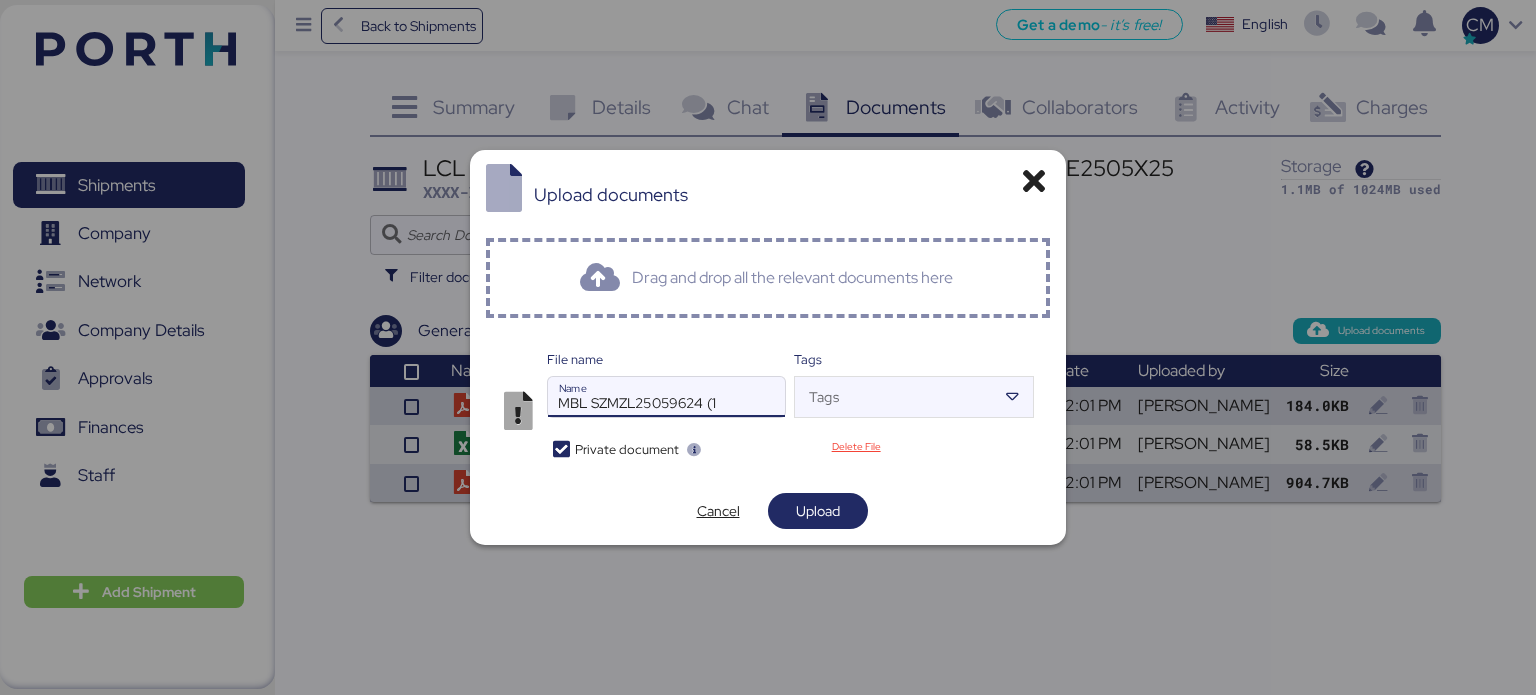 click on "MBL SZMZL25059624 (1" at bounding box center (666, 397) 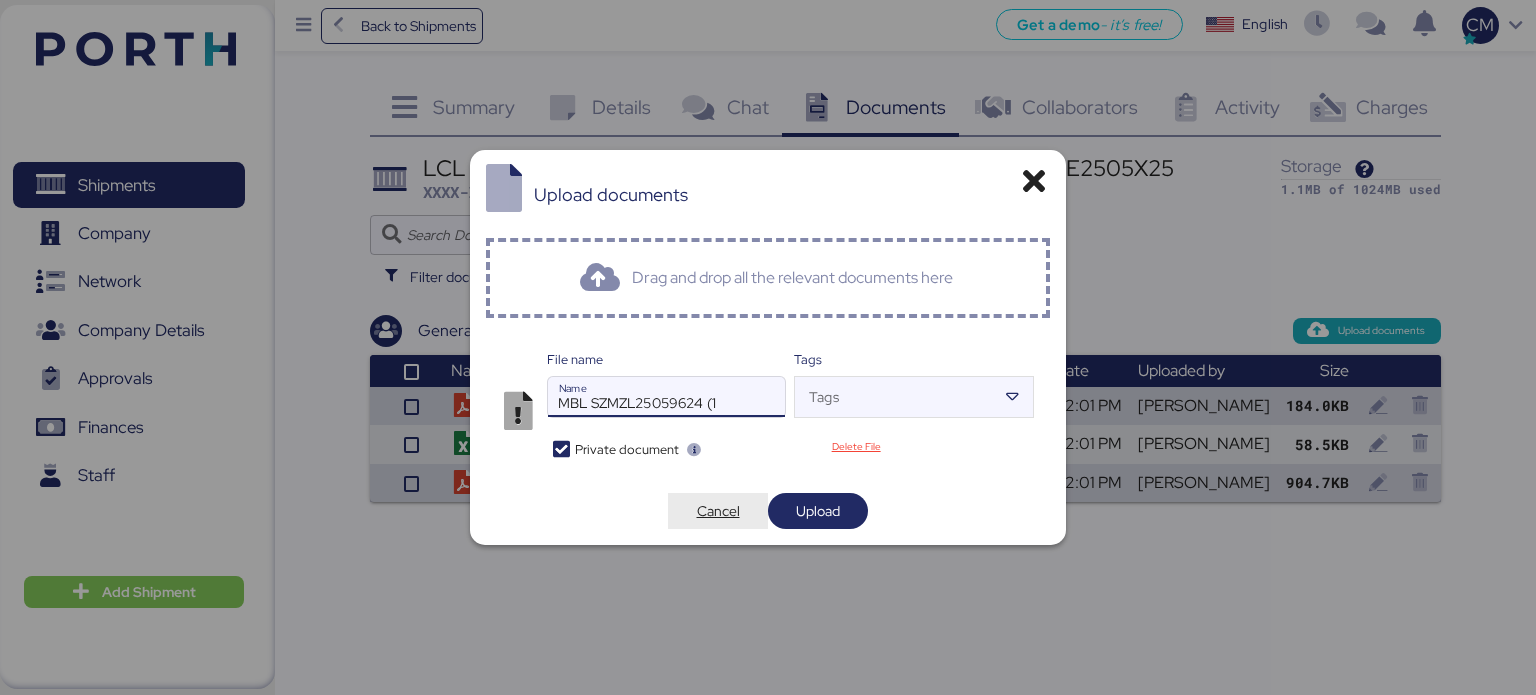 type on "MBL SZMZL25059624 (1" 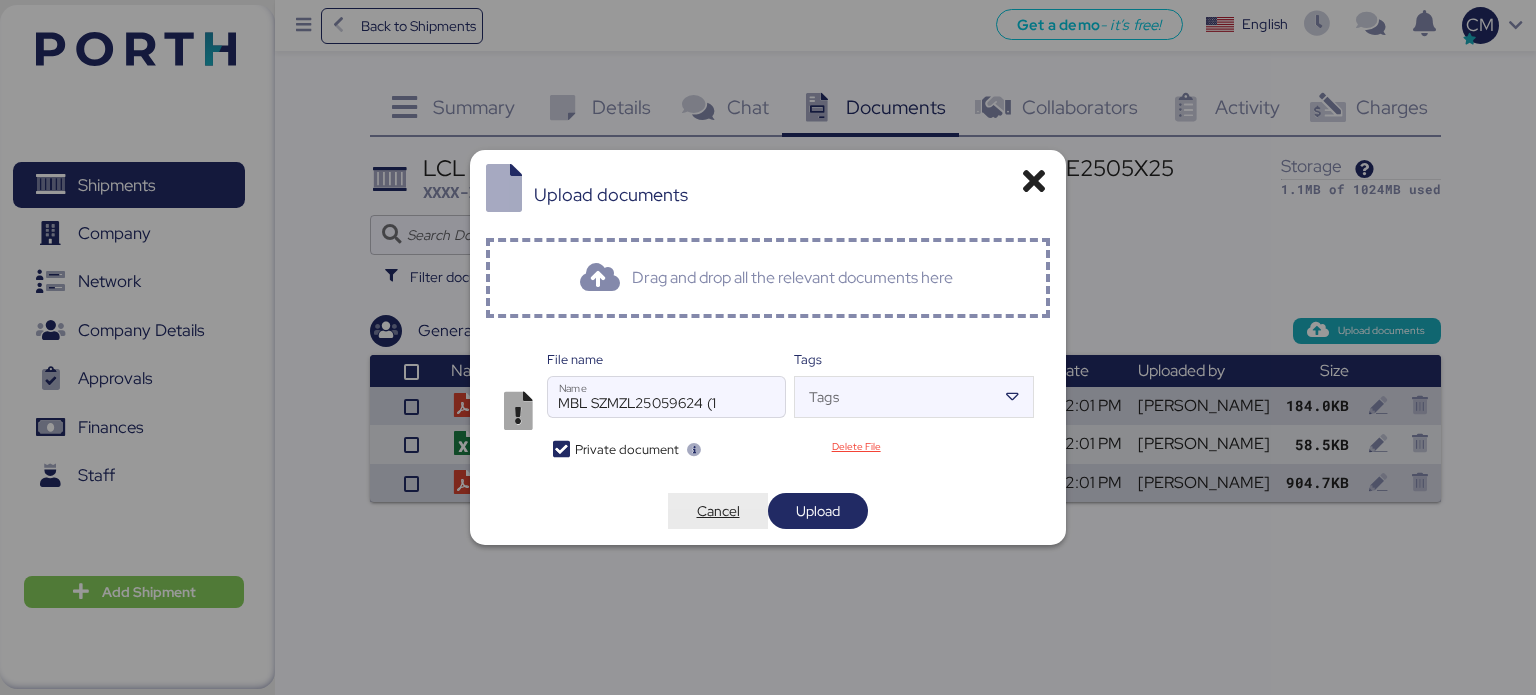 click on "Cancel" at bounding box center [718, 511] 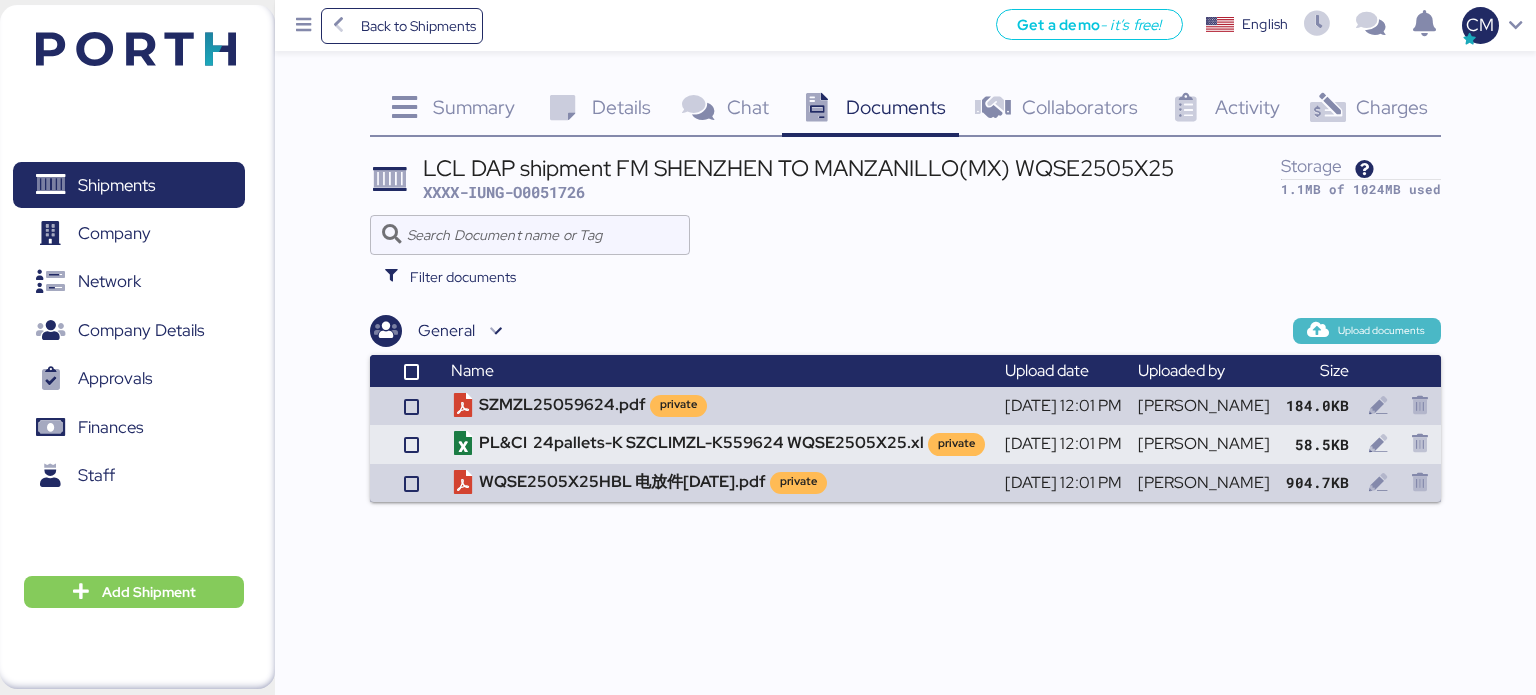 click on "Upload documents" at bounding box center [1381, 331] 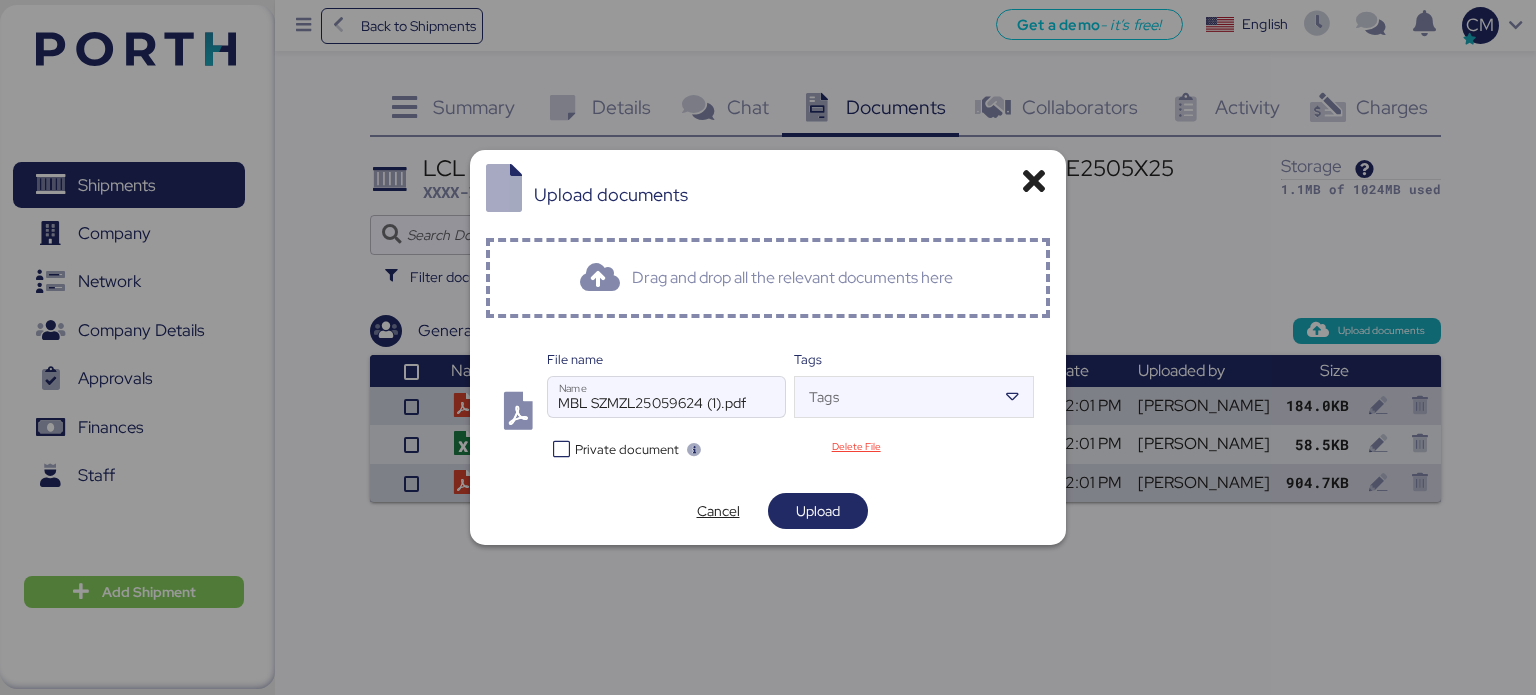 click at bounding box center (561, 449) 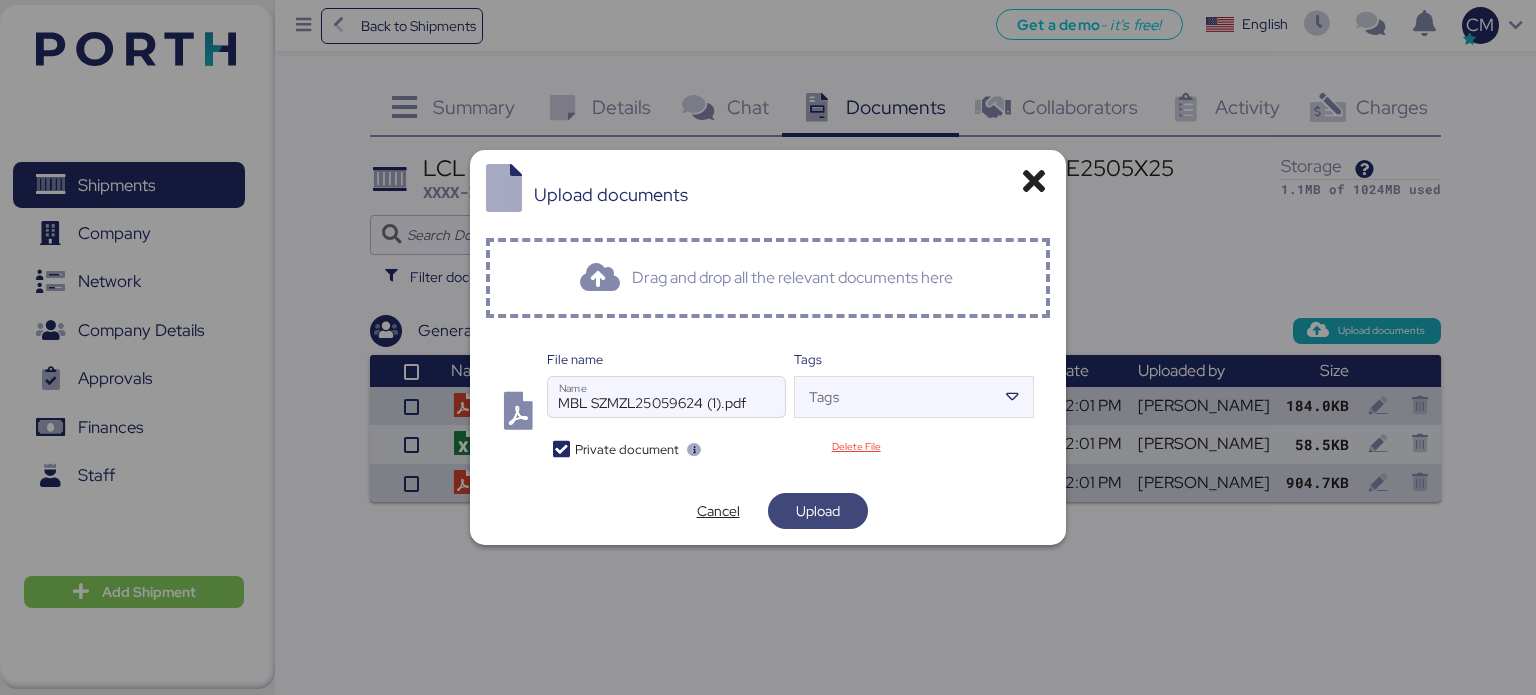 click on "Upload" at bounding box center [818, 511] 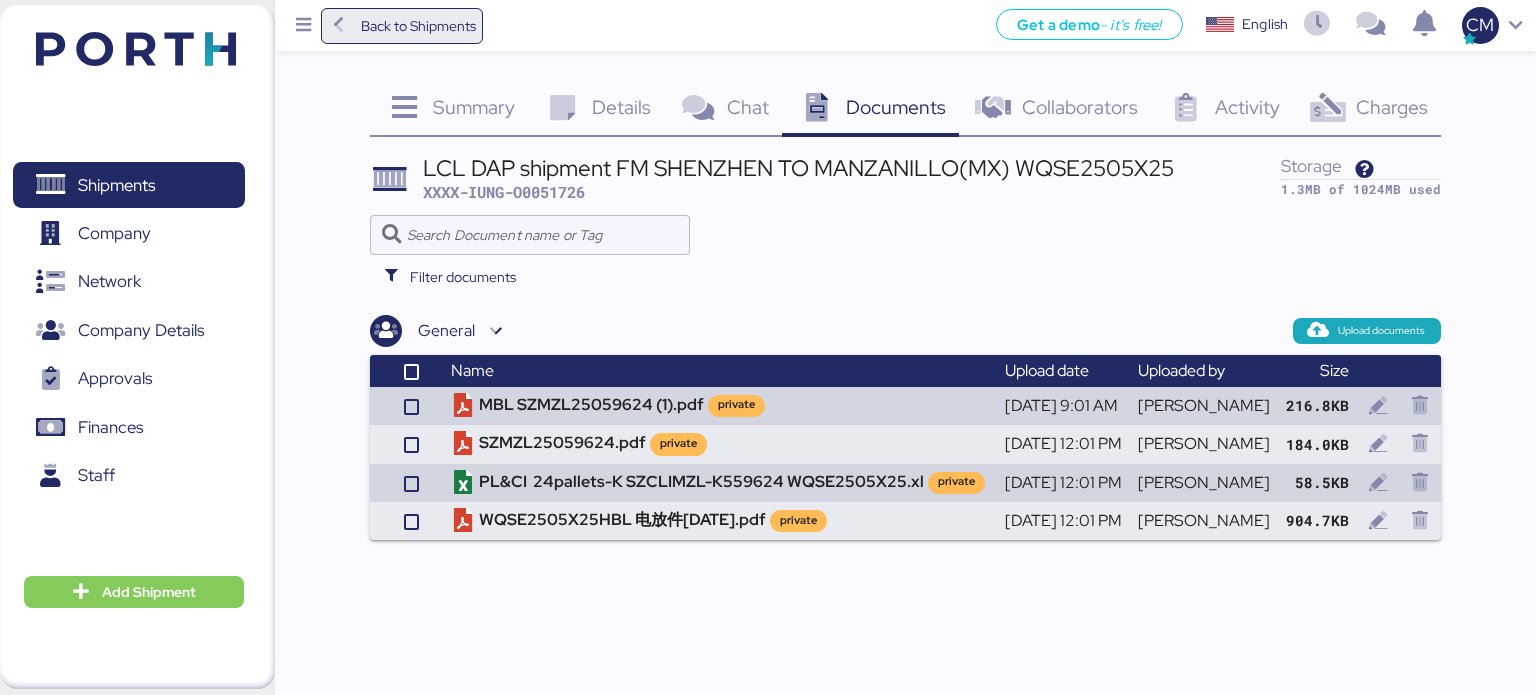 click at bounding box center [339, 26] 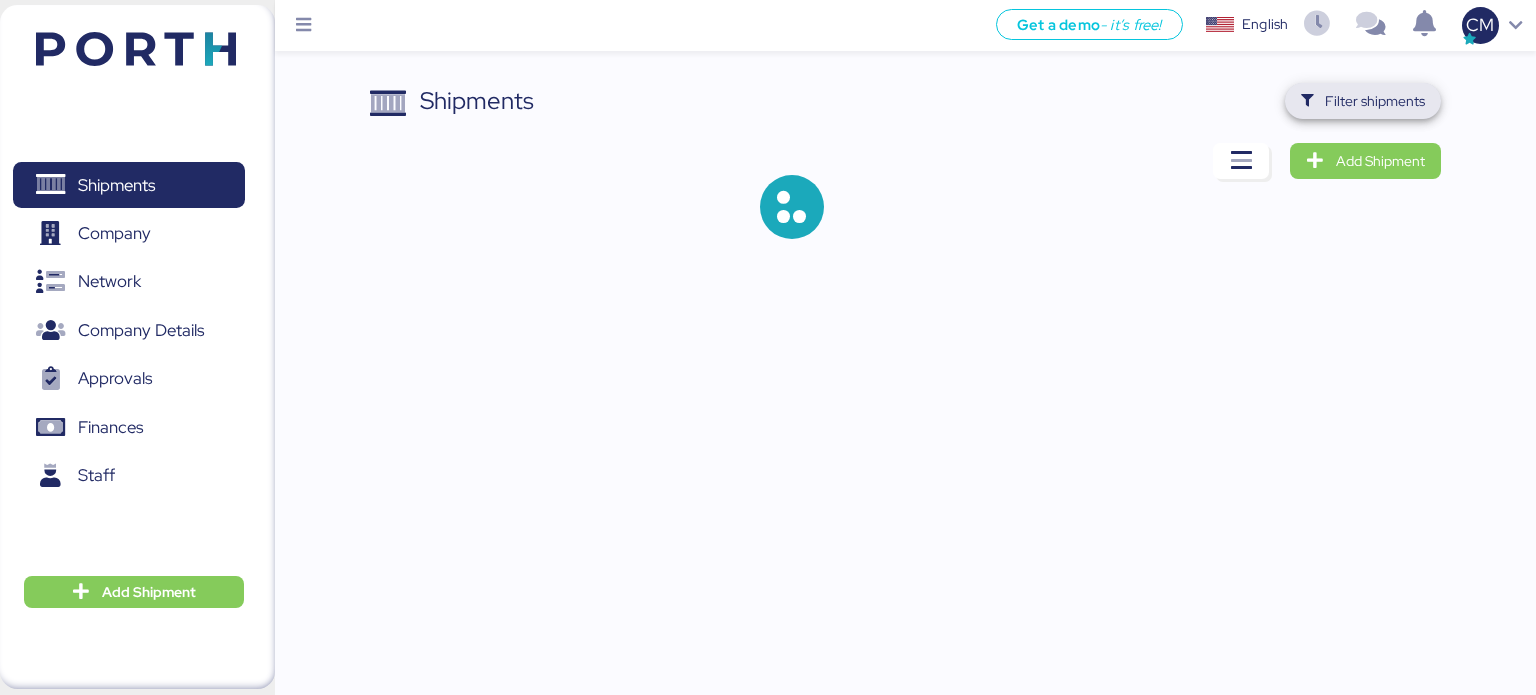 click on "Filter shipments" at bounding box center [1375, 101] 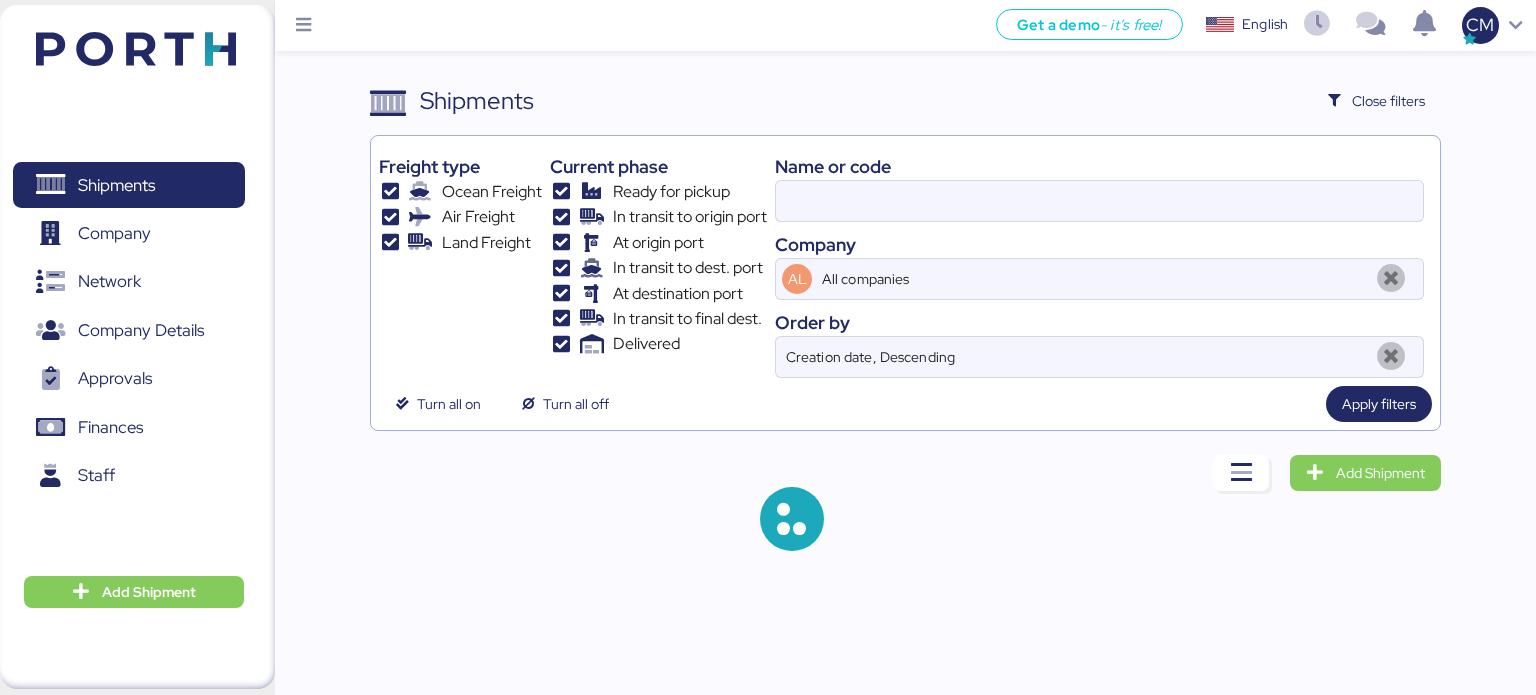 type on "SZMZL25059624" 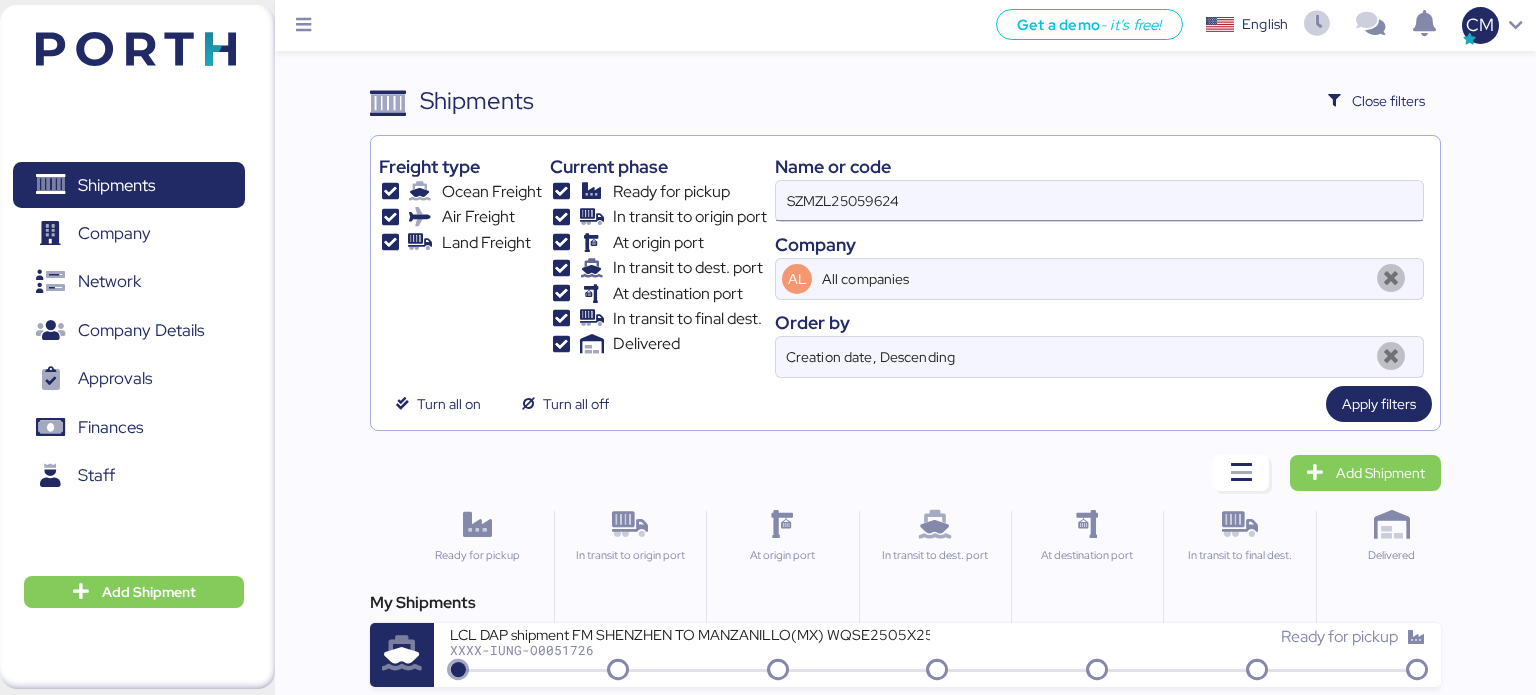 click on "SZMZL25059624" at bounding box center [1099, 201] 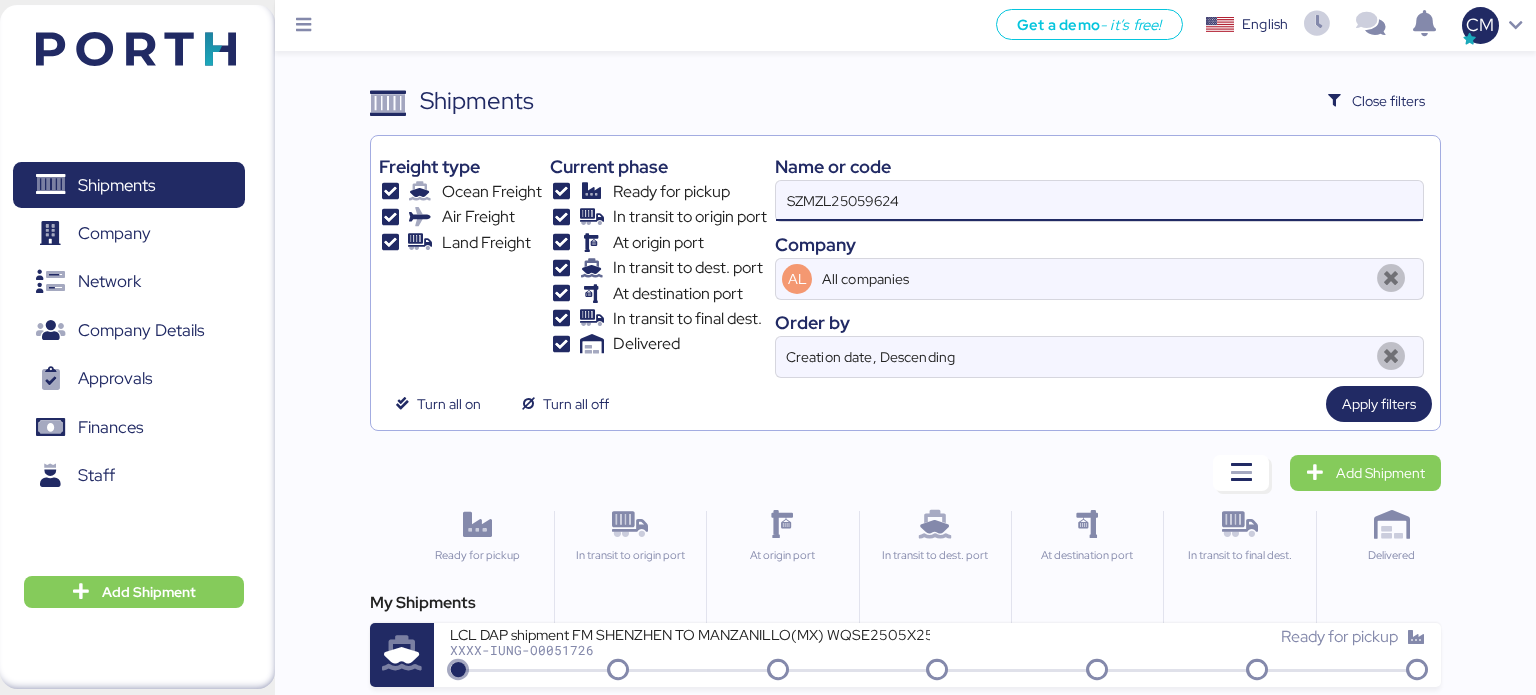 click on "SZMZL25059624" at bounding box center (1099, 201) 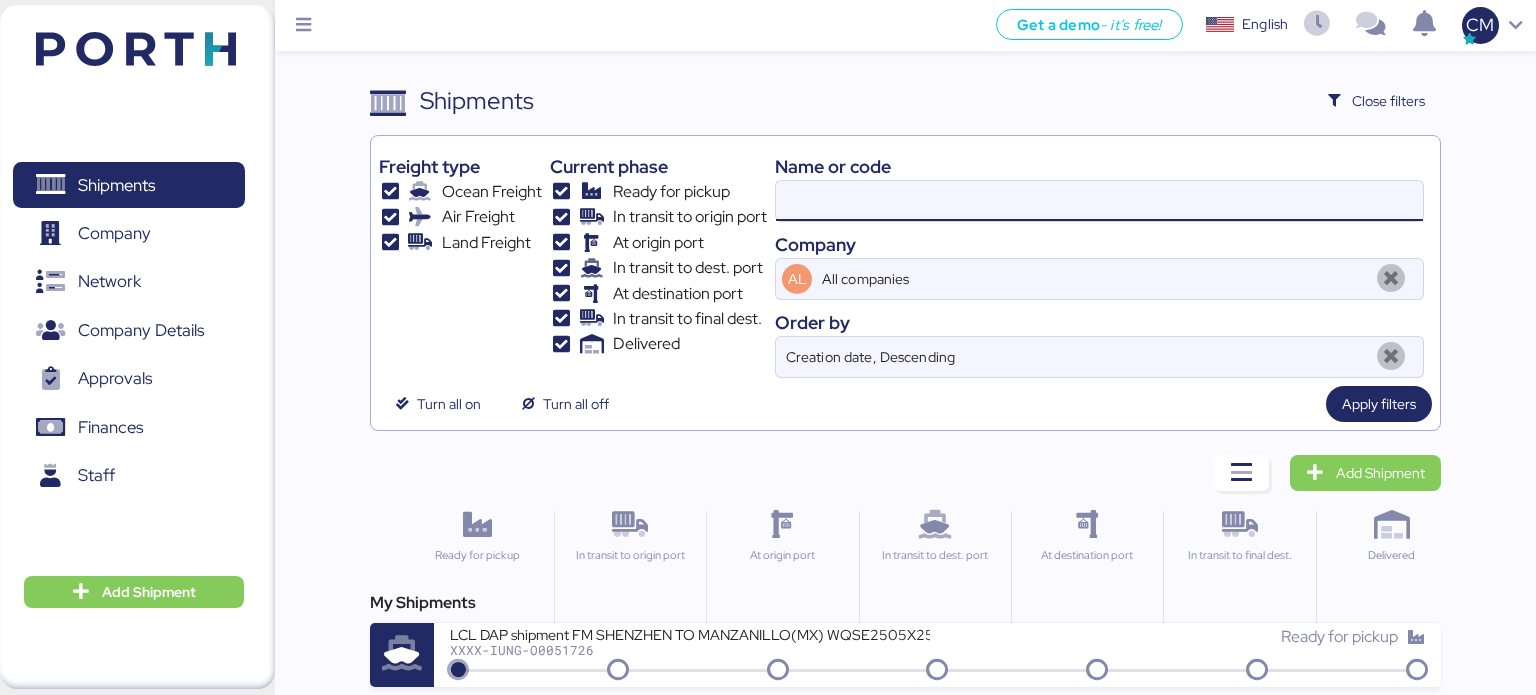 paste on "SZMZL25059611" 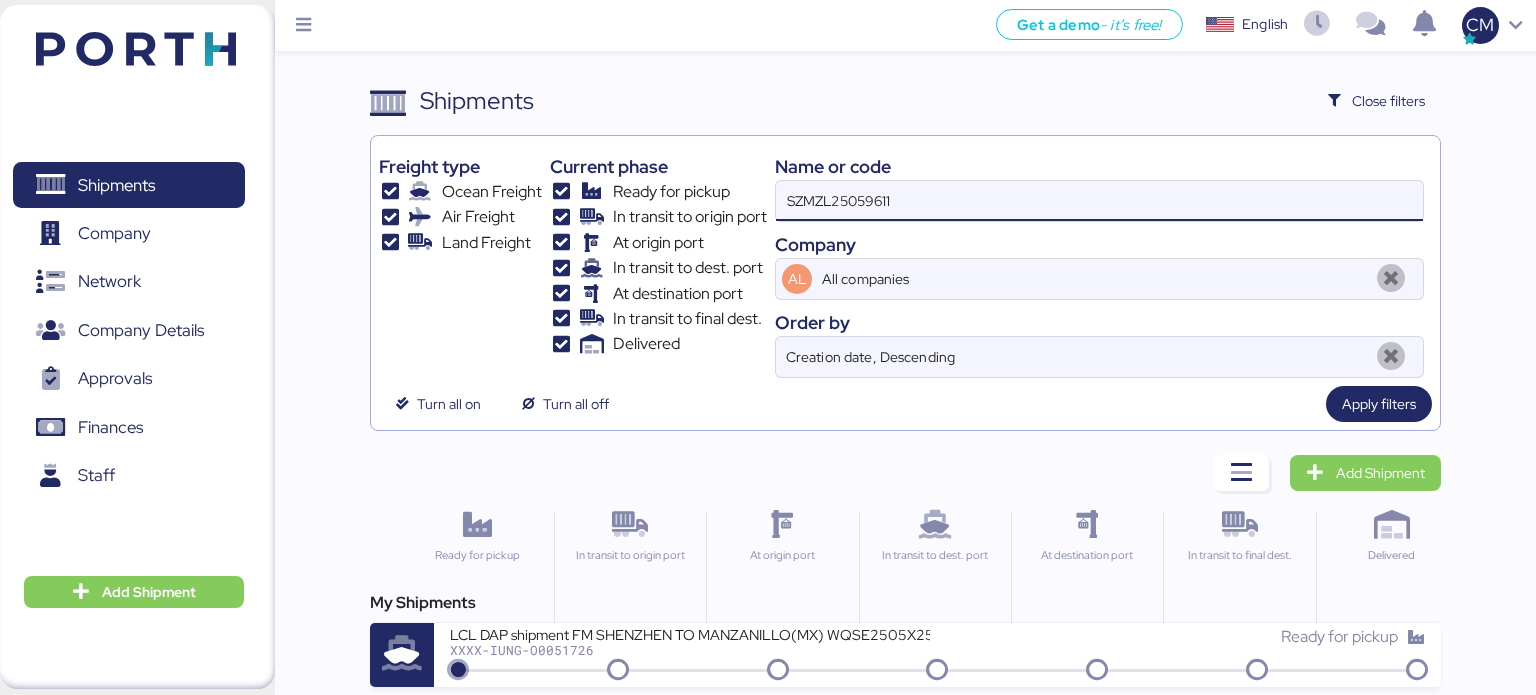 type on "SZMZL25059611" 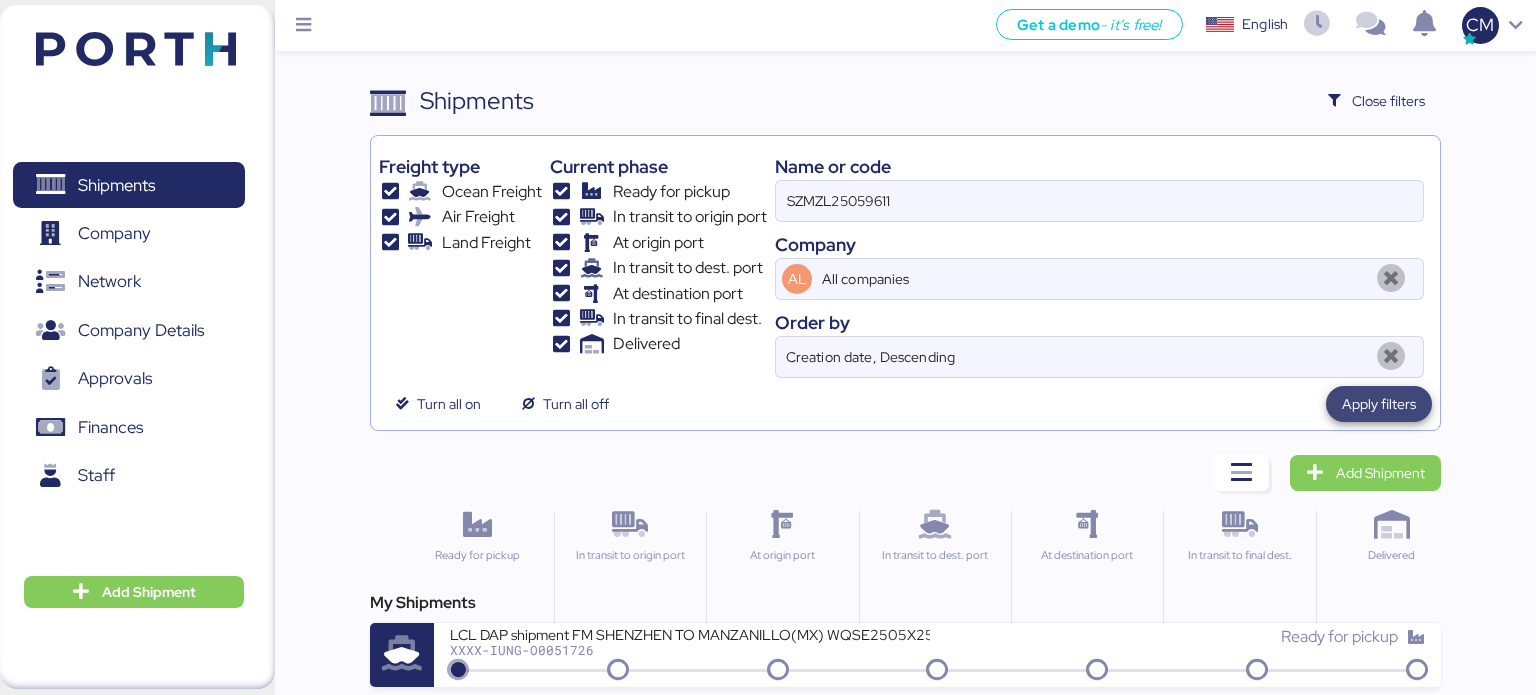 click on "Apply filters" at bounding box center (1379, 404) 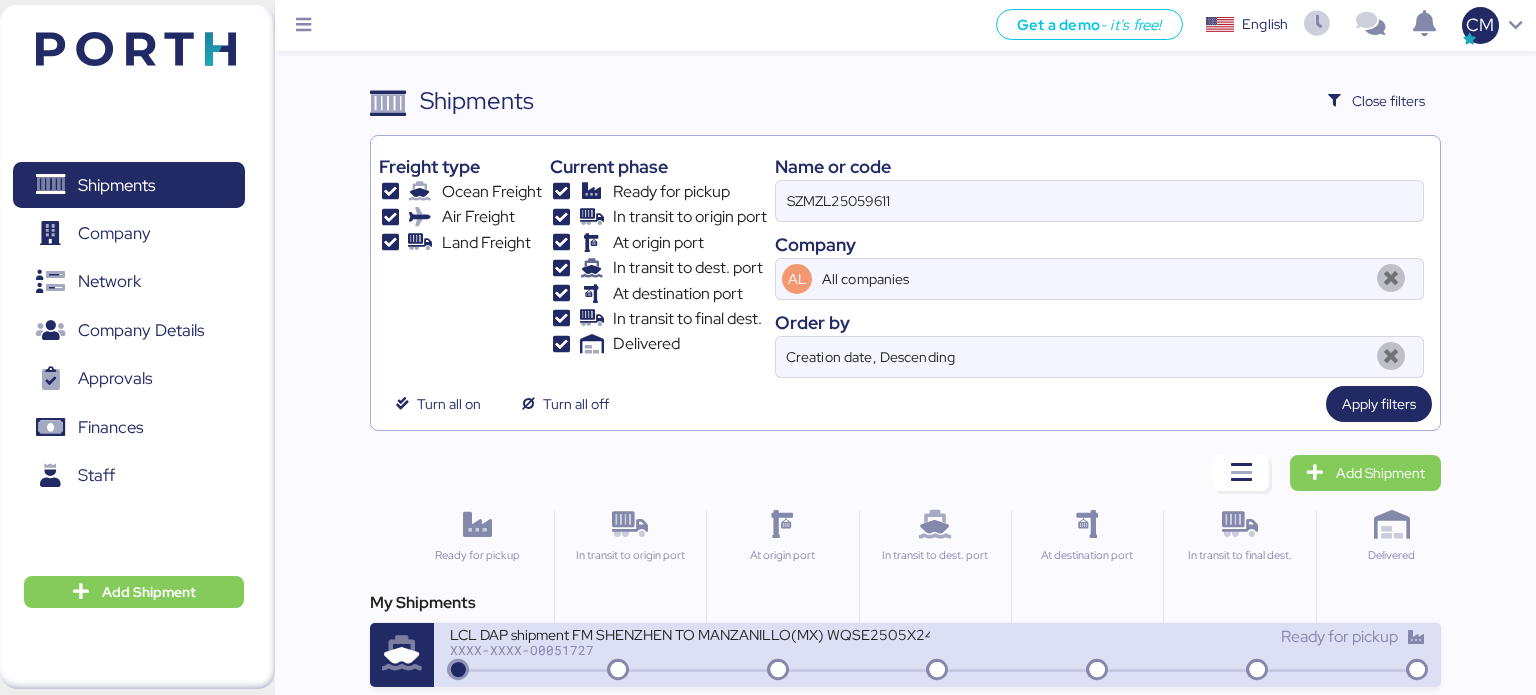 click on "XXXX-XXXX-O0051727" at bounding box center (690, 650) 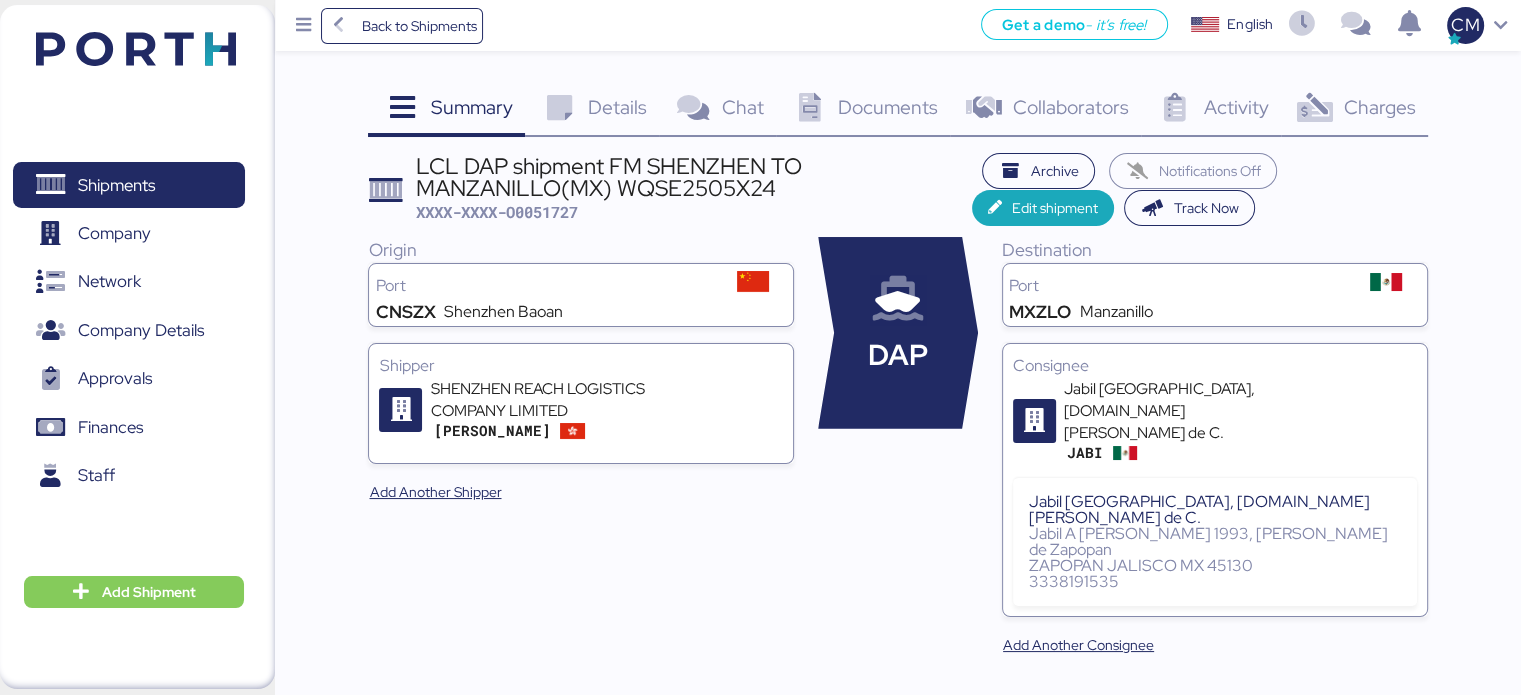 click on "Documents 0" at bounding box center (863, 110) 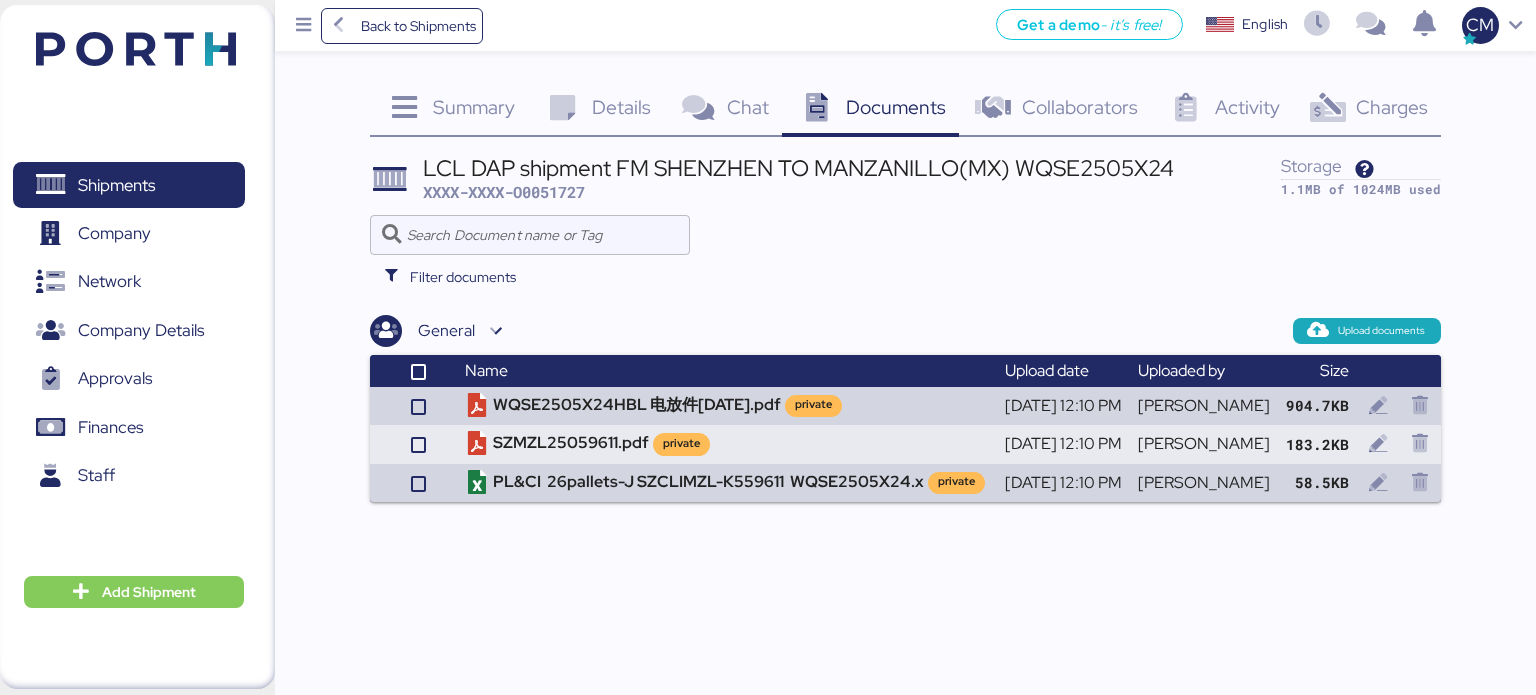 click on "Upload documents" at bounding box center [1367, 331] 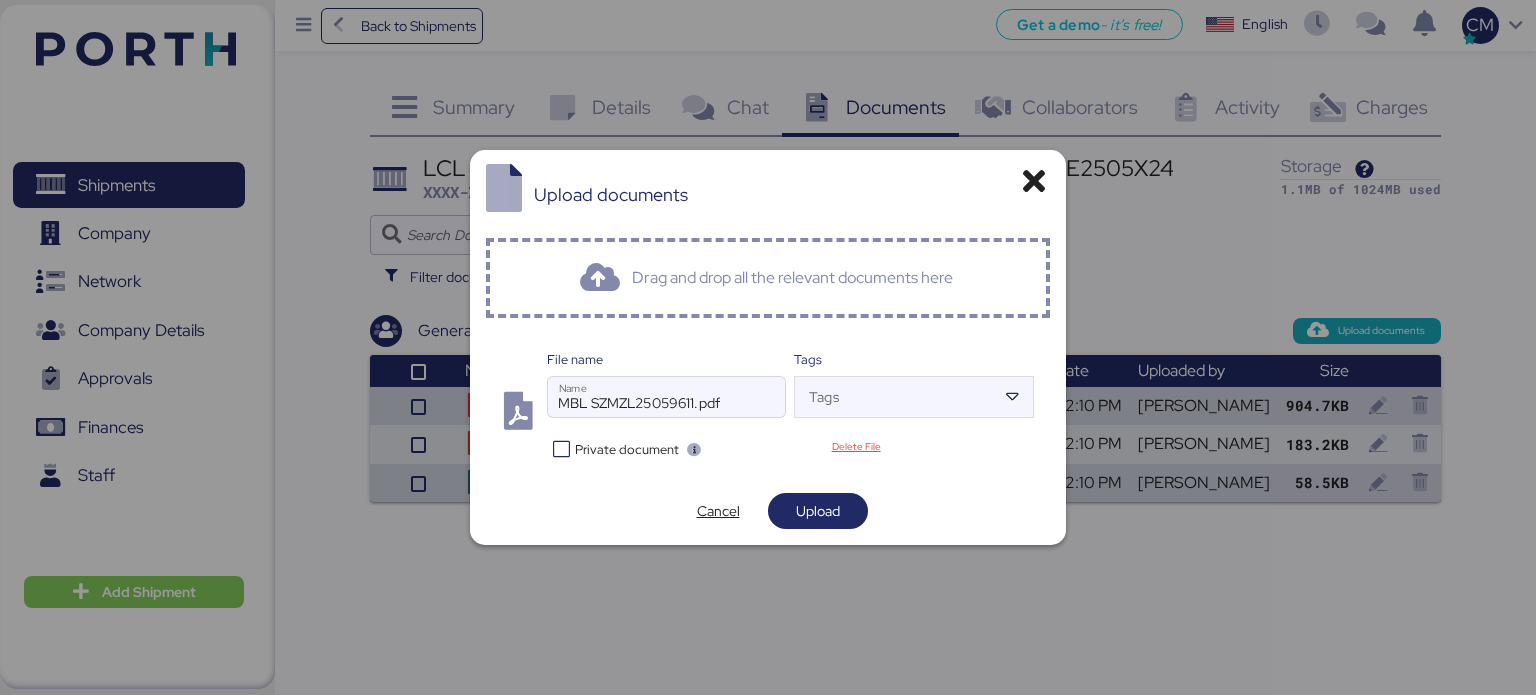 click at bounding box center [561, 449] 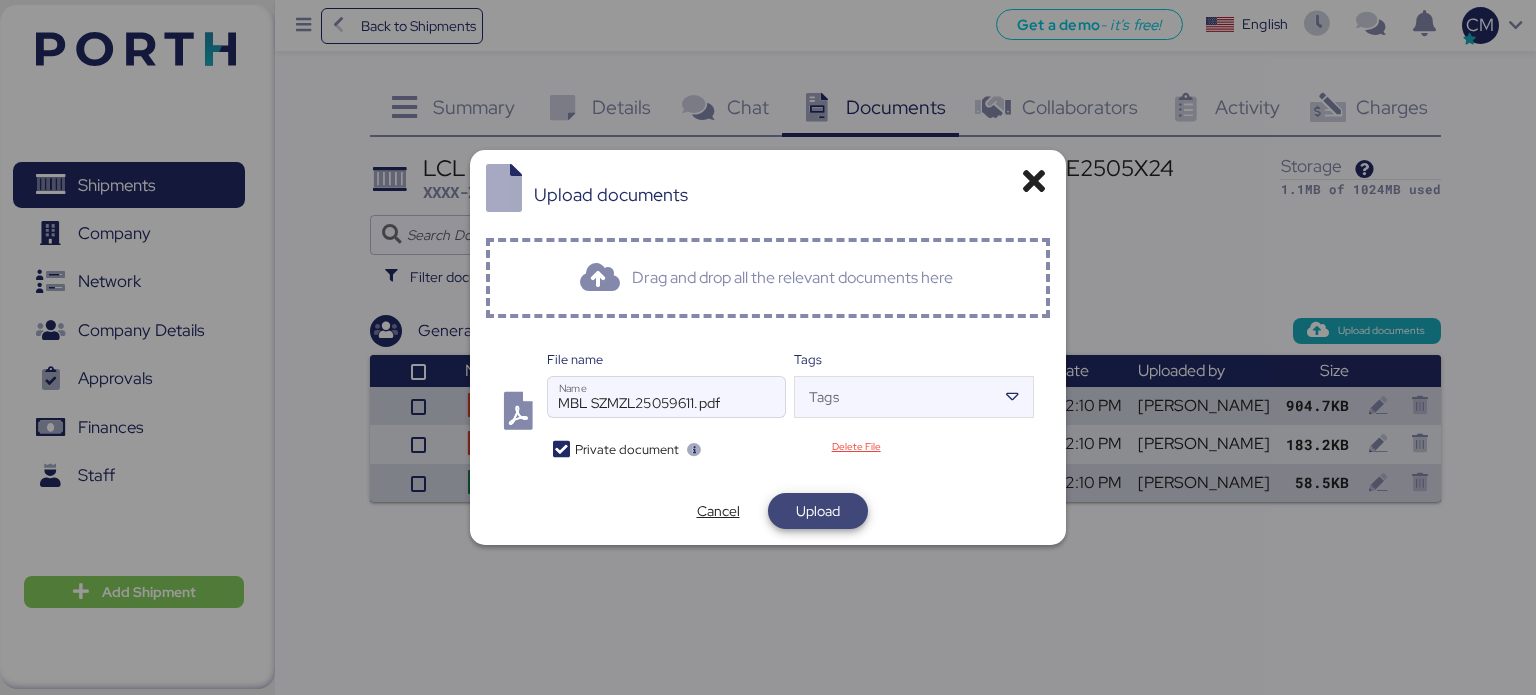 click on "Upload" at bounding box center (818, 511) 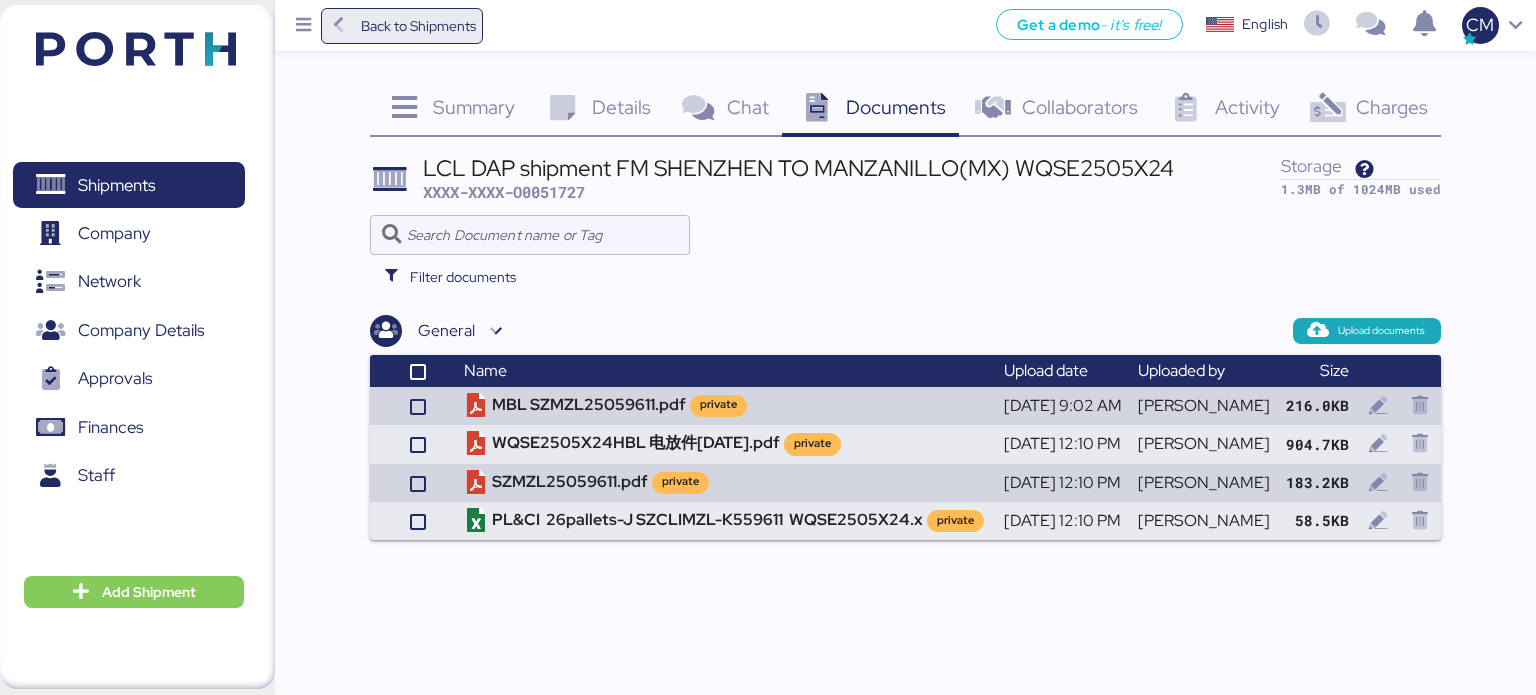click on "Back to Shipments" at bounding box center [418, 26] 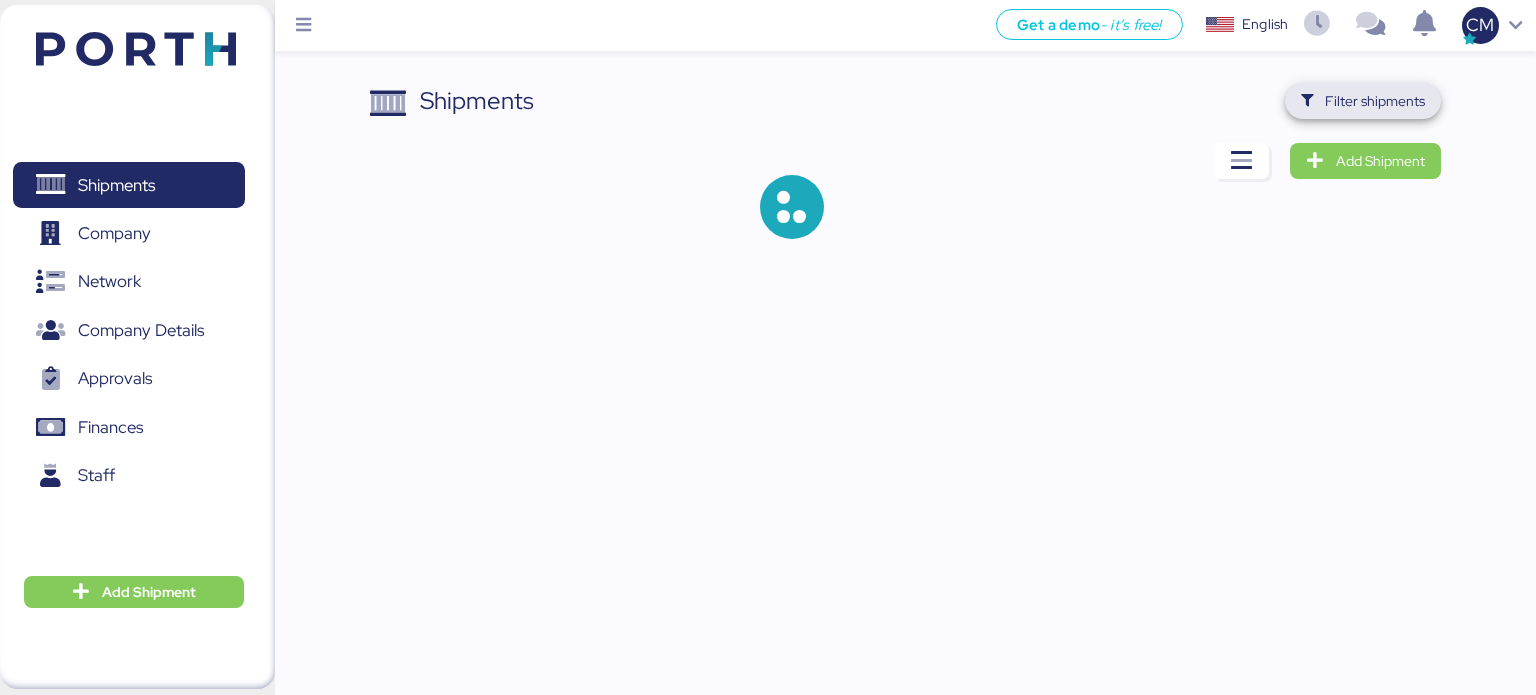 click on "Filter shipments" at bounding box center (1363, 101) 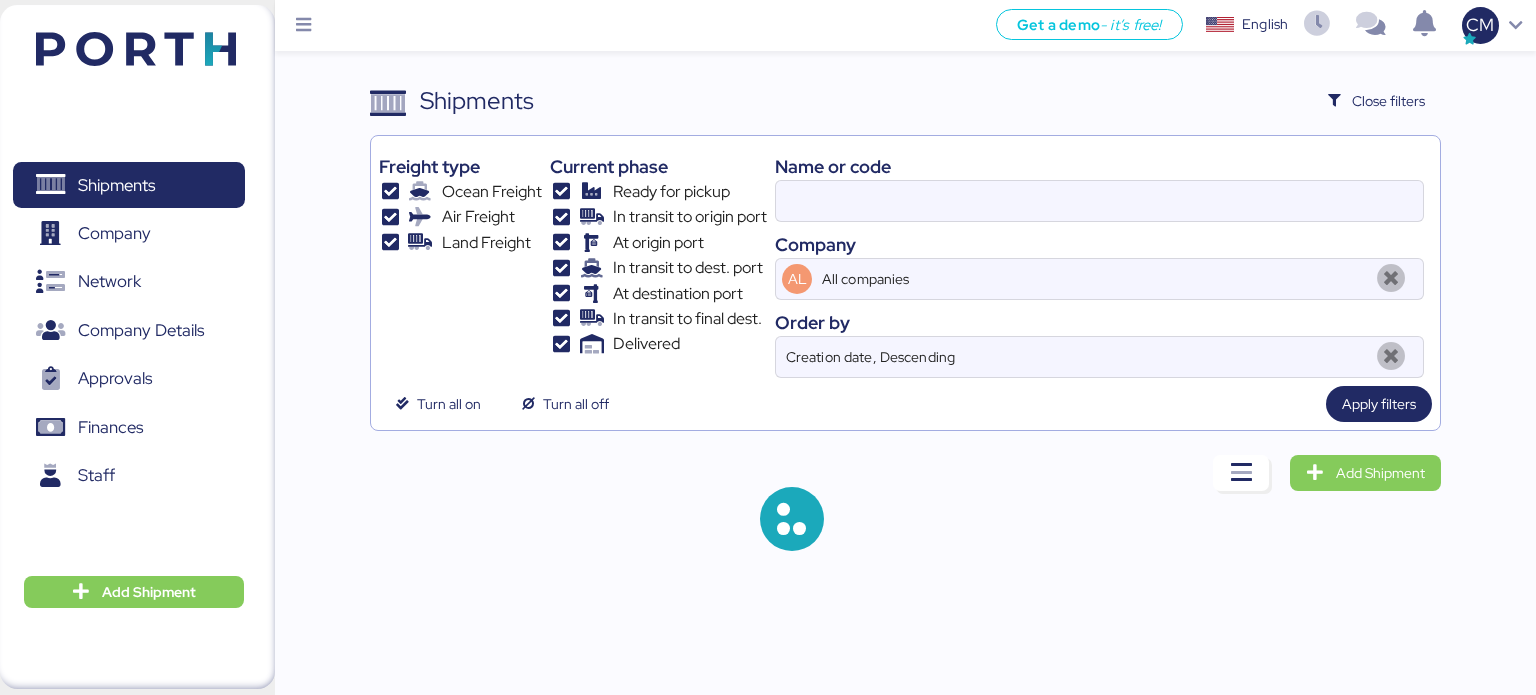 type on "SZMZL25059611" 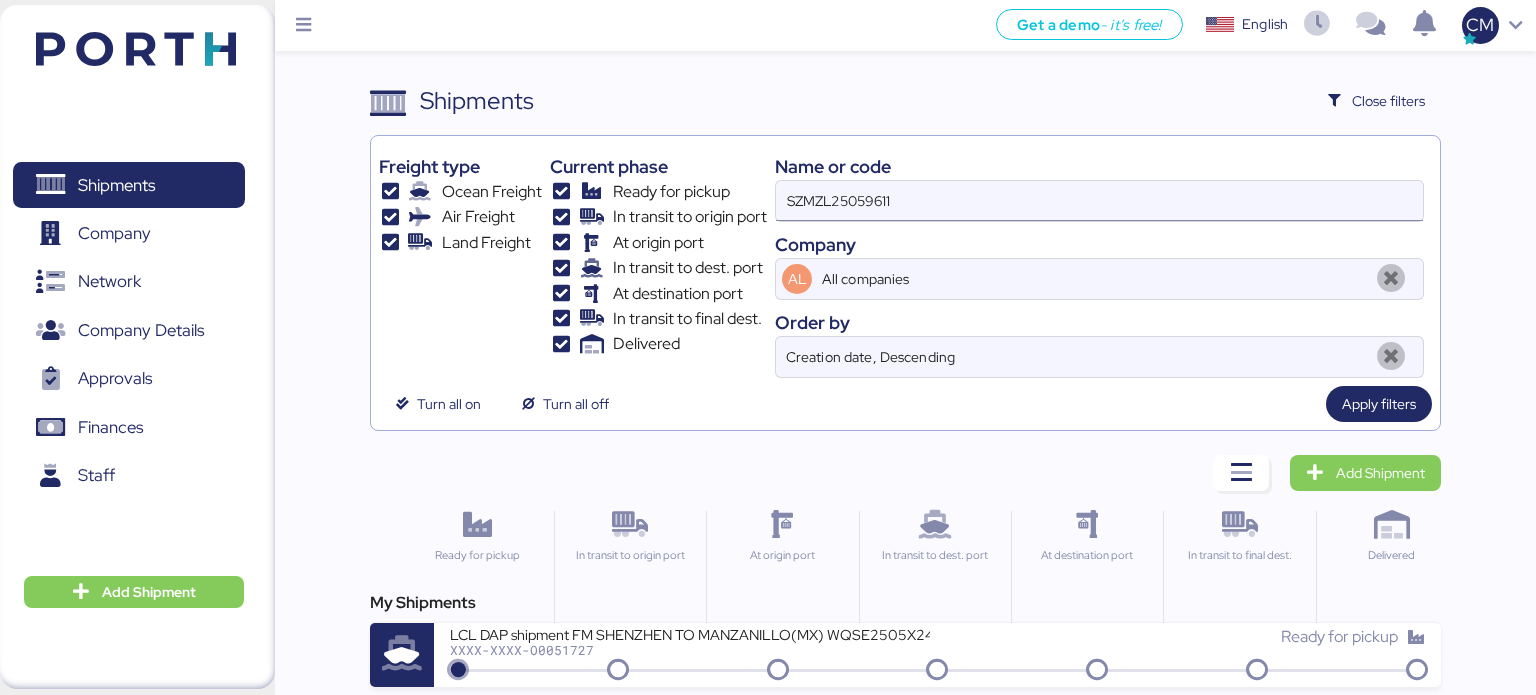 drag, startPoint x: 899, startPoint y: 175, endPoint x: 896, endPoint y: 204, distance: 29.15476 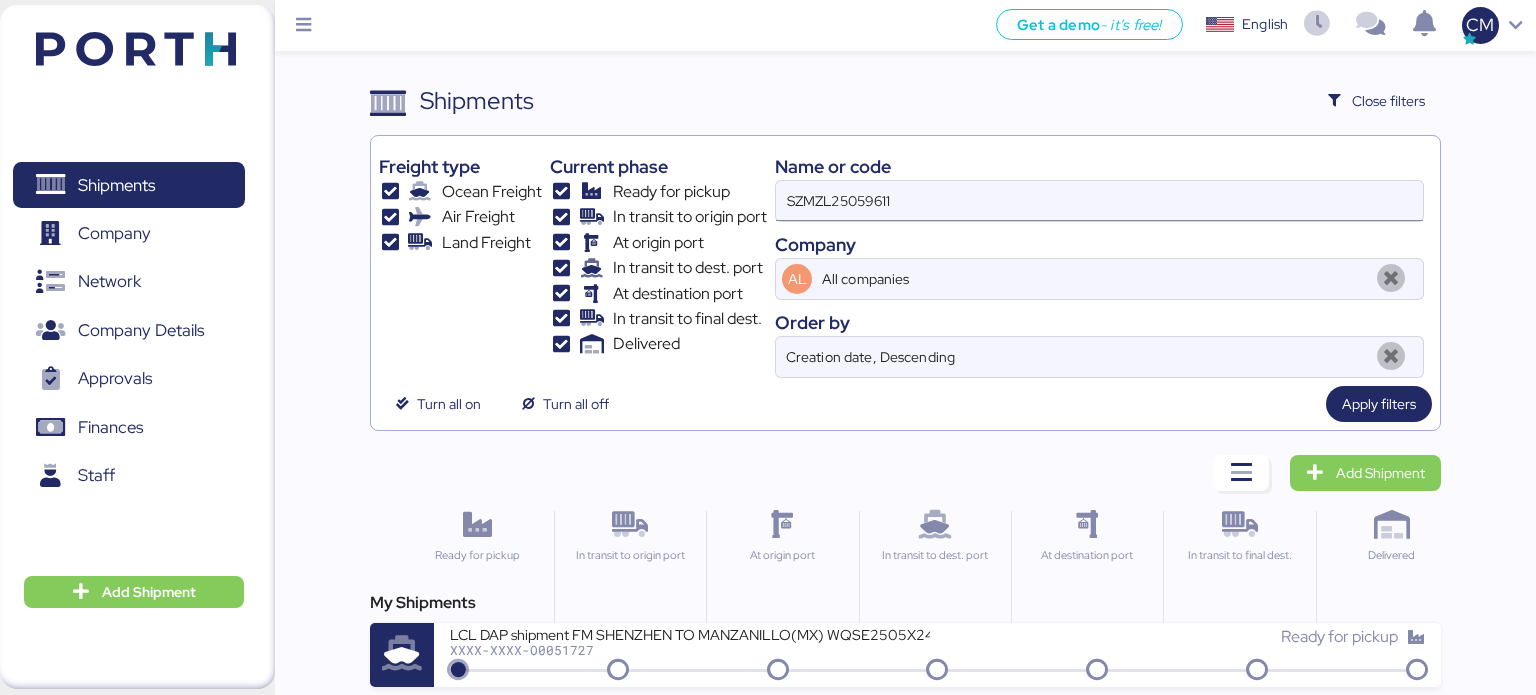 click on "SZMZL25059611" at bounding box center (1099, 201) 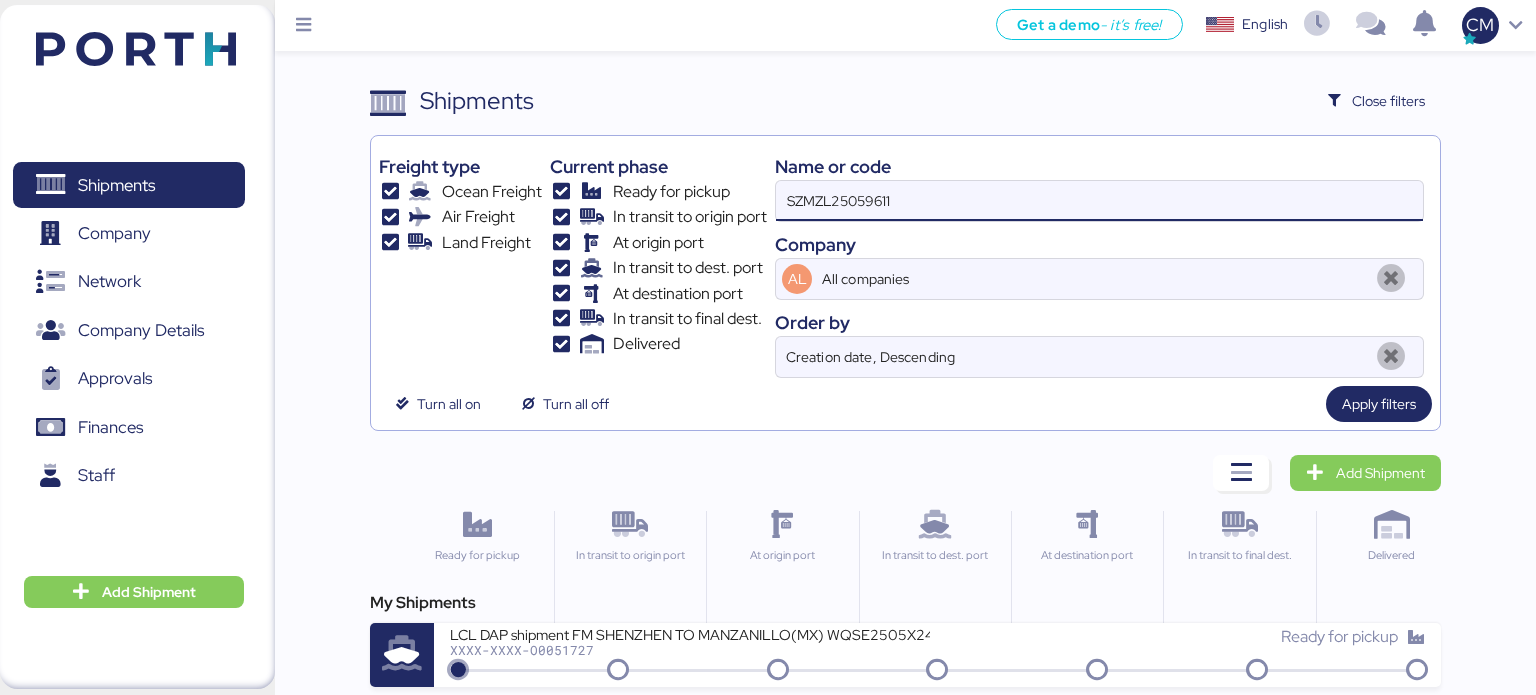 click on "SZMZL25059611" at bounding box center [1099, 201] 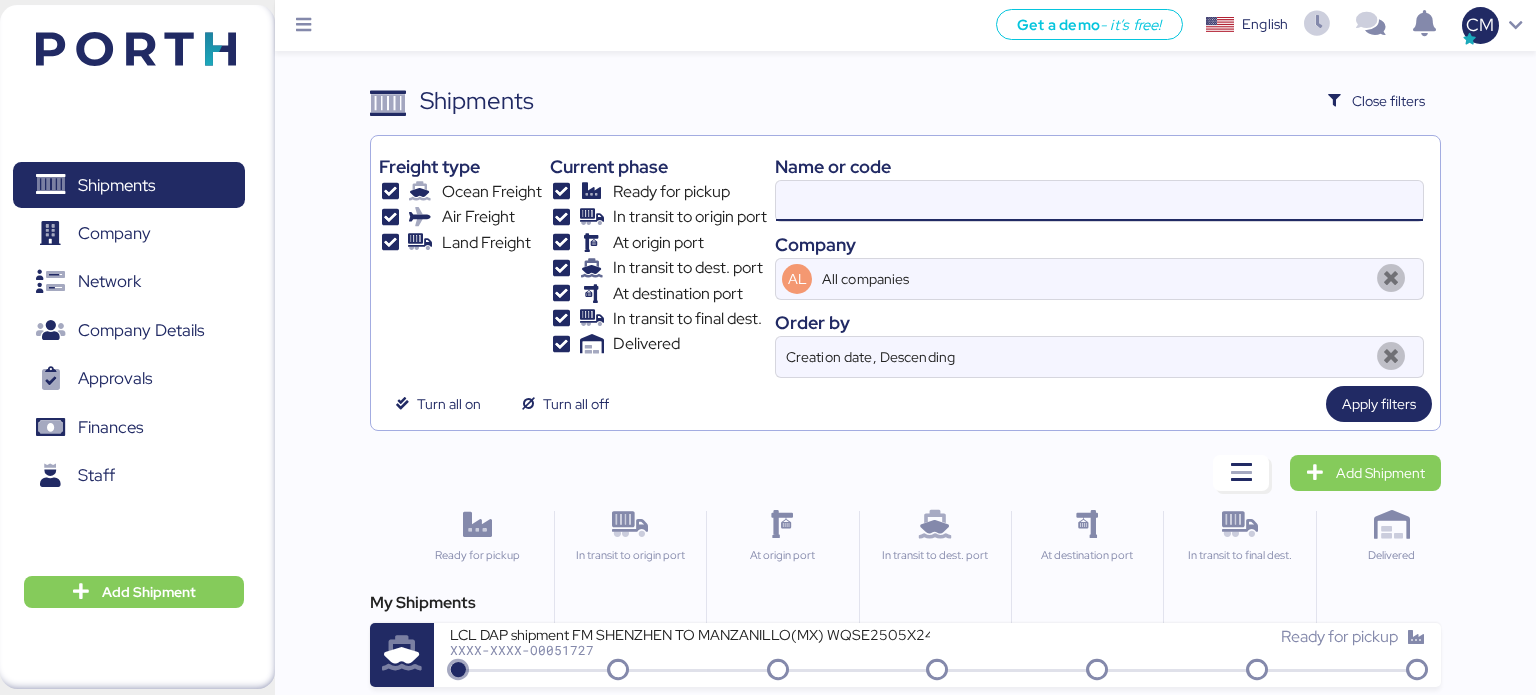 paste on "SZMZL25059617" 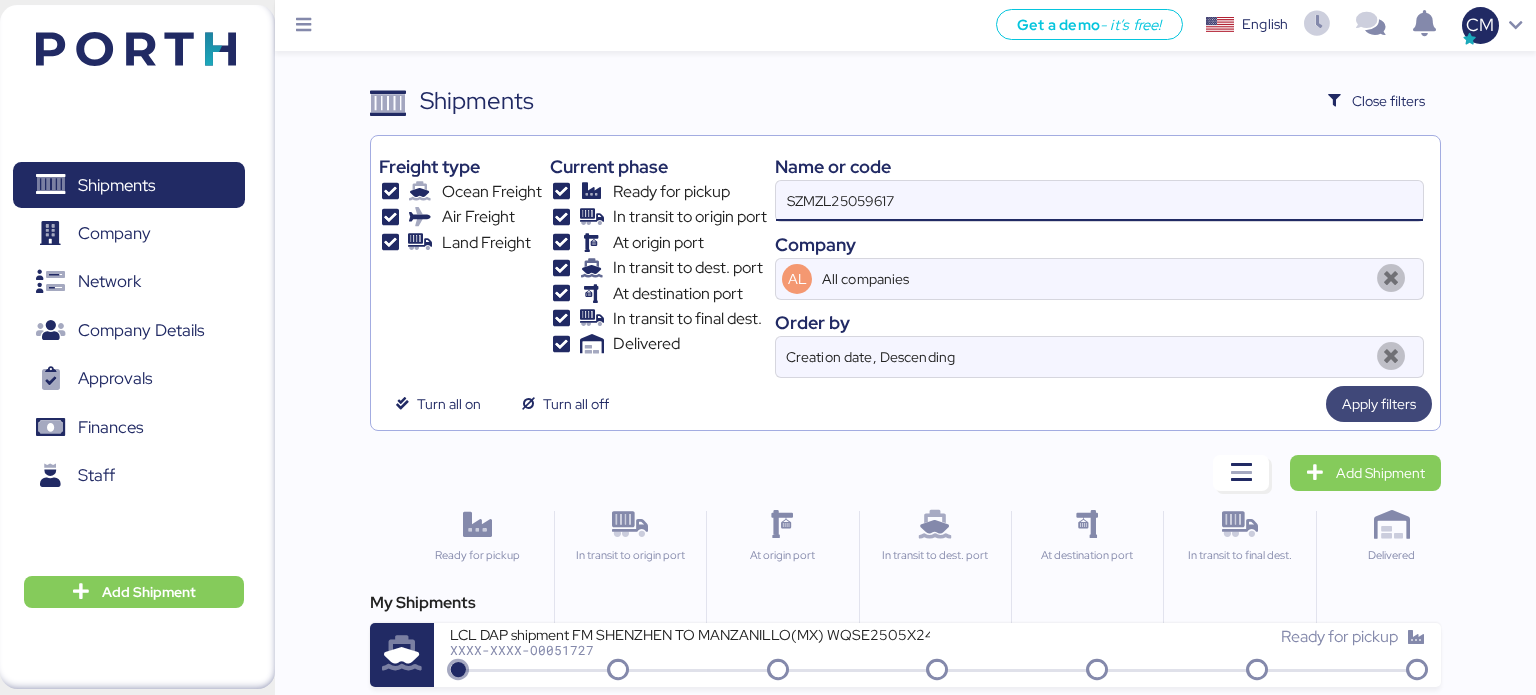 type on "SZMZL25059617" 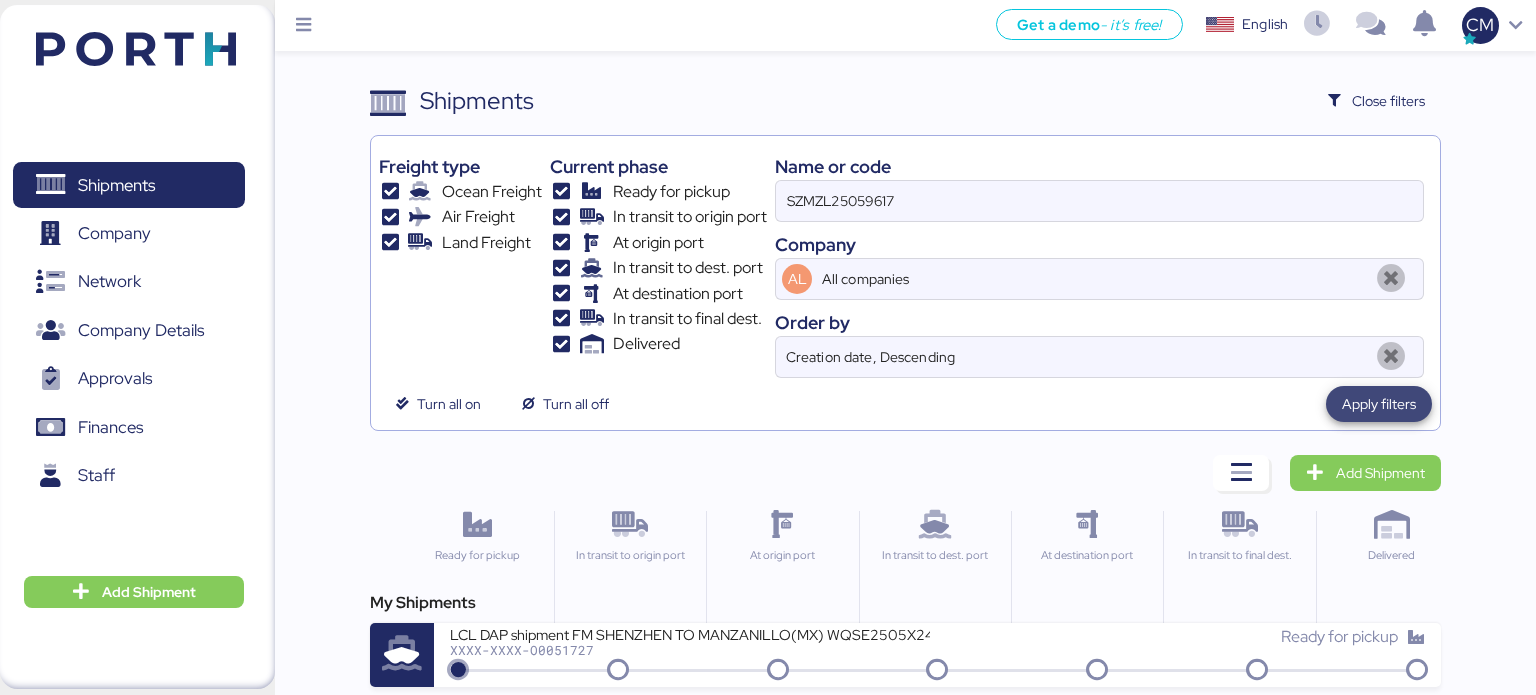 click on "Apply filters" at bounding box center [1379, 404] 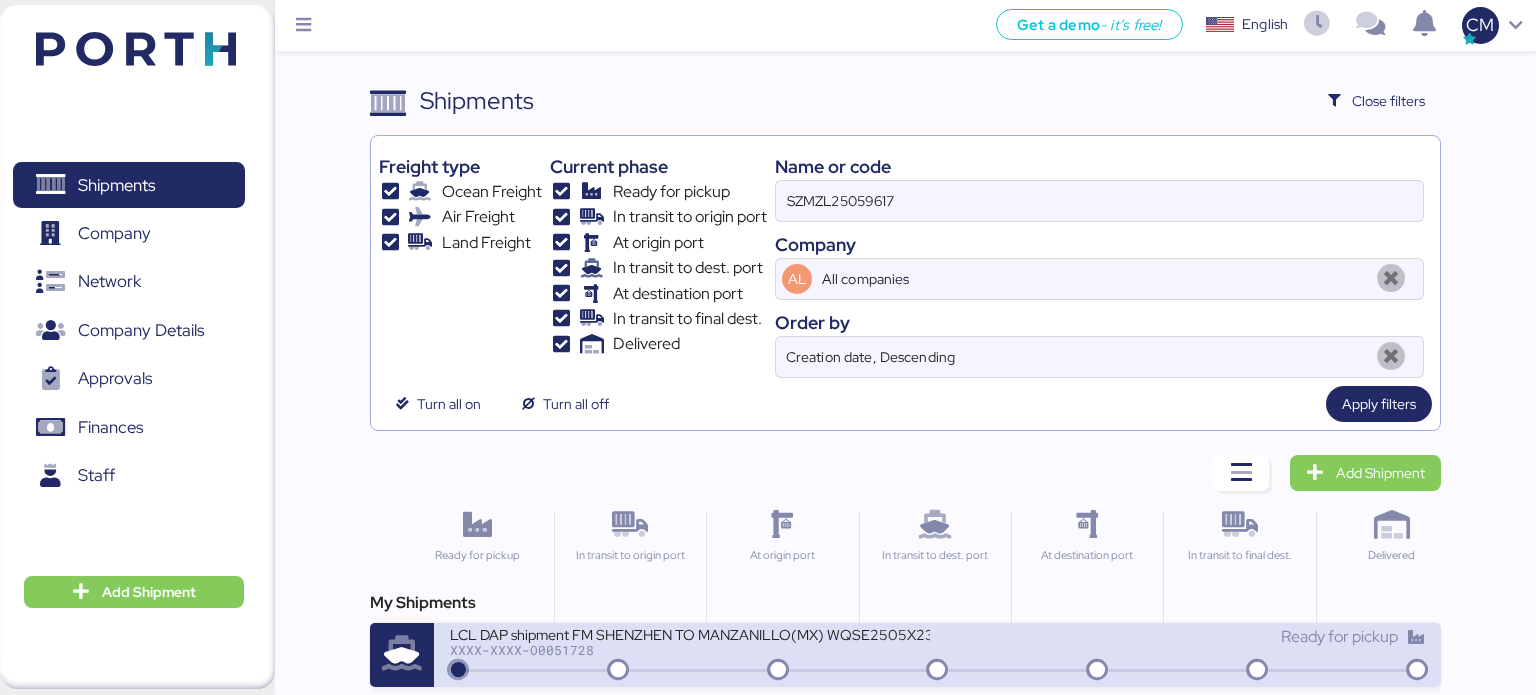 click on "LCL DAP shipment FM SHENZHEN TO MANZANILLO(MX) WQSE2505X23" at bounding box center (690, 633) 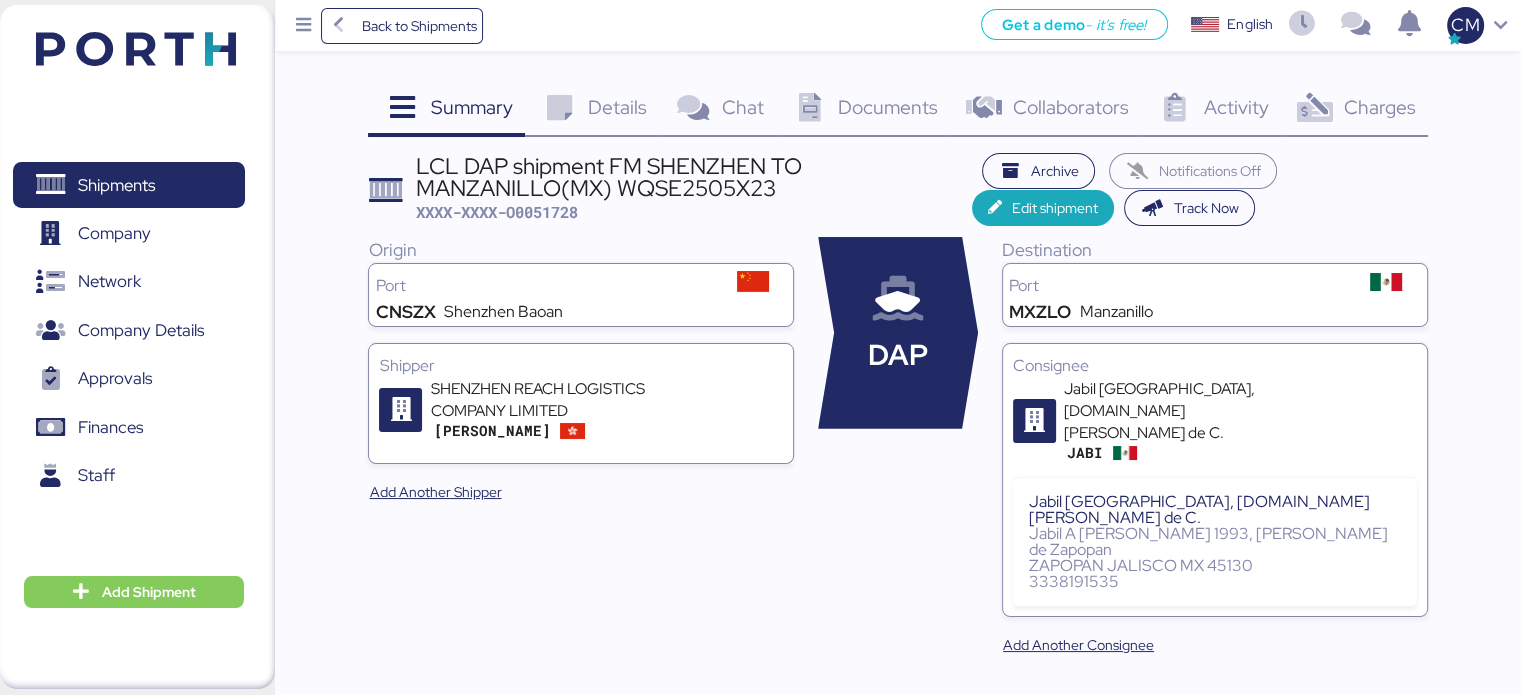 click on "Documents" at bounding box center (888, 107) 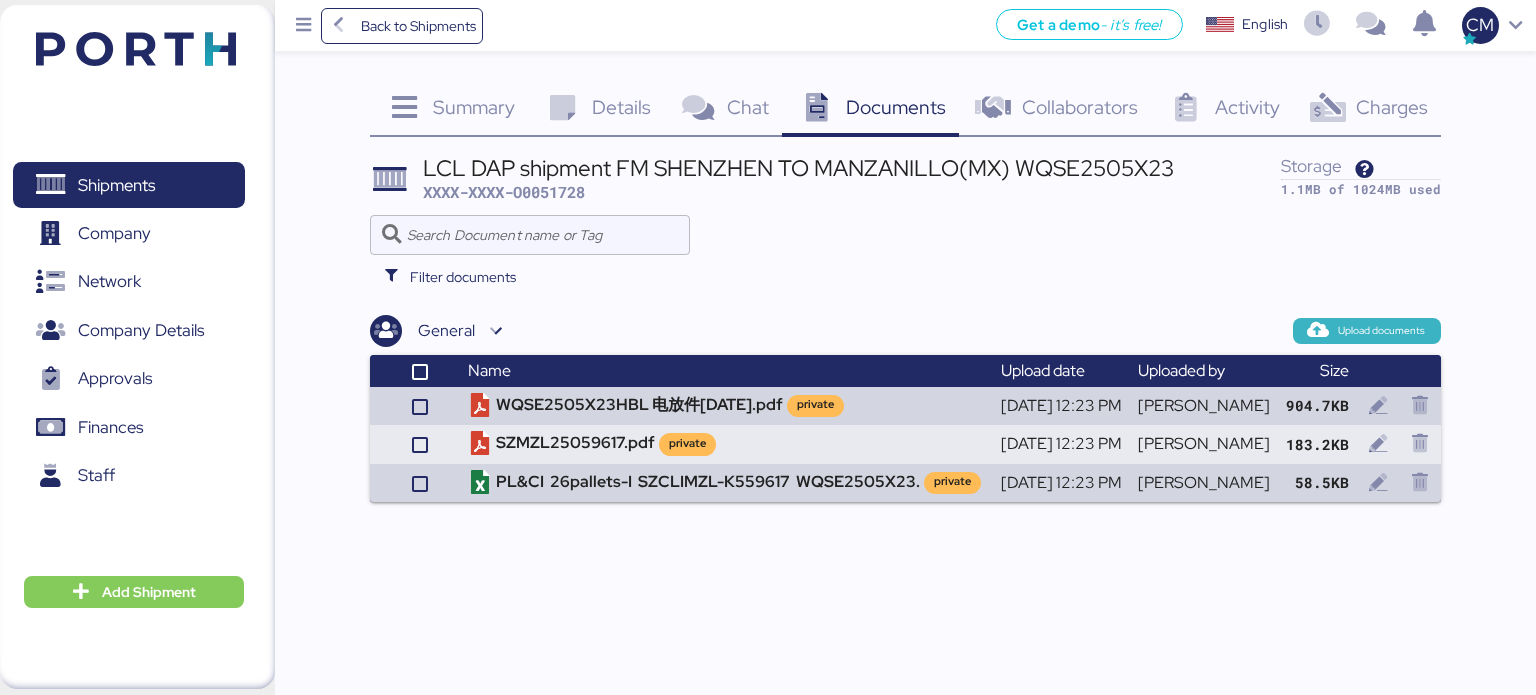 click at bounding box center [1318, 331] 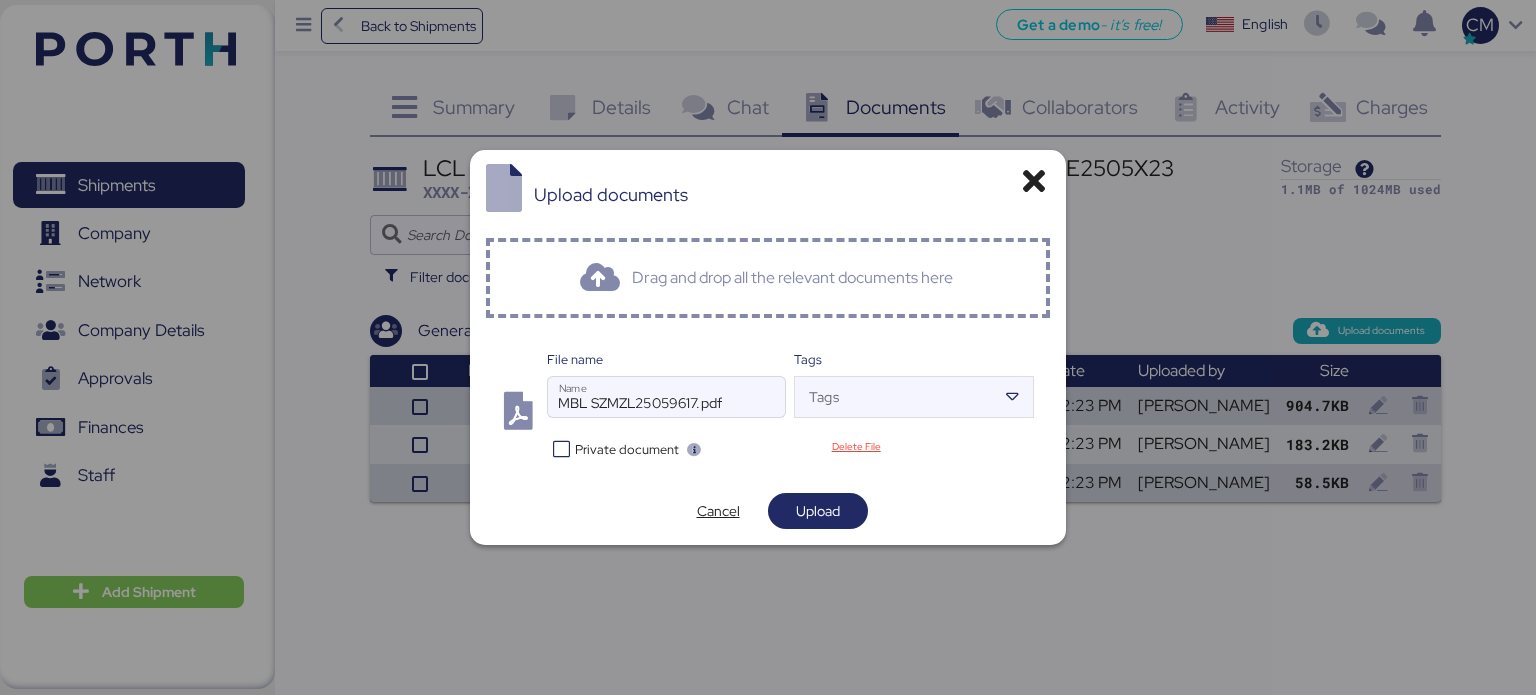 click at bounding box center (666, 427) 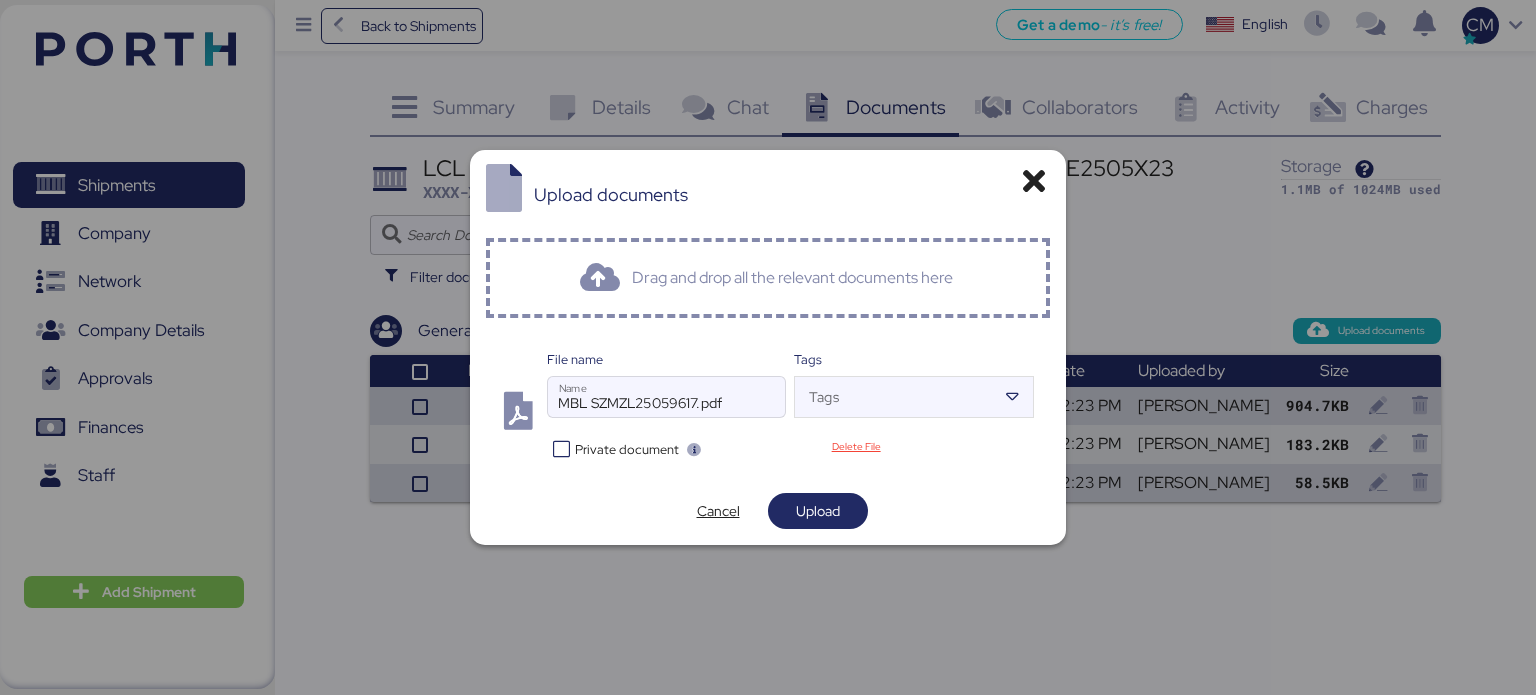 click at bounding box center (561, 449) 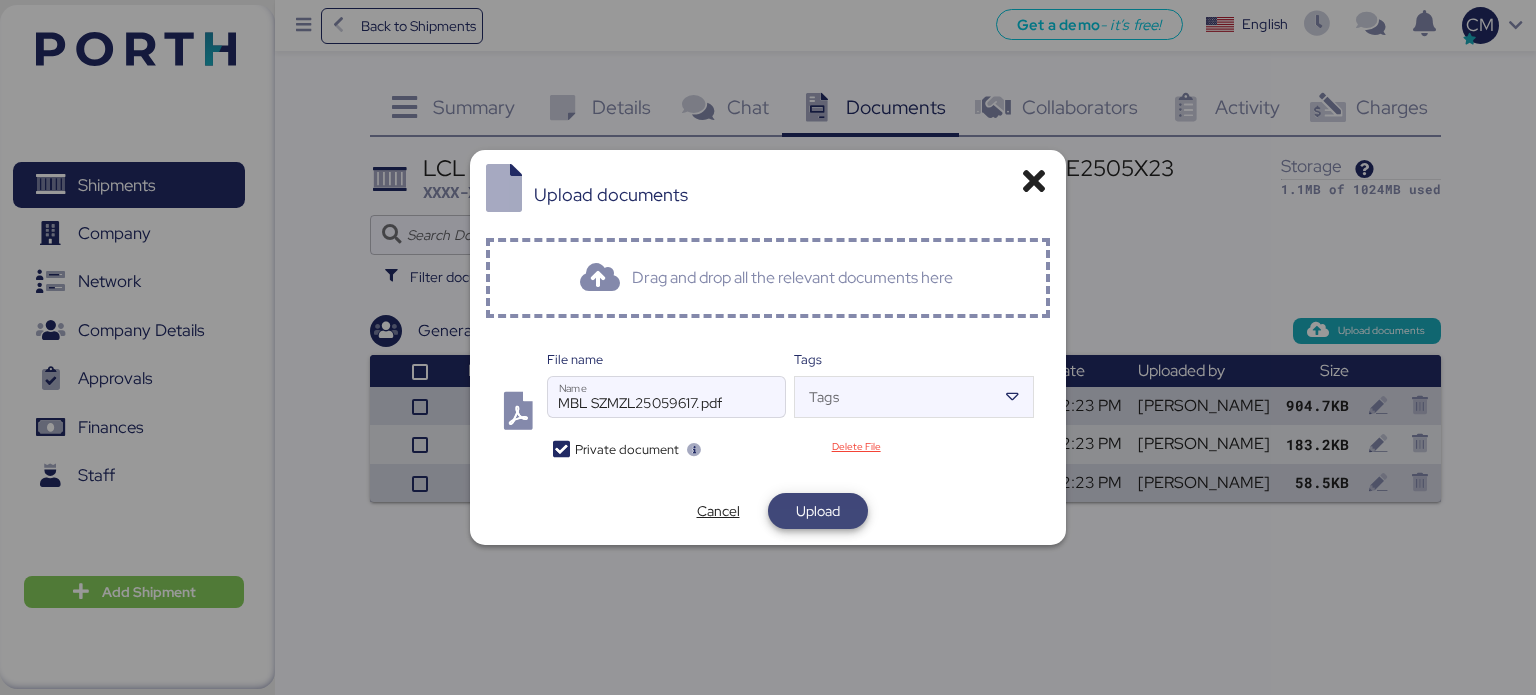 click on "Upload" at bounding box center [818, 511] 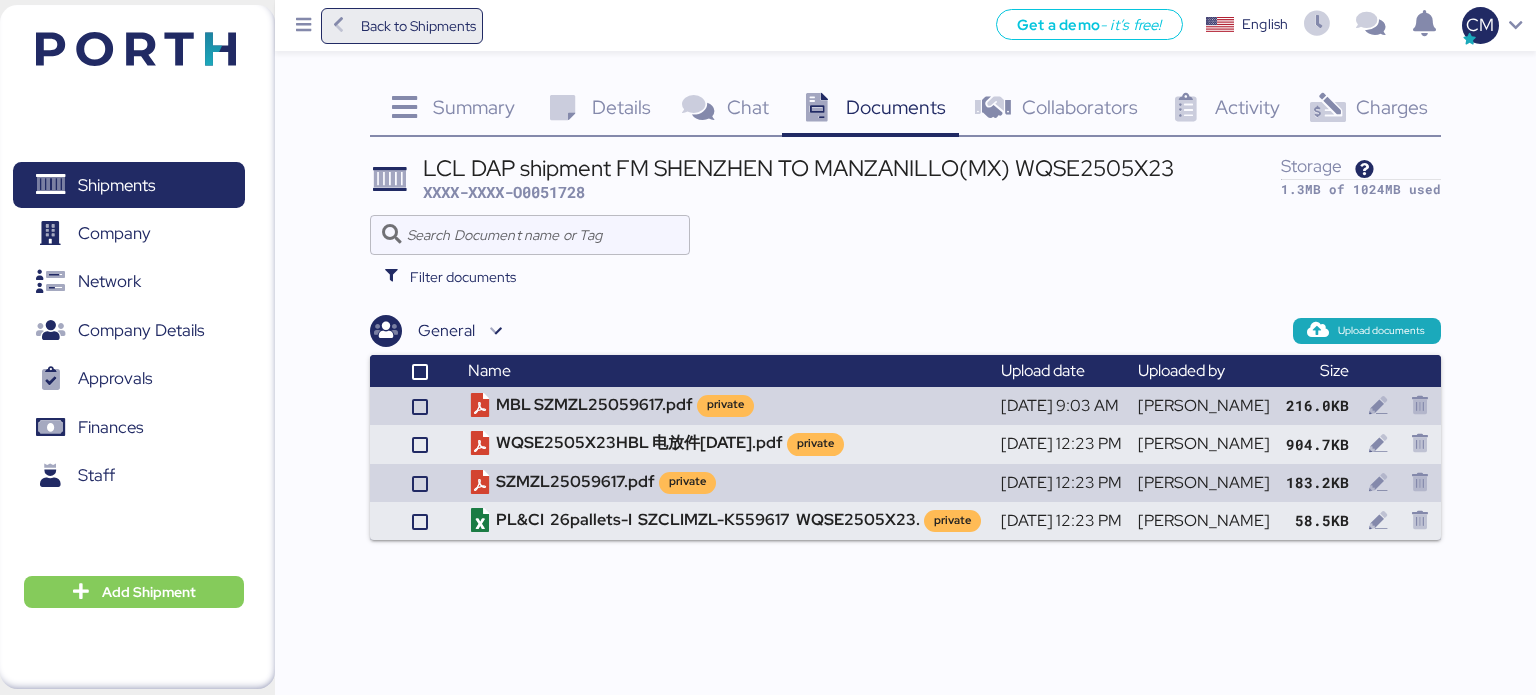click on "Back to Shipments" at bounding box center (402, 26) 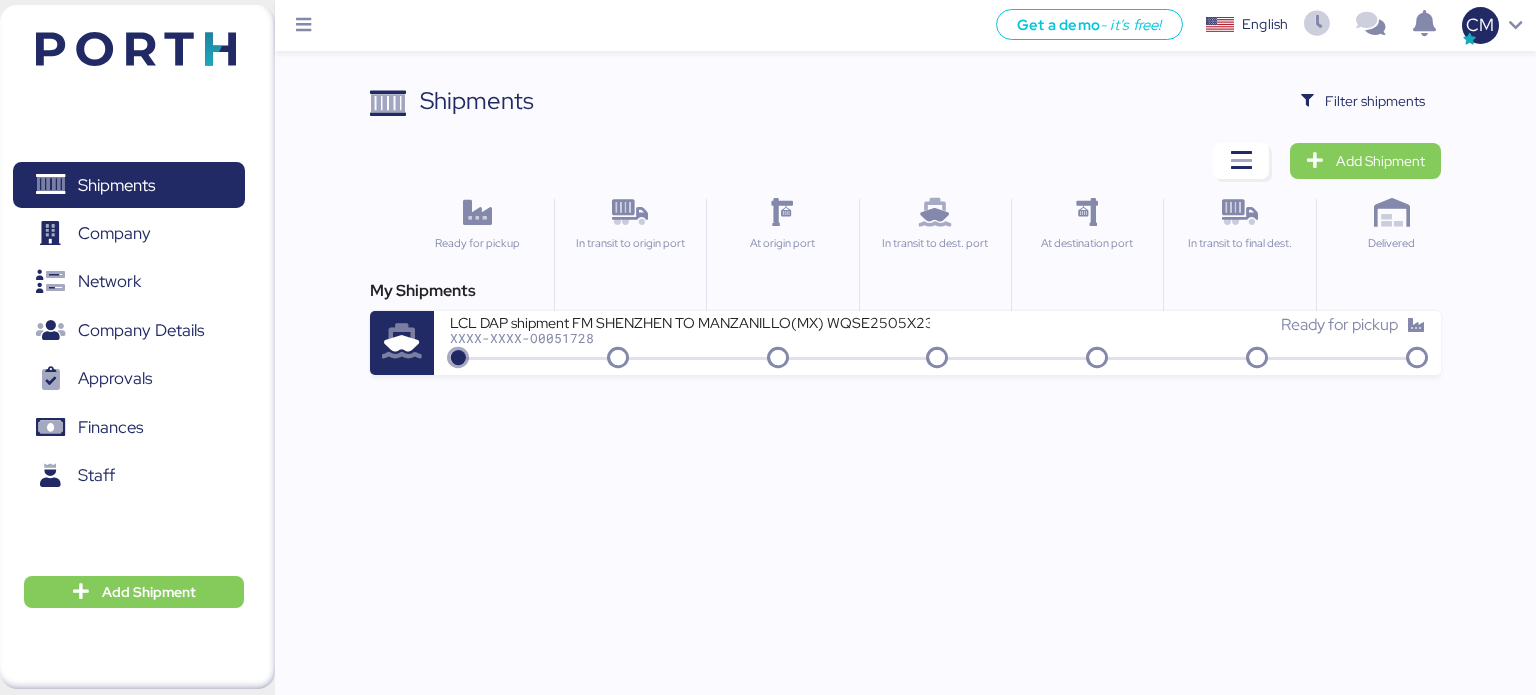 click on "Shipments   Clear Filters   Filter shipments     Add Shipment Ready for pickup In transit to origin port At origin port In transit to dest. port At destination port In transit to final dest. Delivered My Shipments LCL DAP shipment FM SHENZHEN TO MANZANILLO(MX) WQSE2505X23 XXXX-XXXX-O0051728 Ready for pickup" at bounding box center (906, 229) 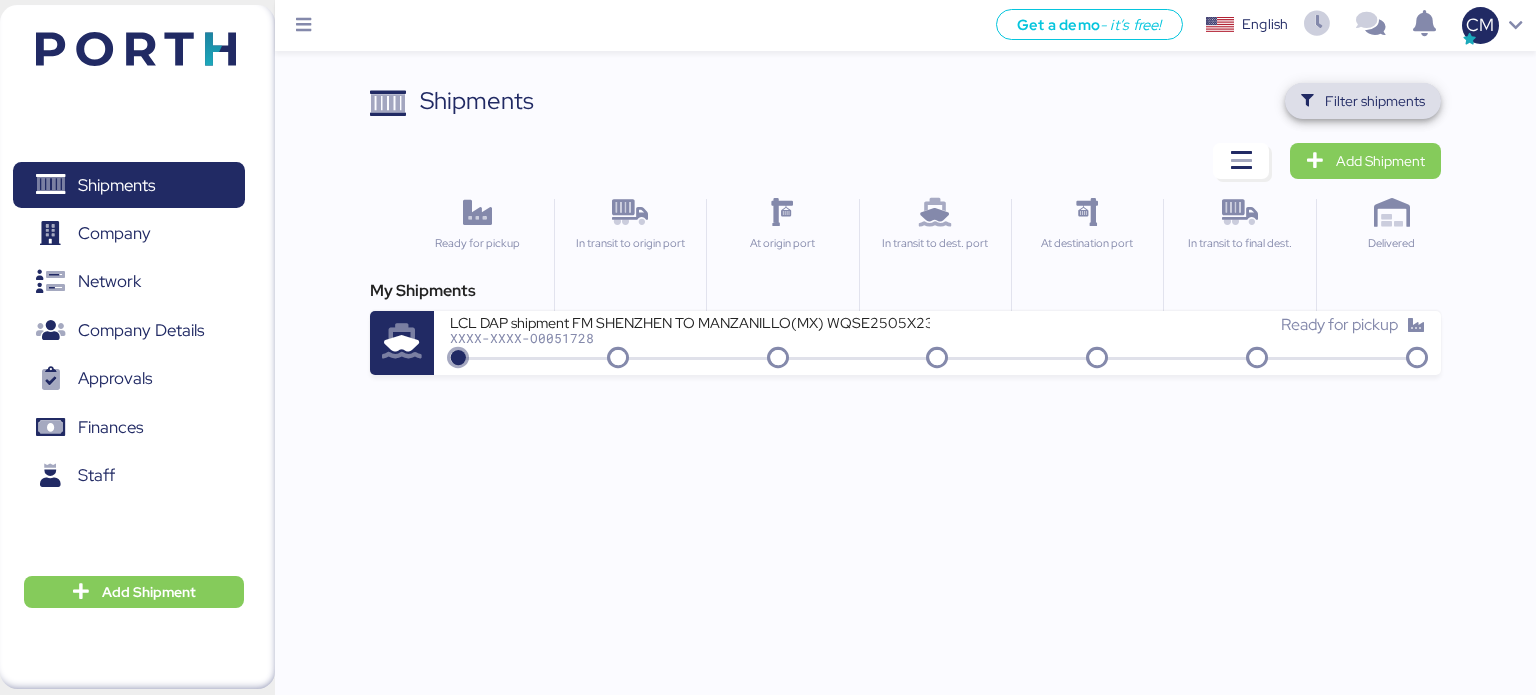 click on "Filter shipments" at bounding box center [1375, 101] 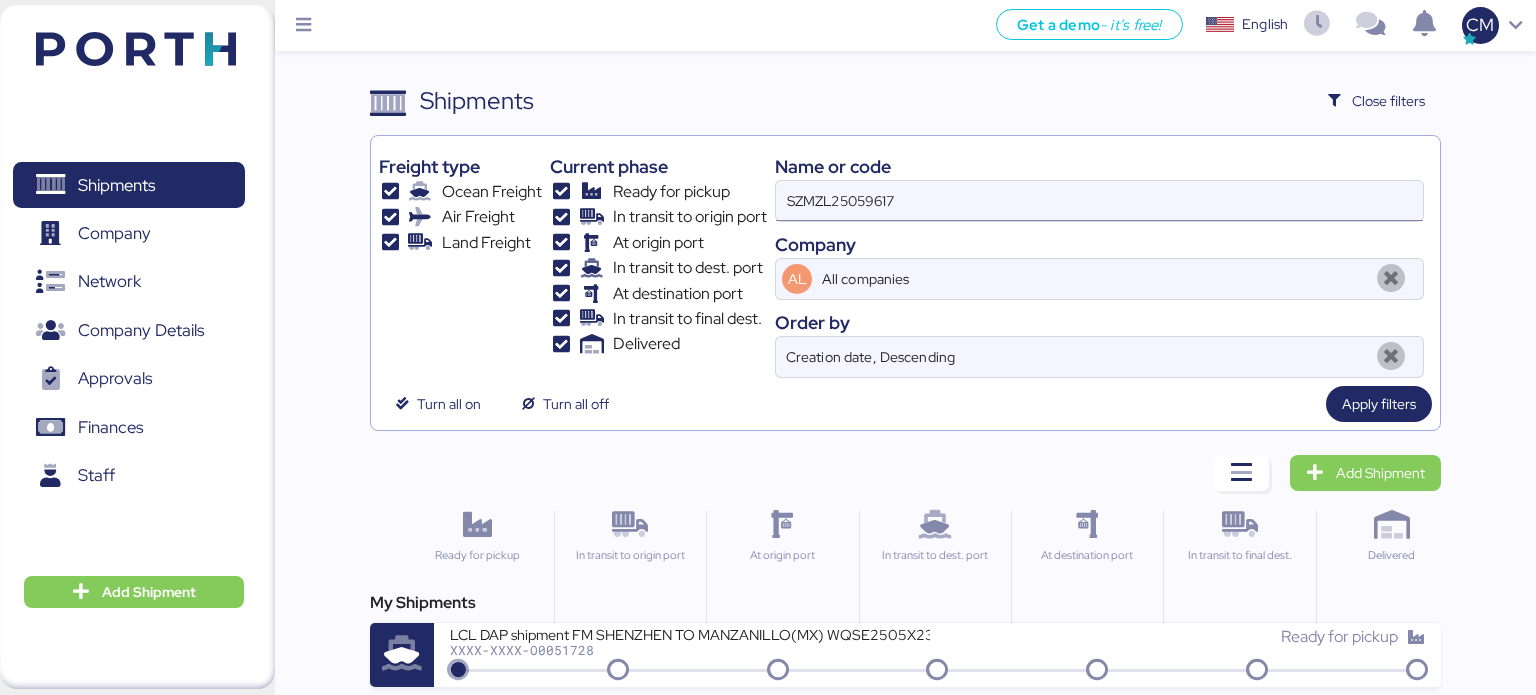 click on "SZMZL25059617" at bounding box center (1099, 201) 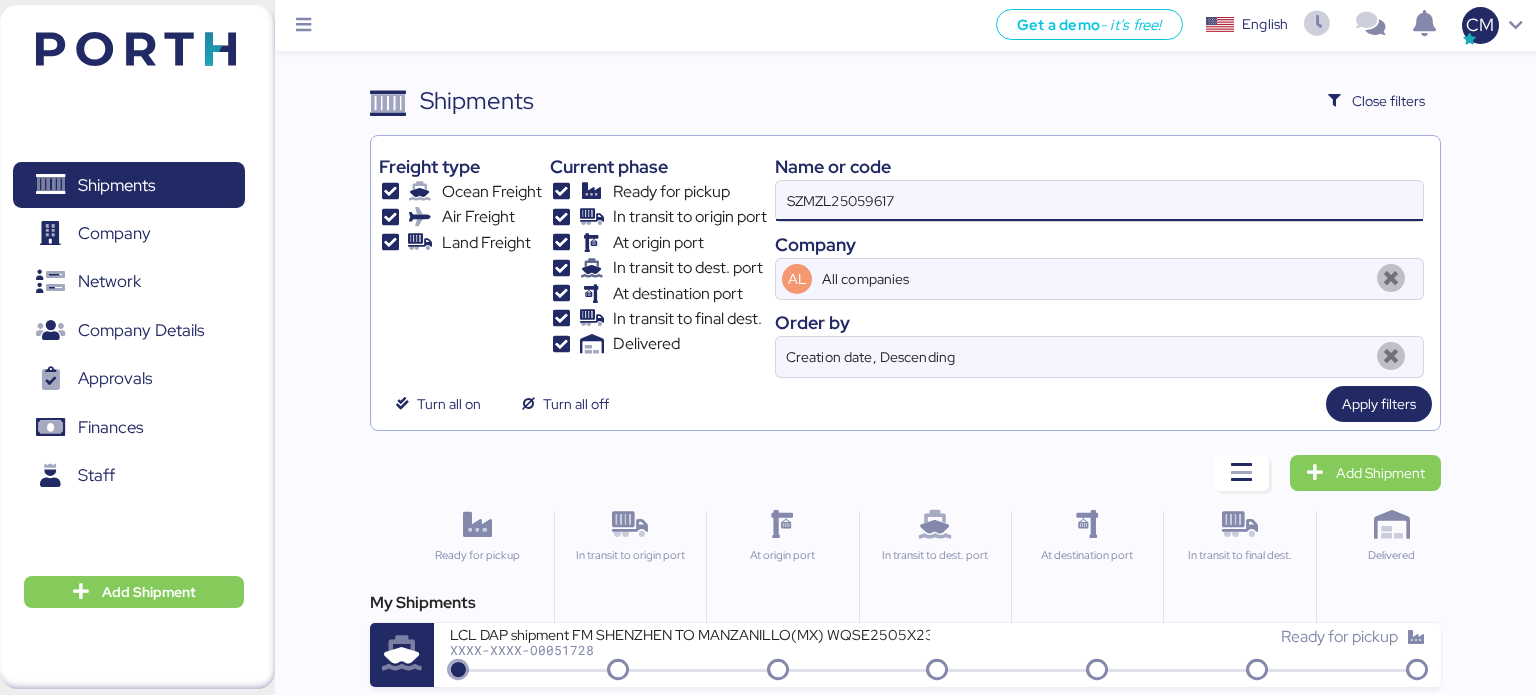 click on "SZMZL25059617" at bounding box center [1099, 201] 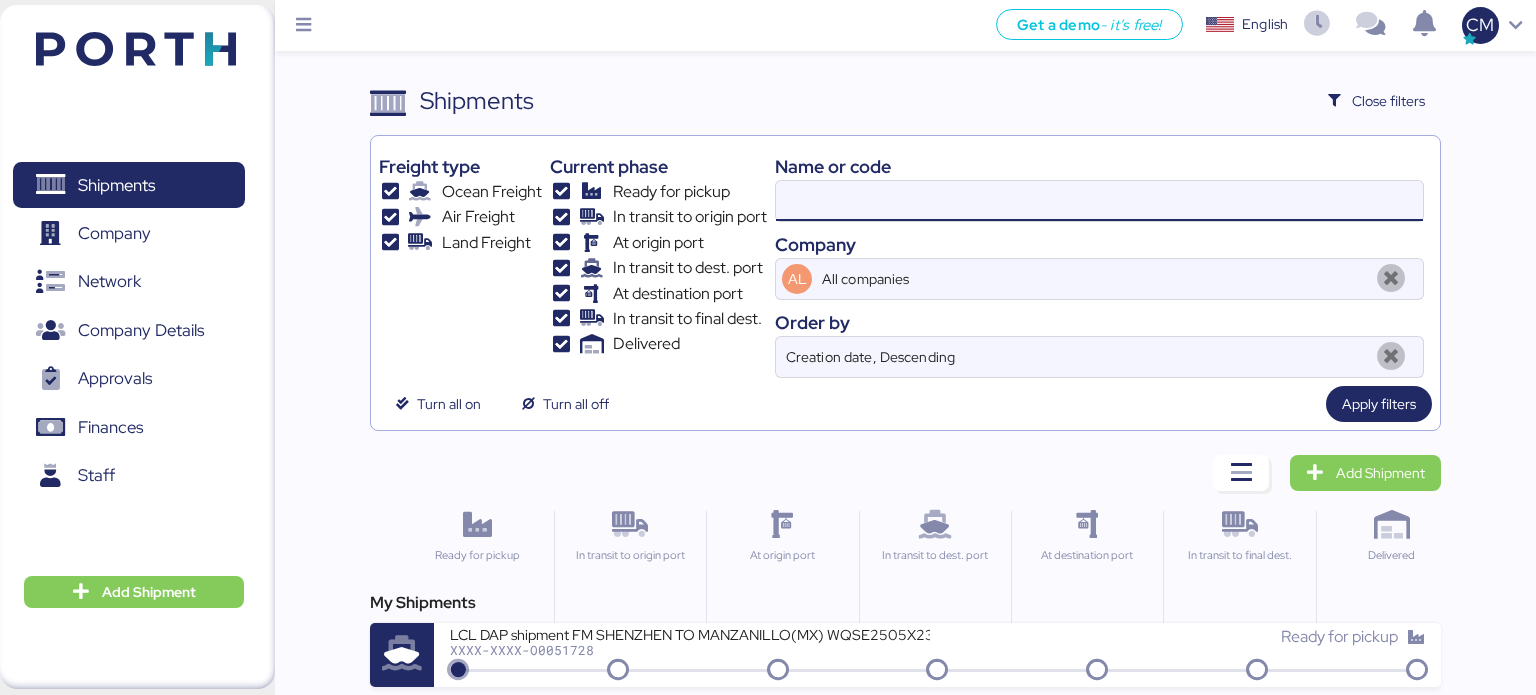 paste on "SZMZL25059606" 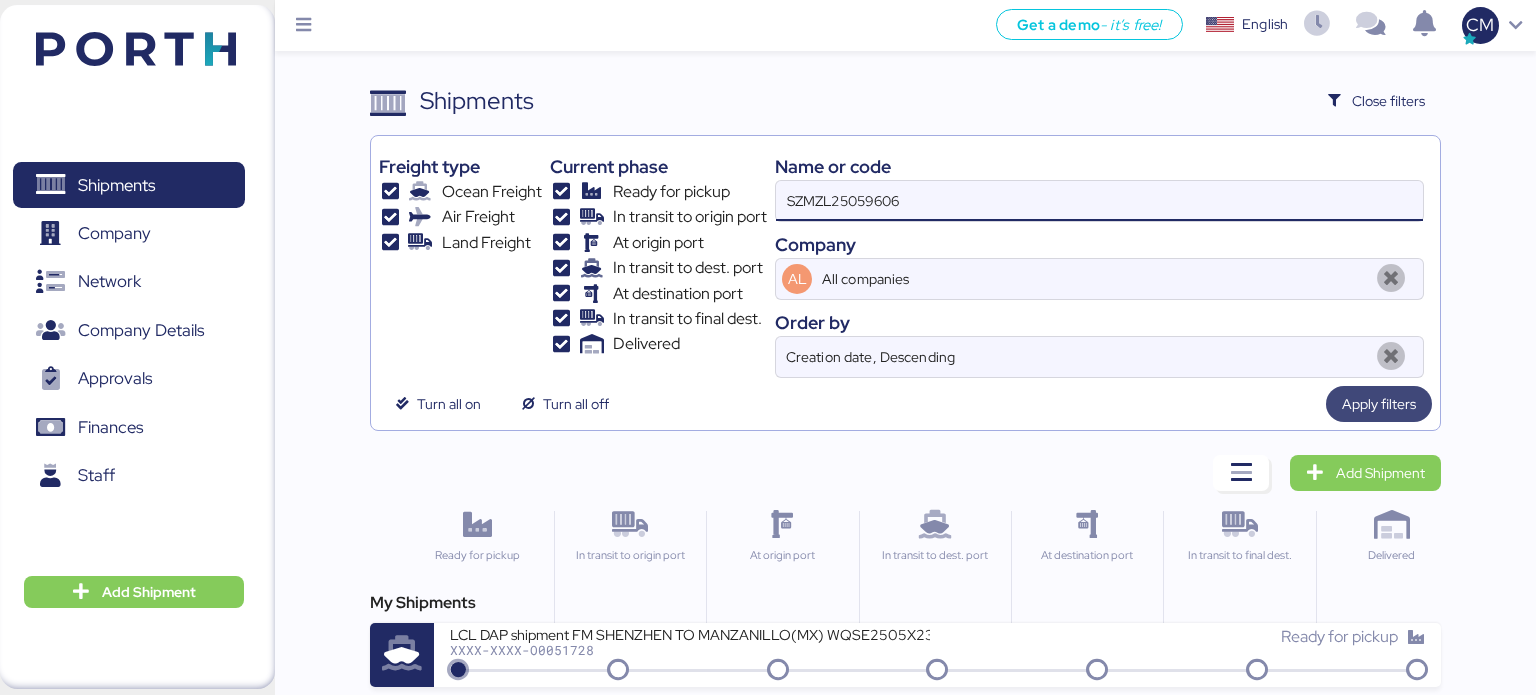 type on "SZMZL25059606" 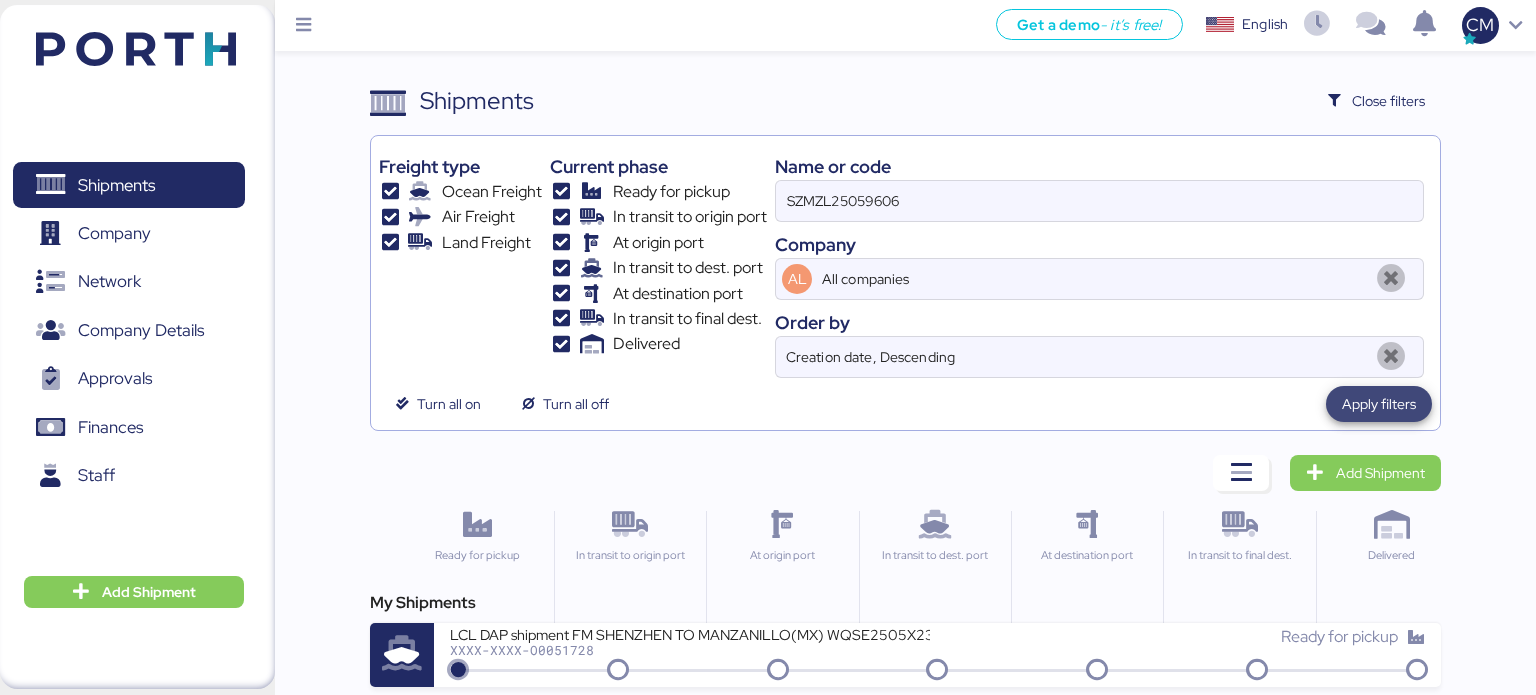 click on "Apply filters" at bounding box center (1379, 404) 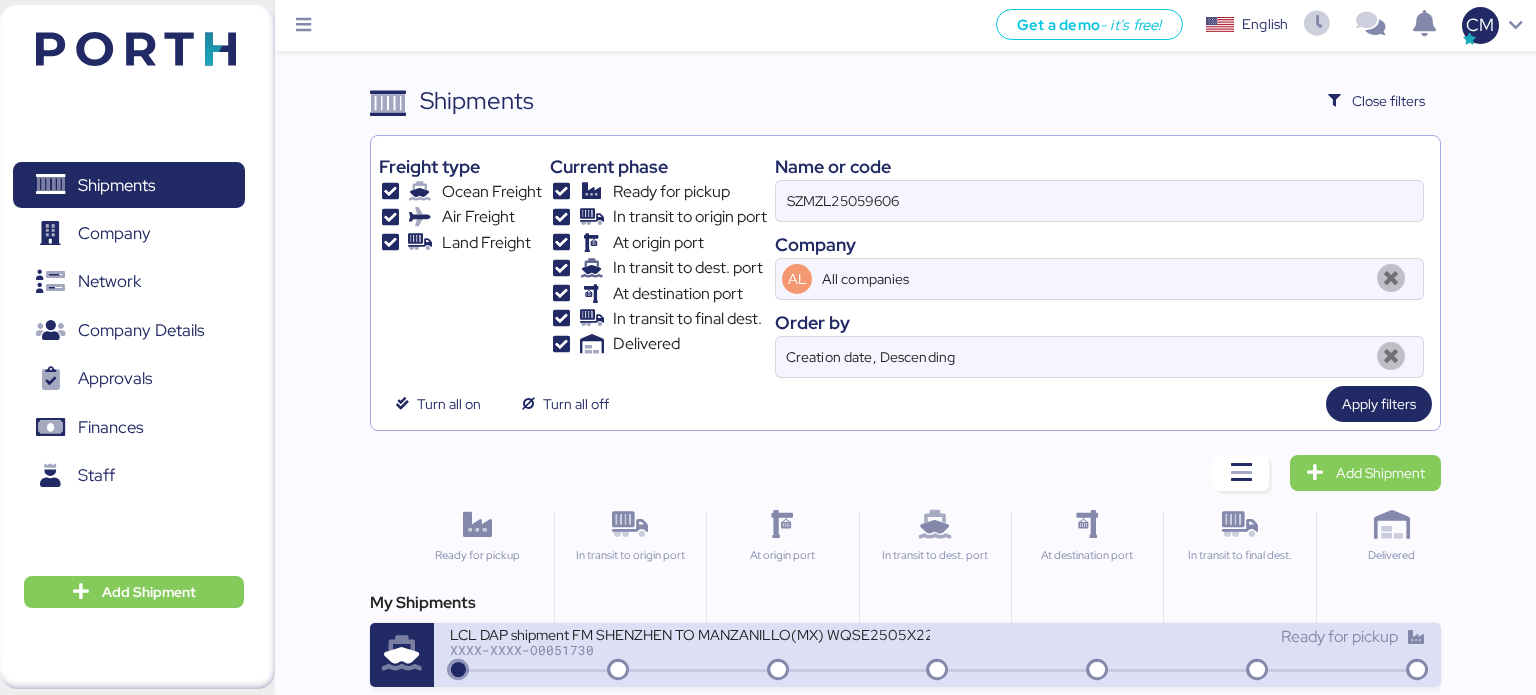 click on "LCL DAP shipment FM SHENZHEN TO MANZANILLO(MX) WQSE2505X22" at bounding box center (690, 633) 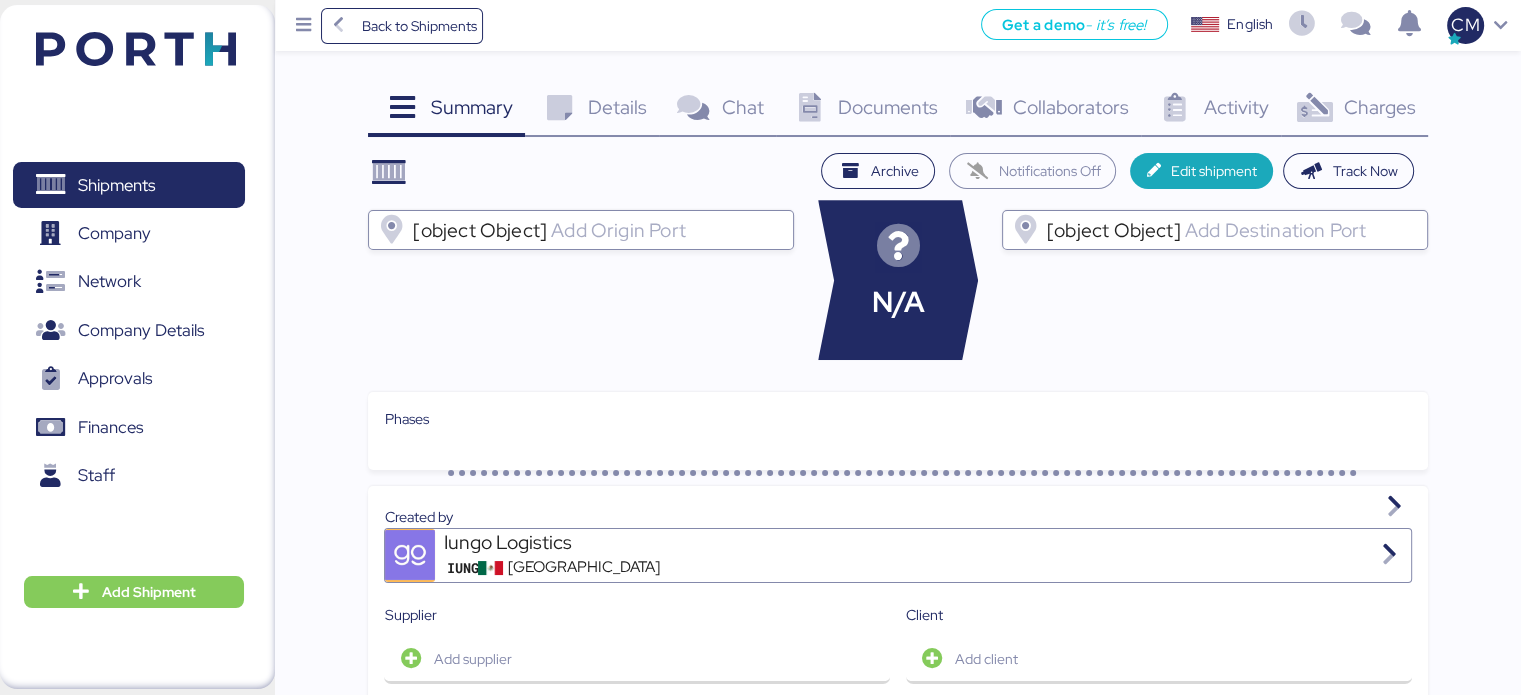 click on "Documents" at bounding box center [888, 107] 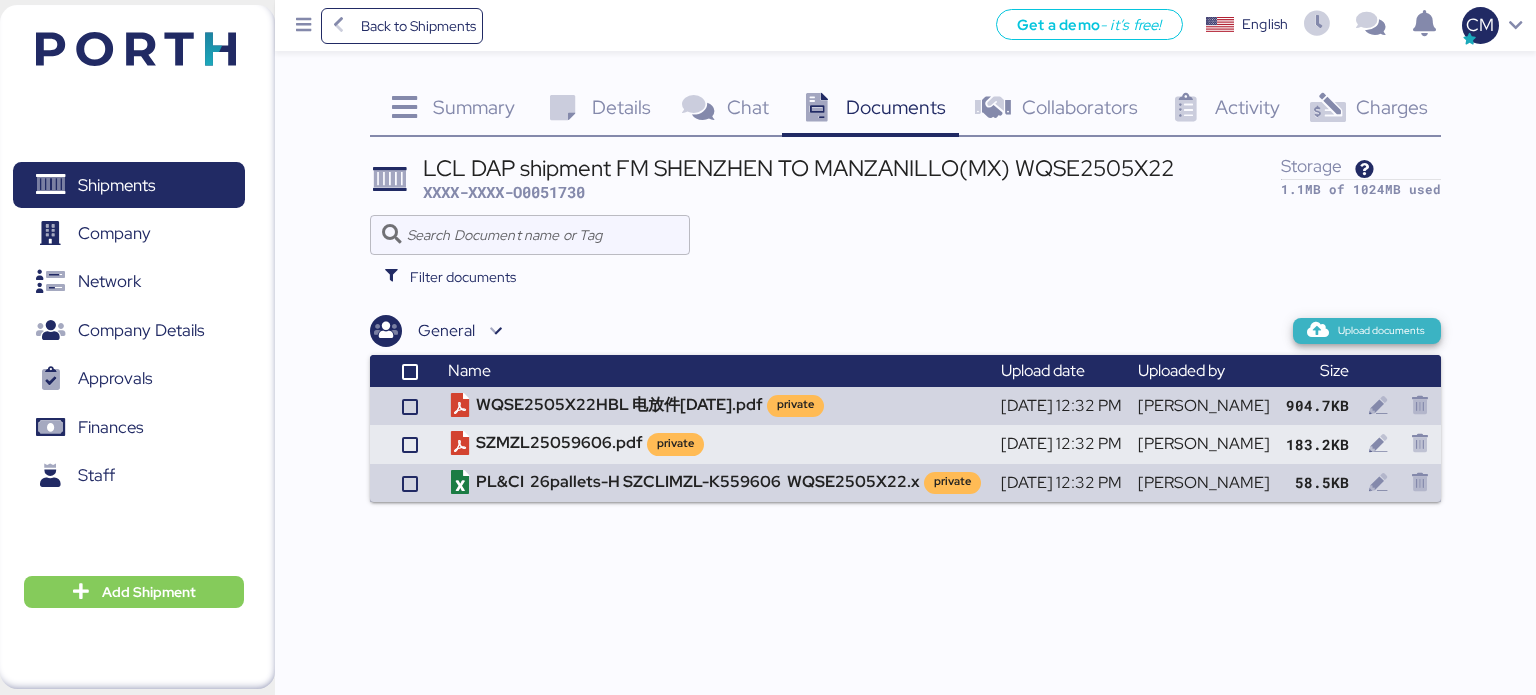click on "Upload documents" at bounding box center [1367, 331] 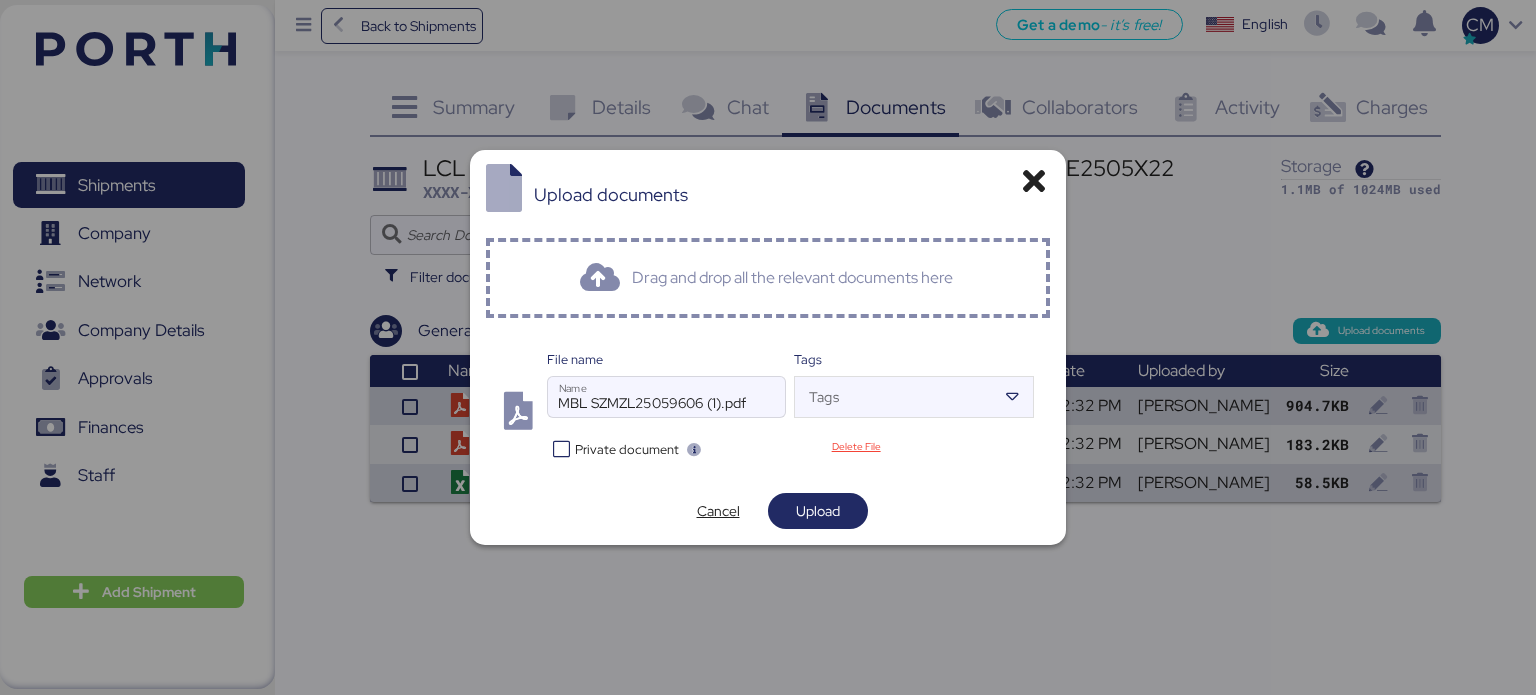 click at bounding box center [666, 427] 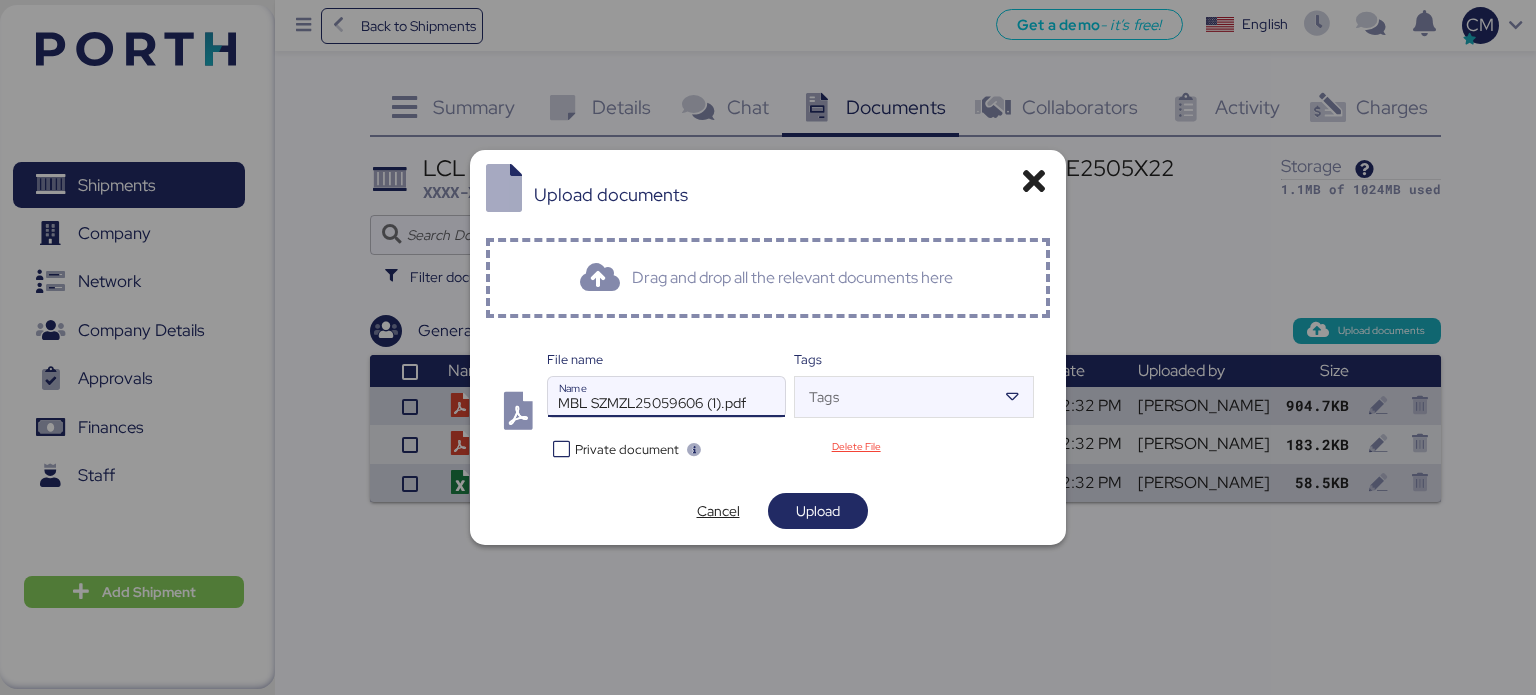 click at bounding box center (561, 449) 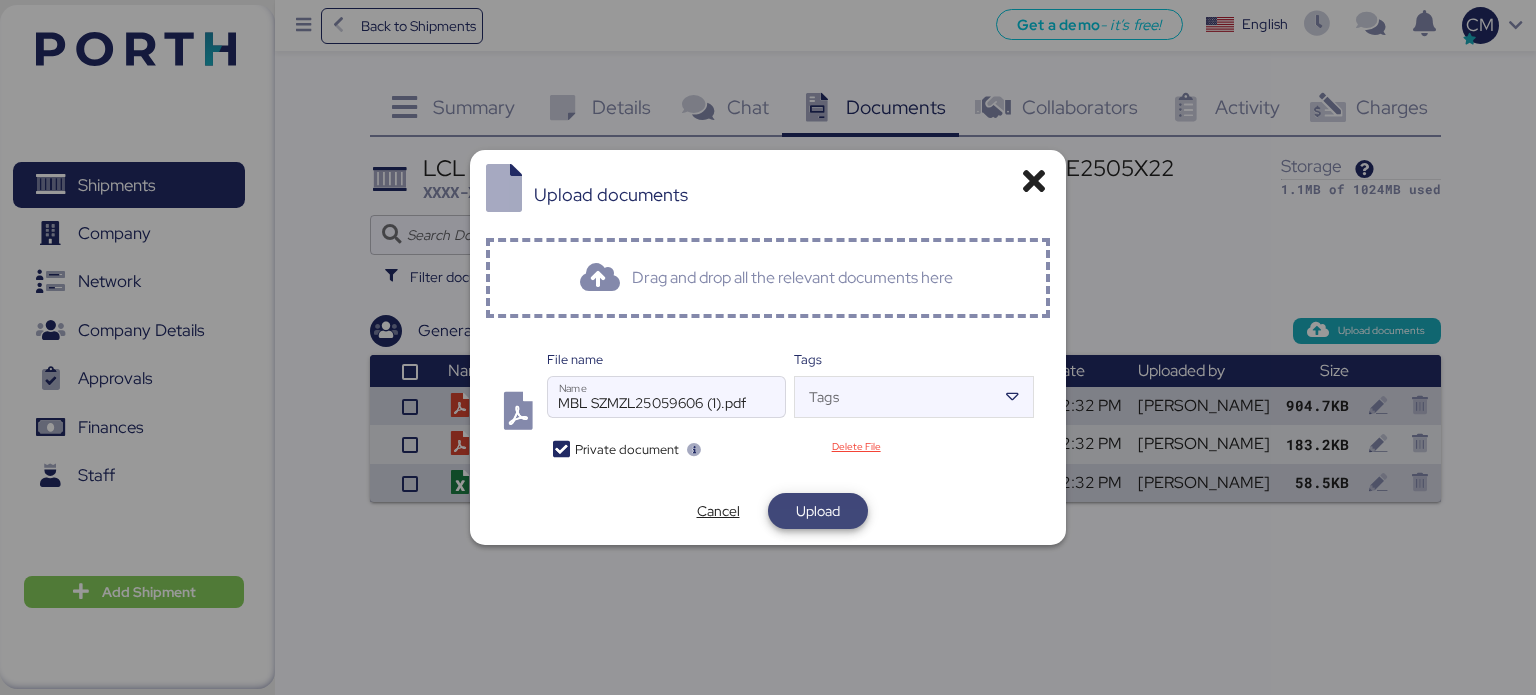 click on "Upload" at bounding box center [818, 511] 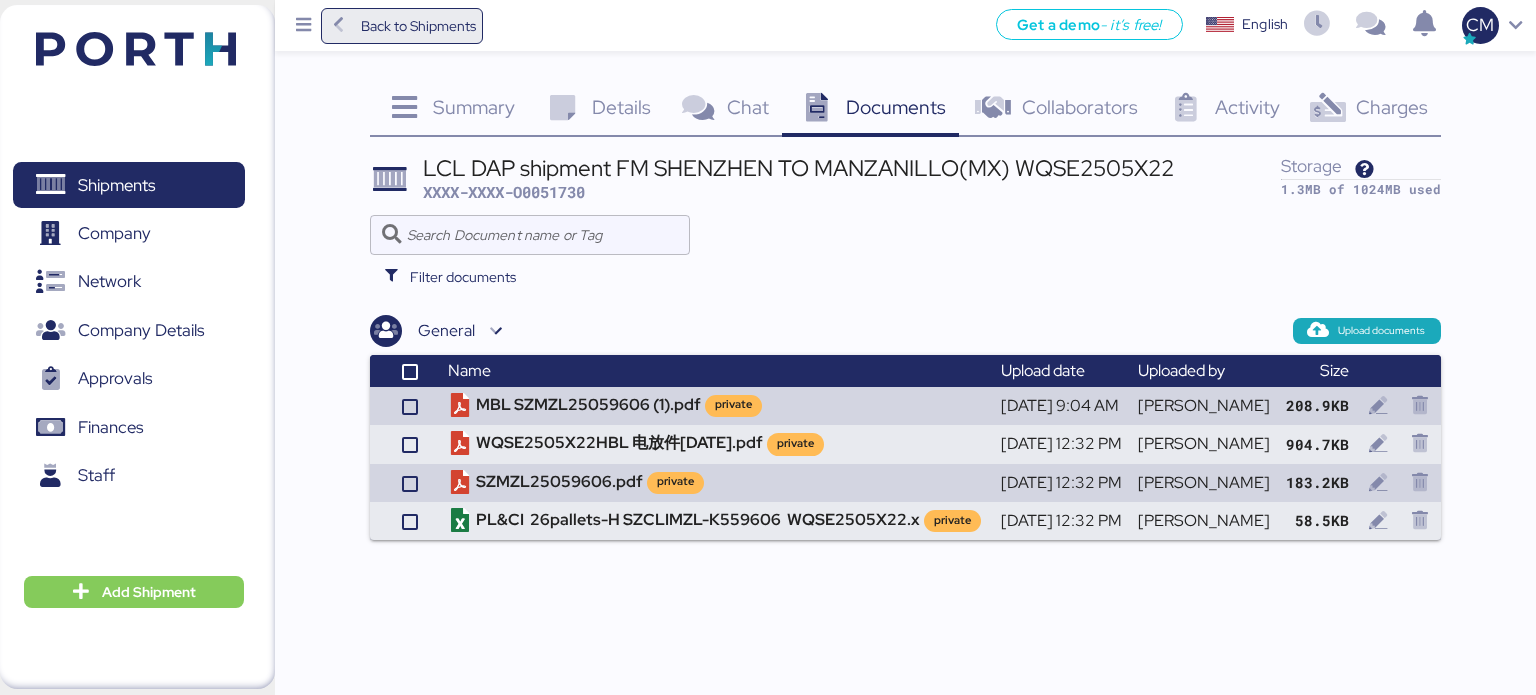 click on "Back to Shipments" at bounding box center (418, 26) 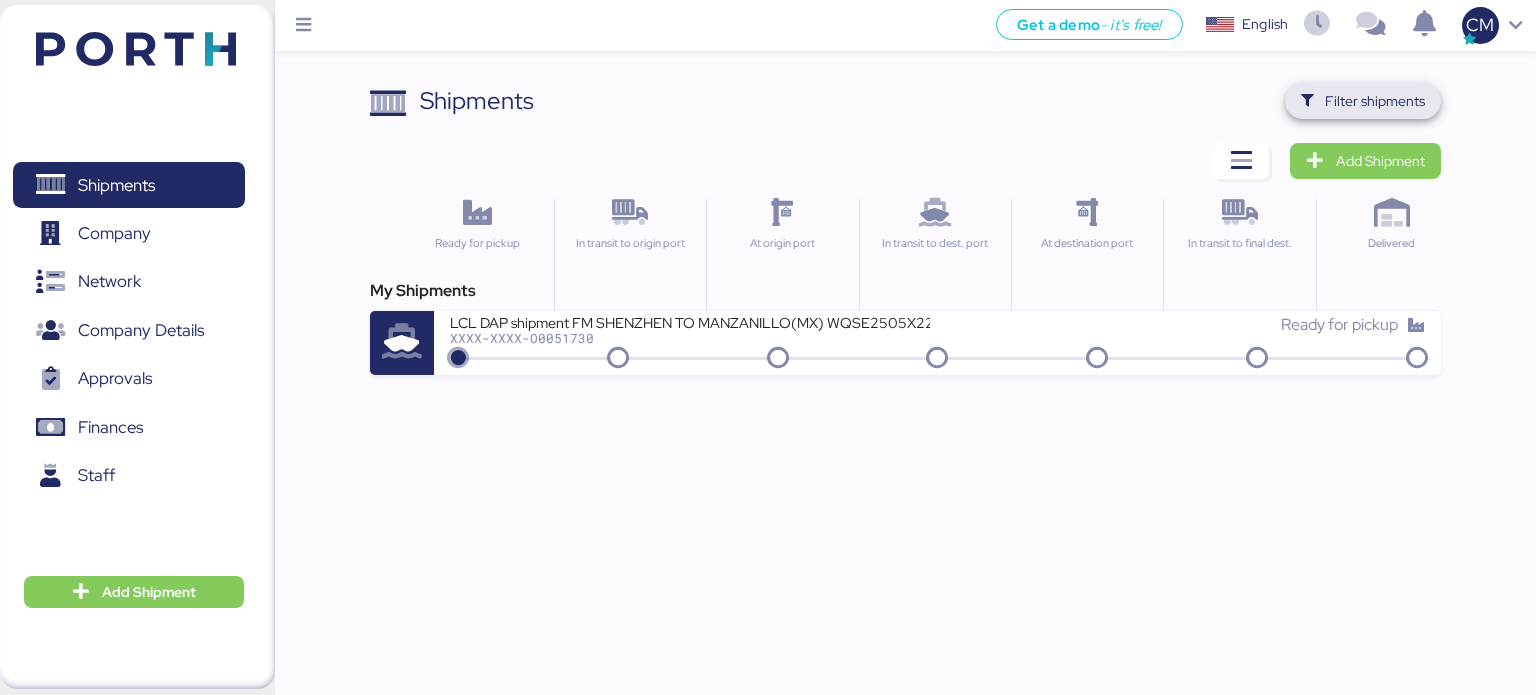 click on "Filter shipments" at bounding box center [1375, 101] 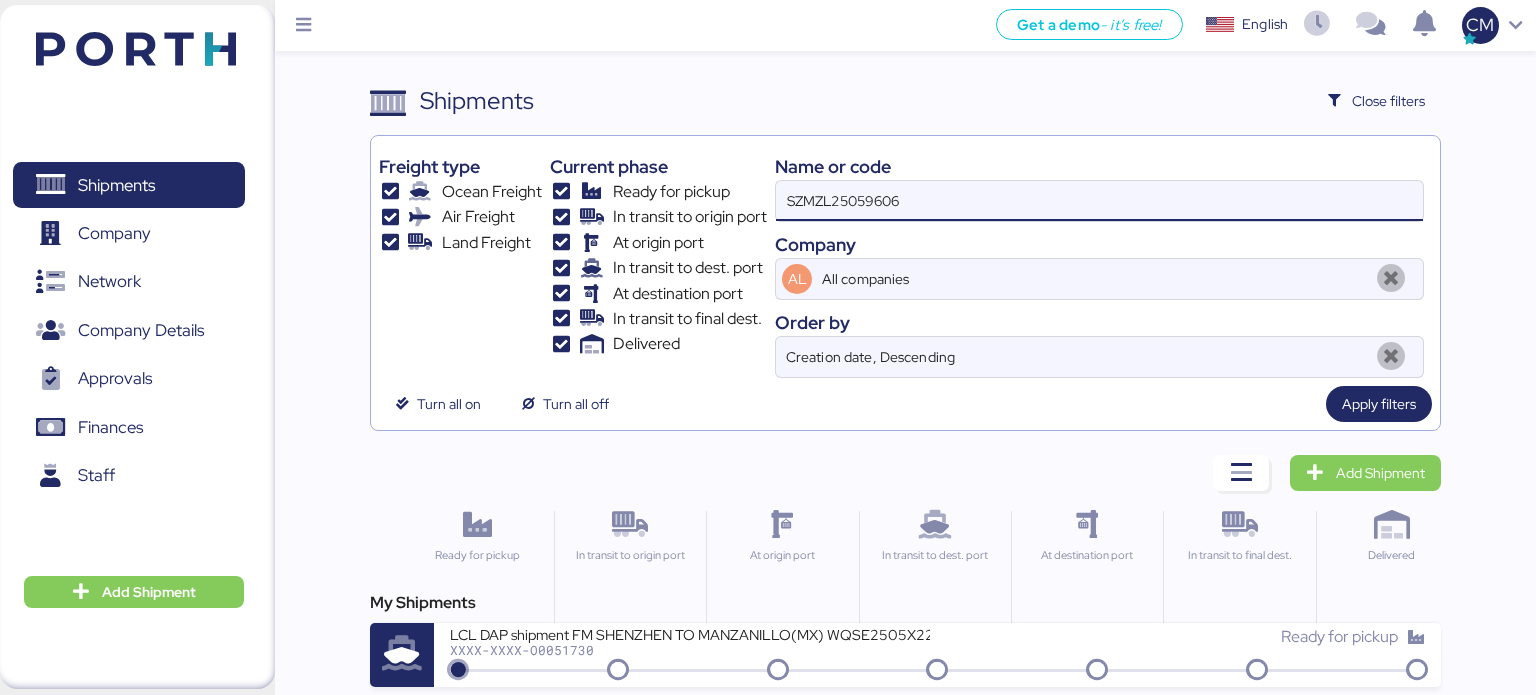click on "SZMZL25059606" at bounding box center [1099, 201] 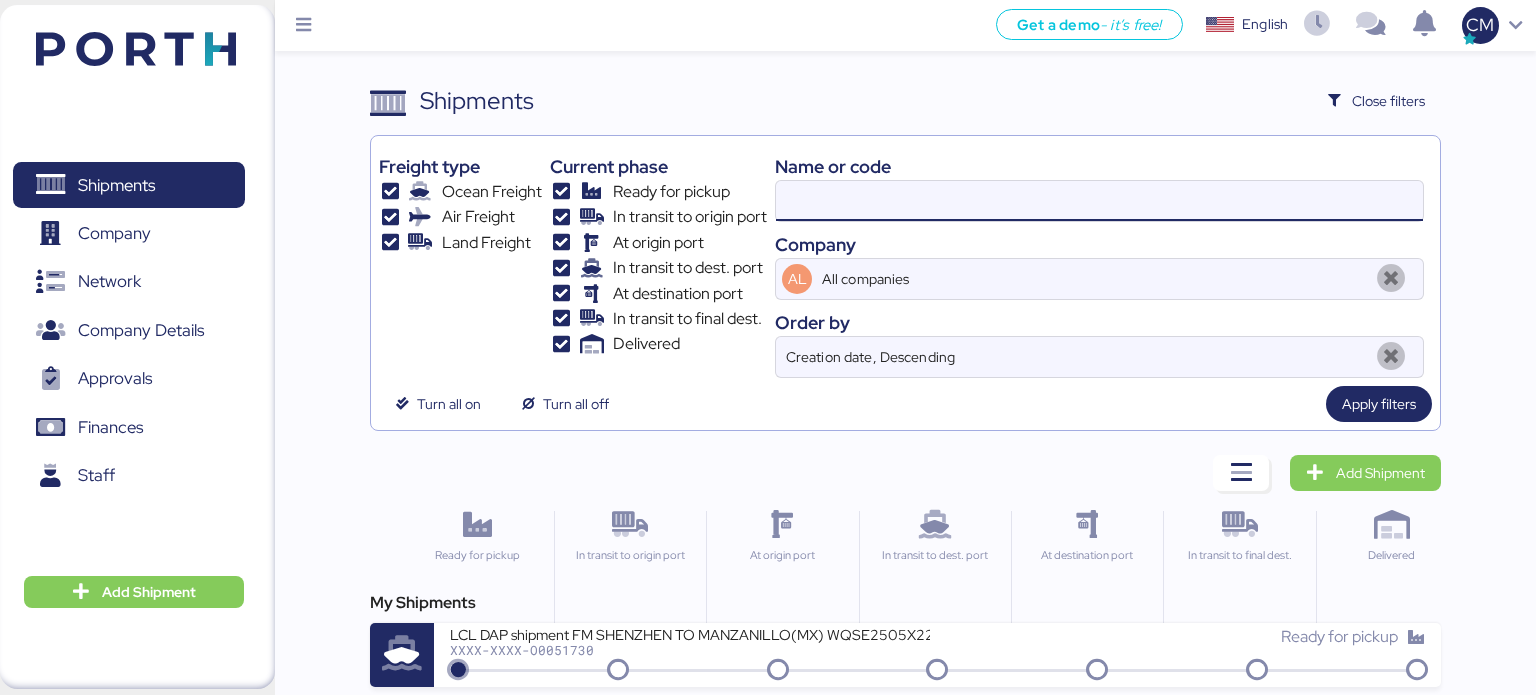 paste on "SZMZL25059618" 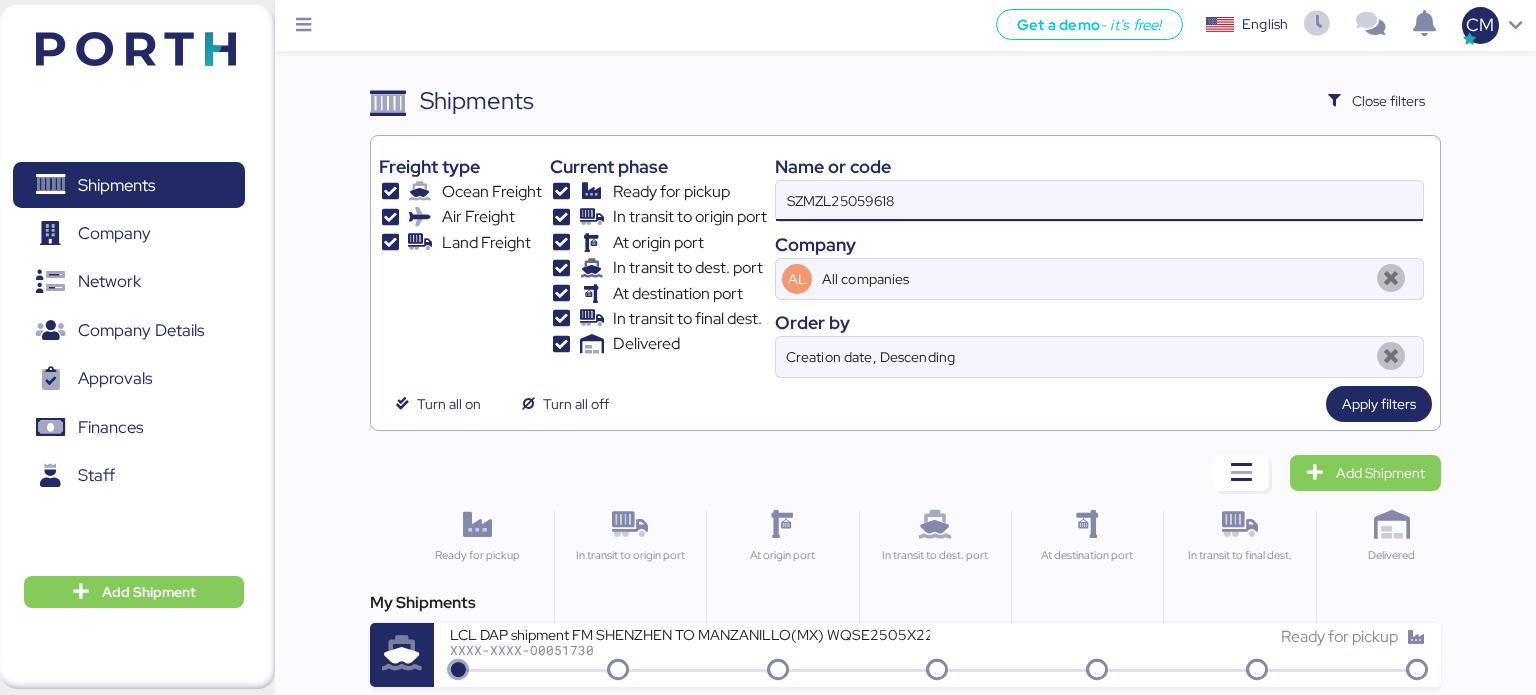 type on "SZMZL25059618" 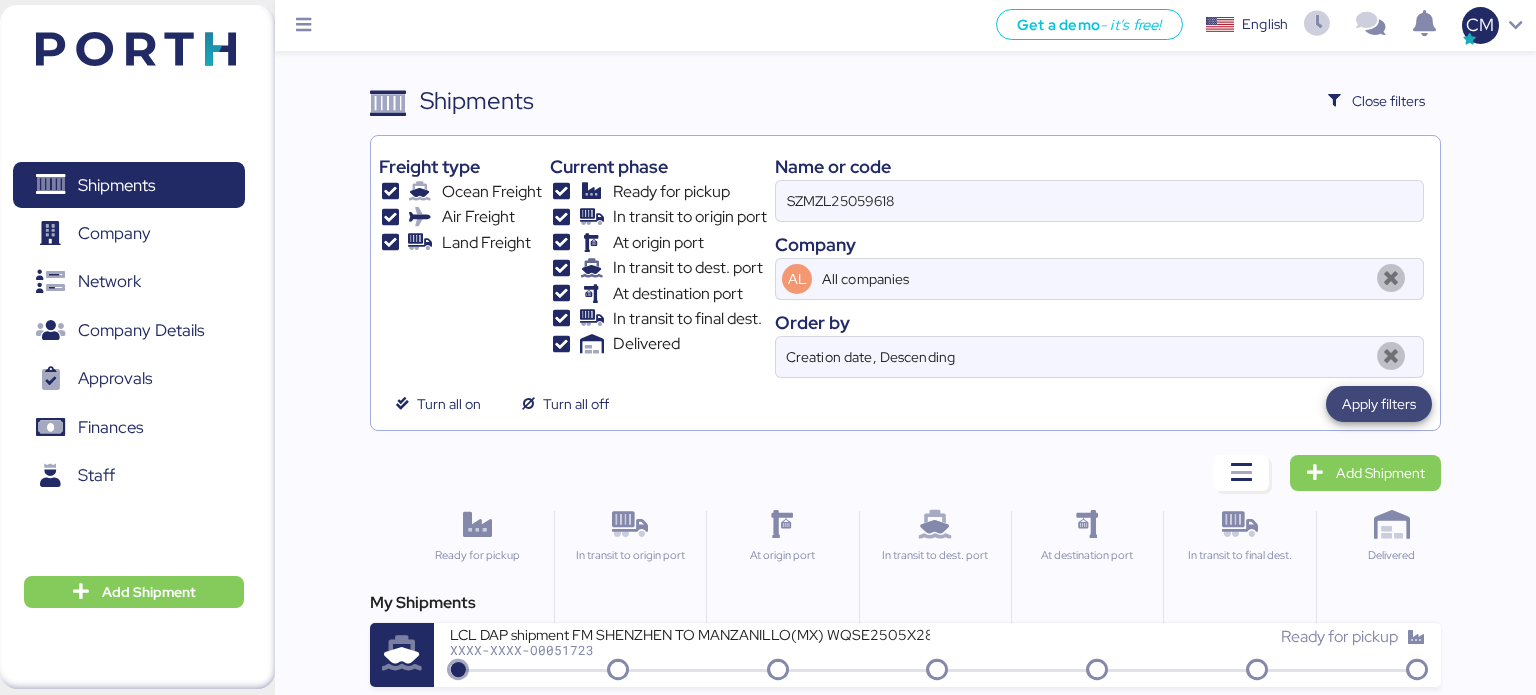 click on "Apply filters" at bounding box center (1379, 404) 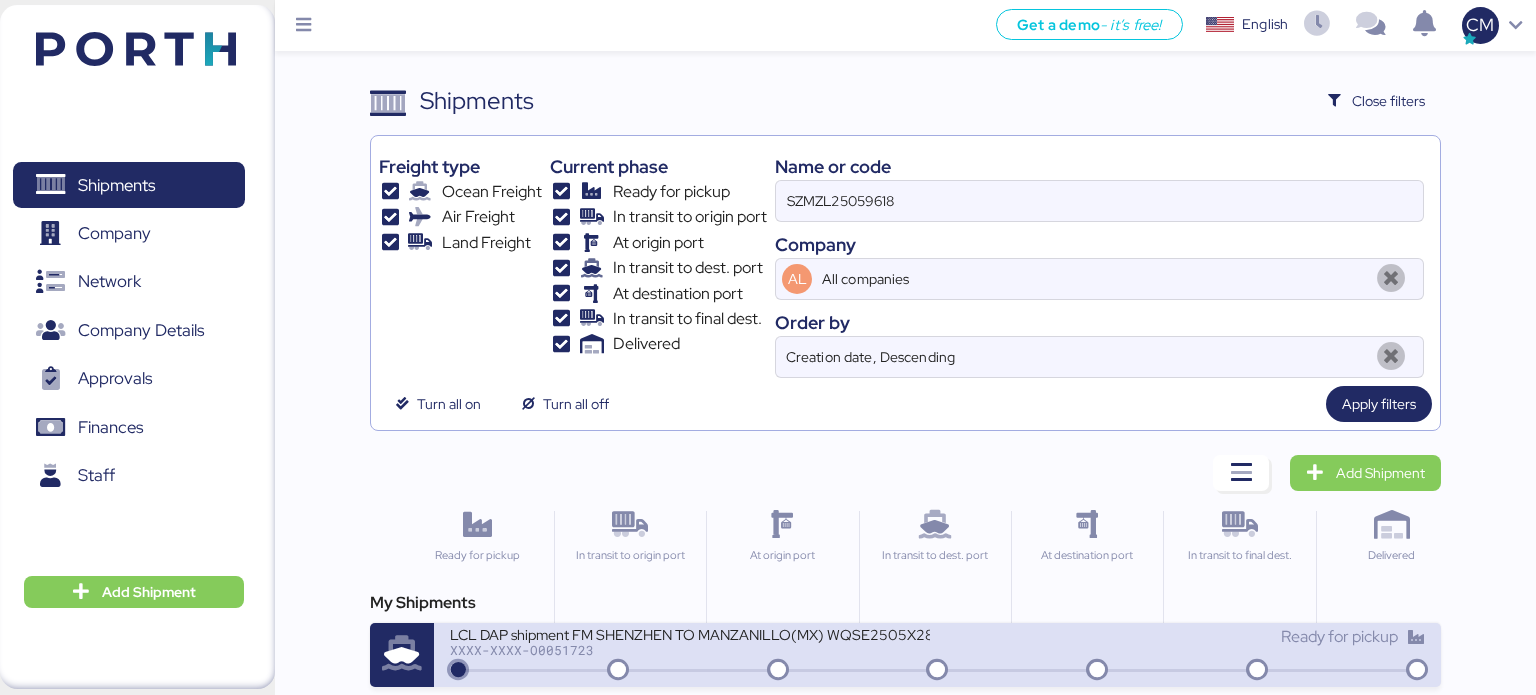 click on "XXXX-XXXX-O0051723" at bounding box center (690, 650) 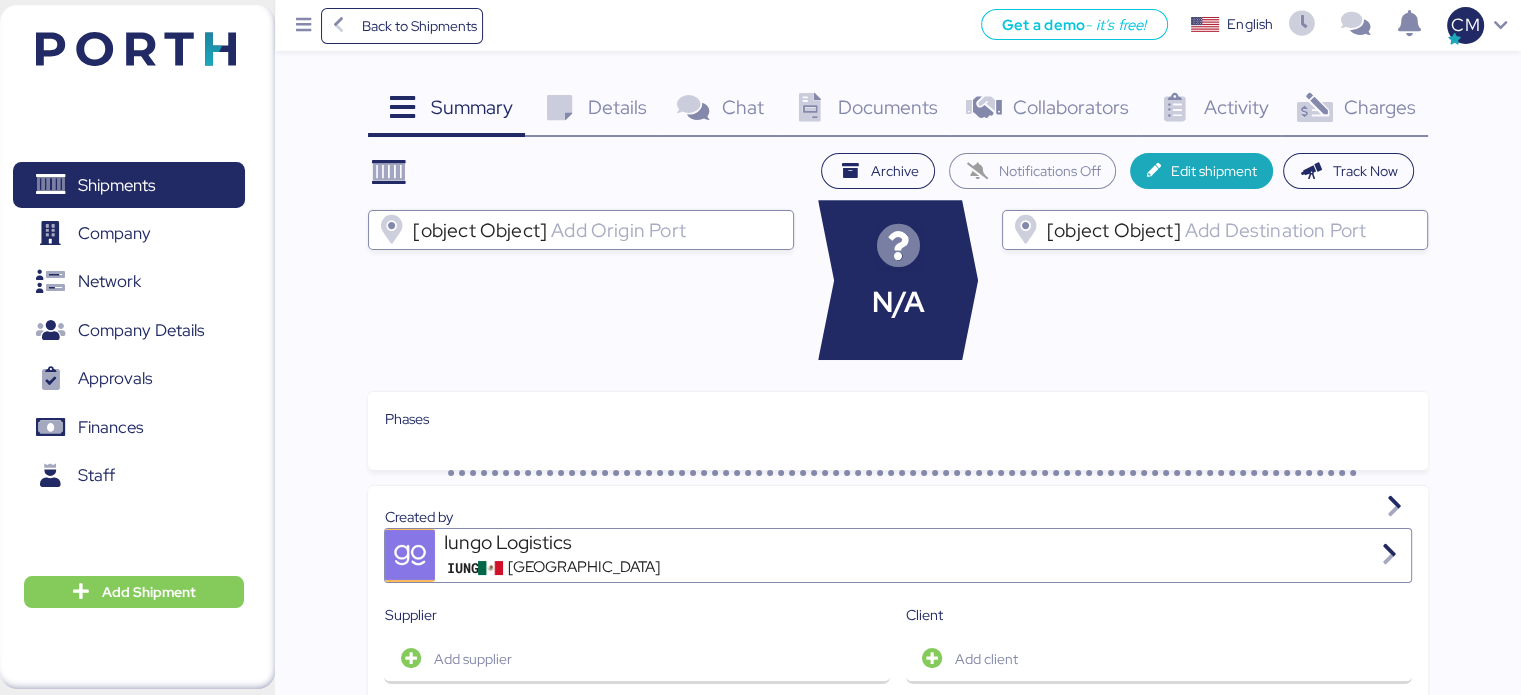 click on "Documents" at bounding box center (888, 107) 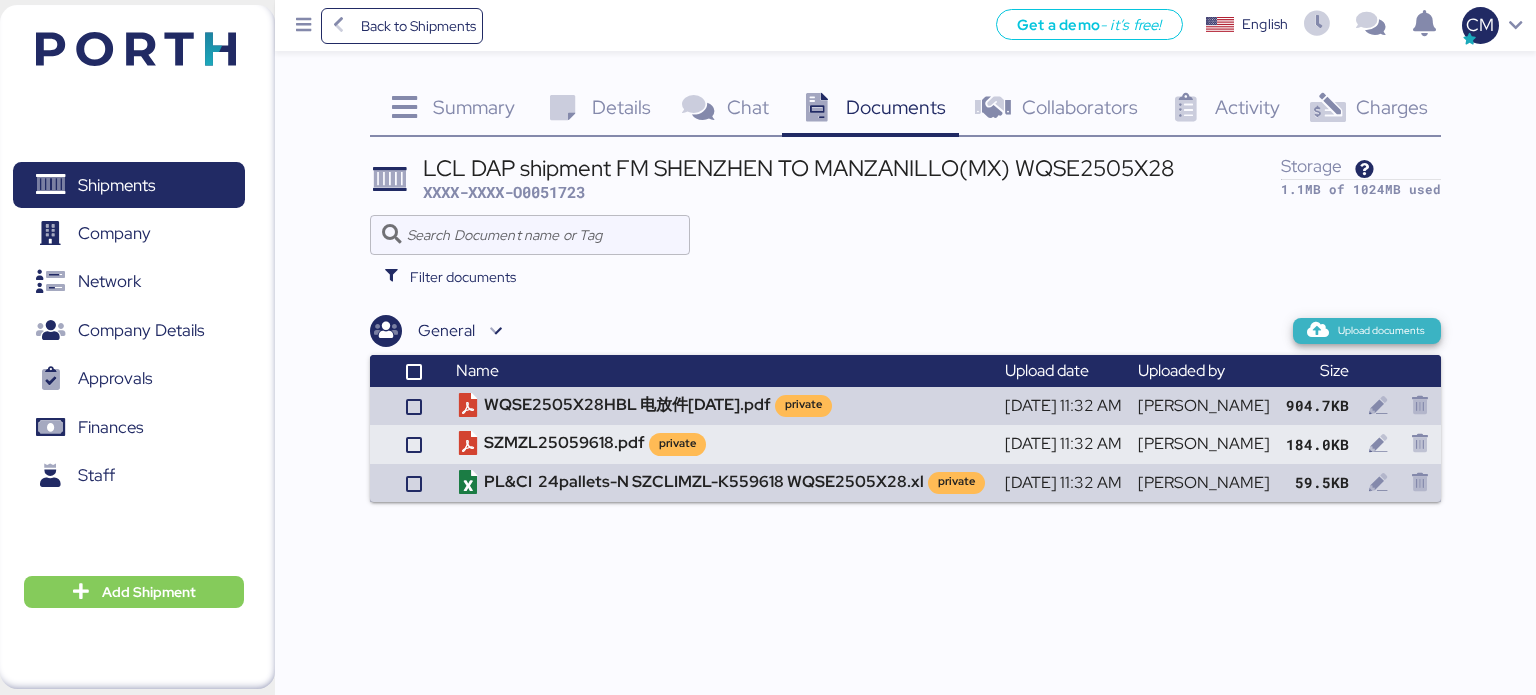 click on "Upload documents" at bounding box center (1367, 331) 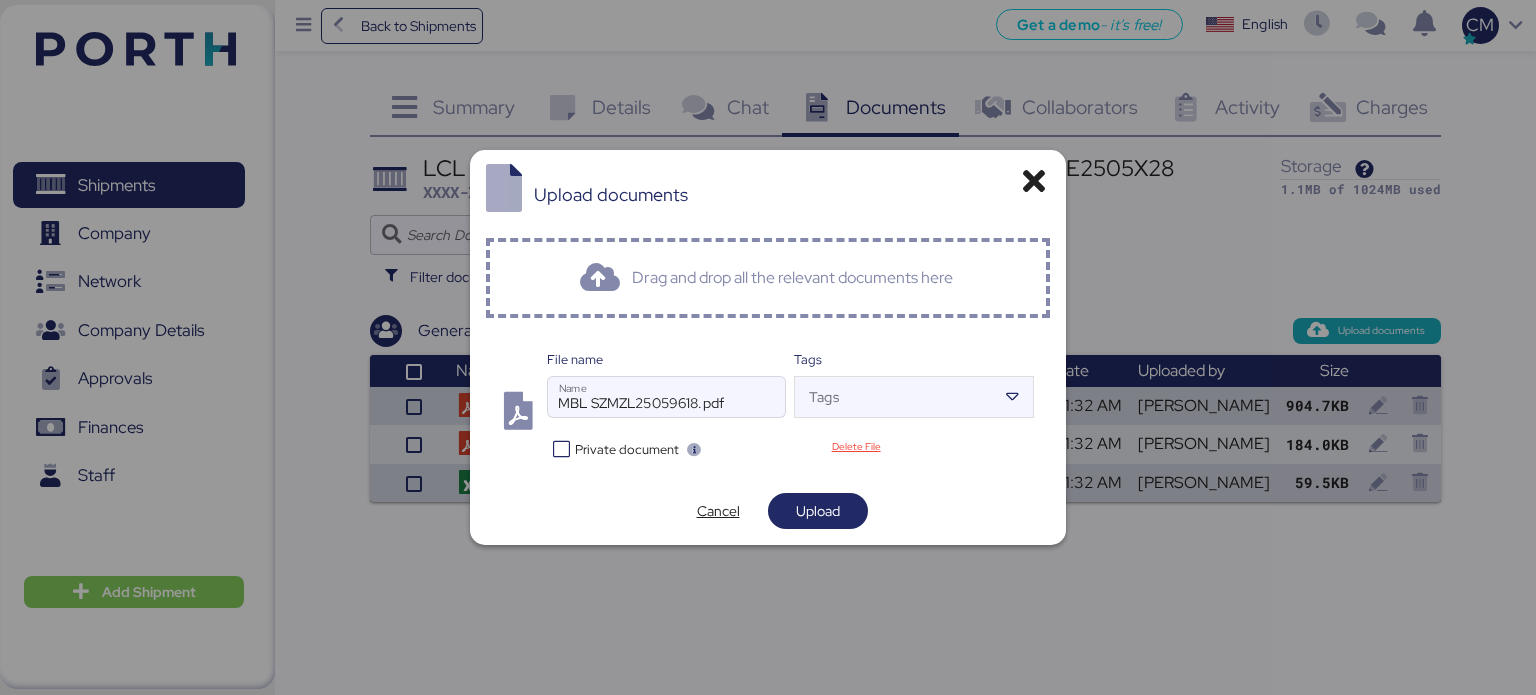 click at bounding box center (561, 449) 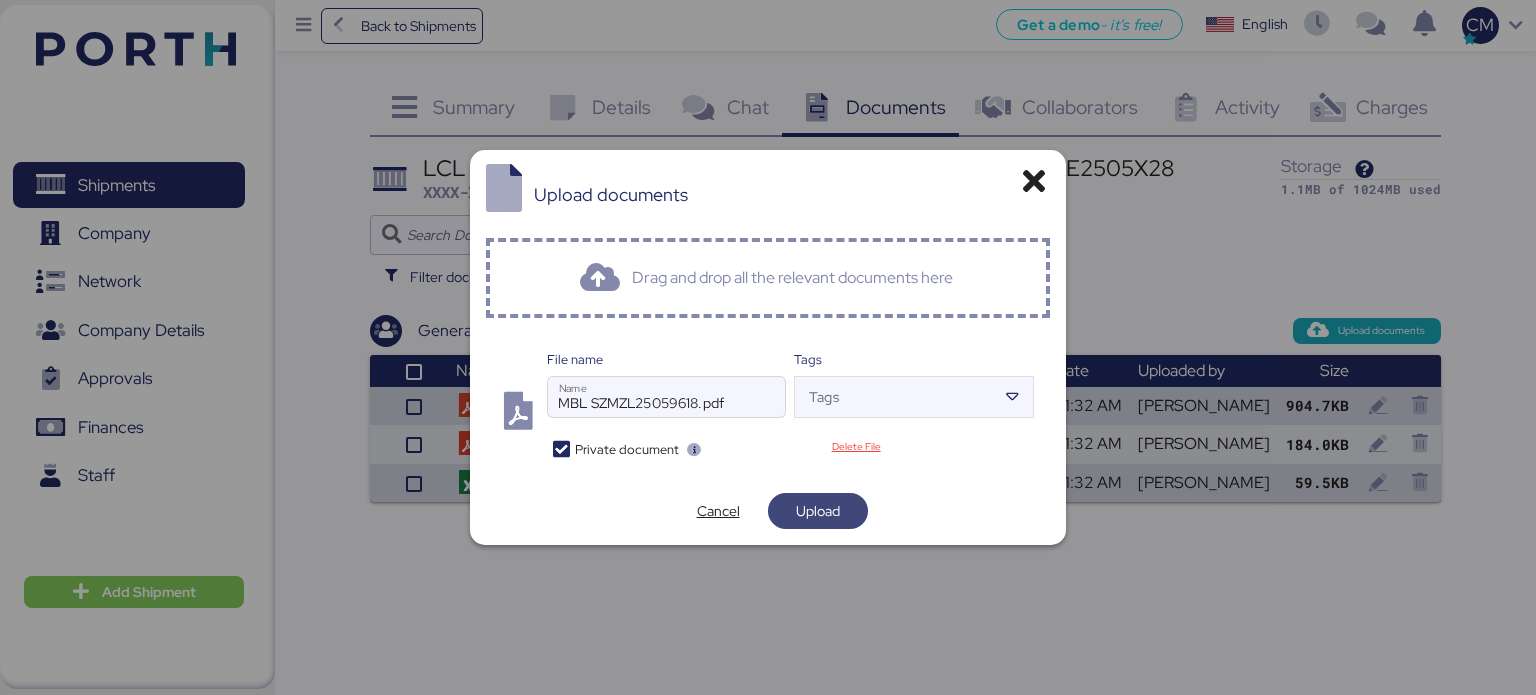 click on "Upload" at bounding box center (818, 511) 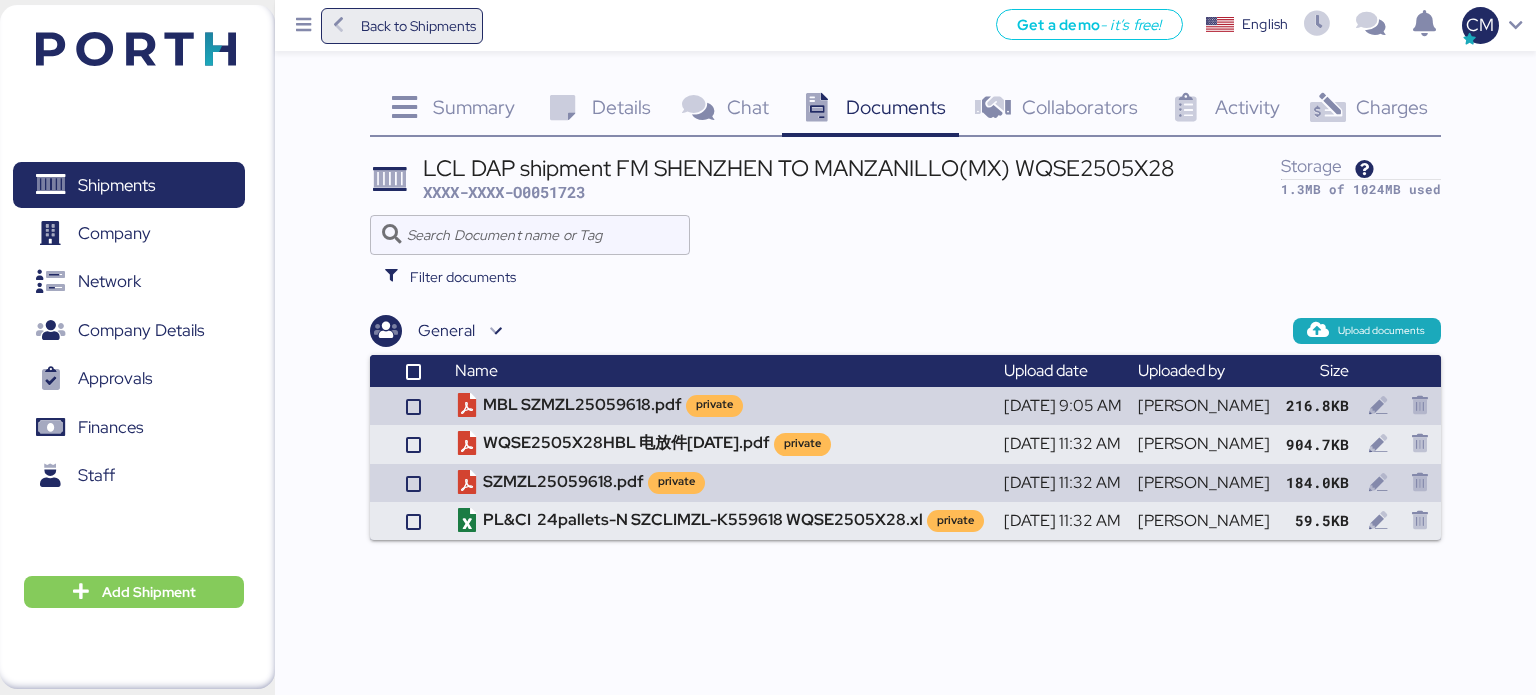 click on "Back to Shipments" at bounding box center (418, 26) 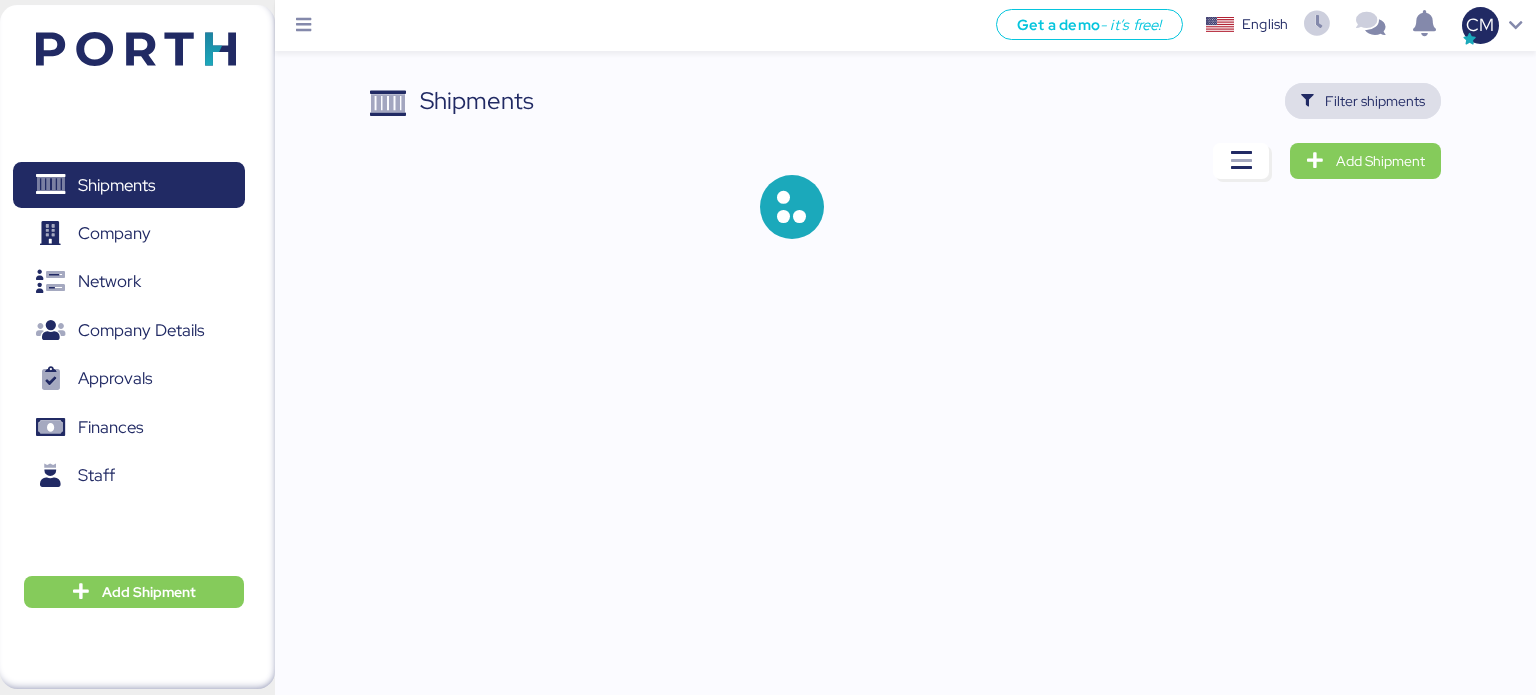 click on "Filter shipments" at bounding box center (1375, 101) 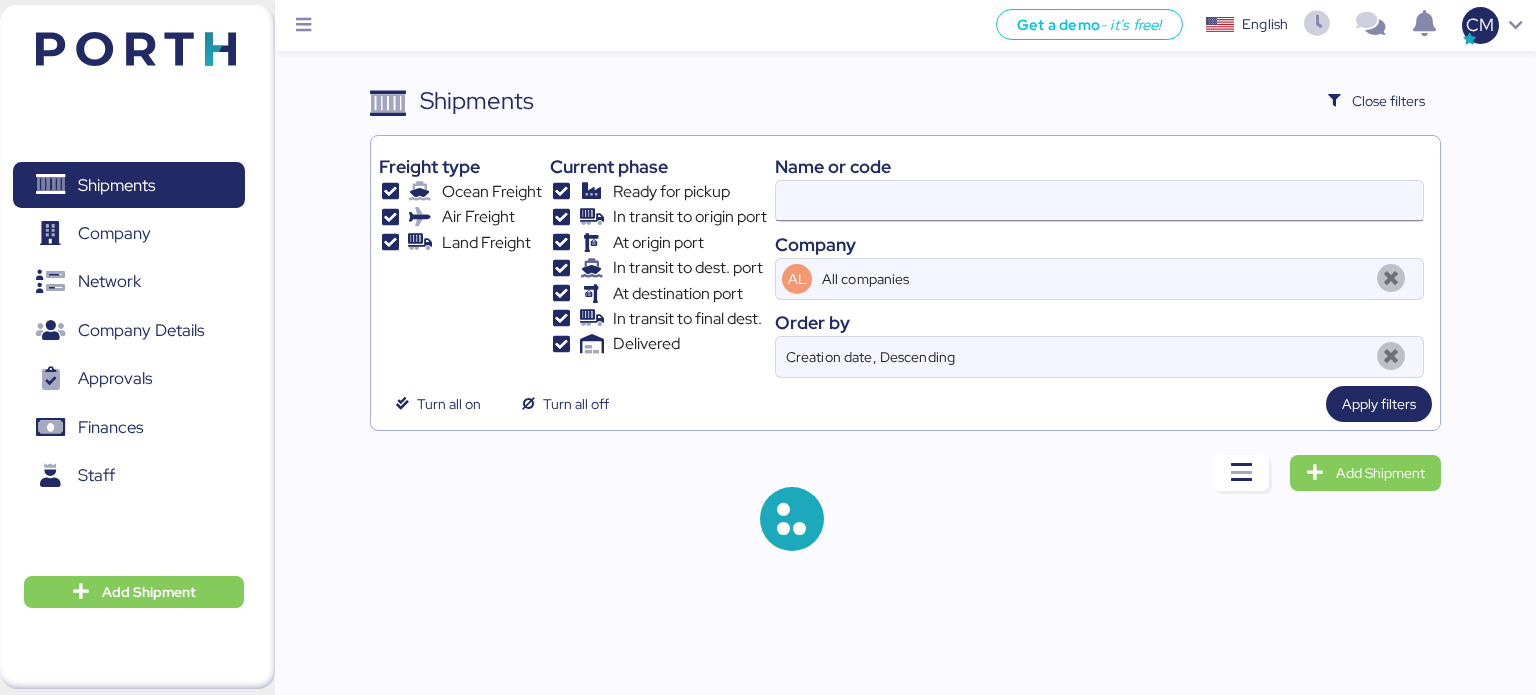 type on "SZMZL25059618" 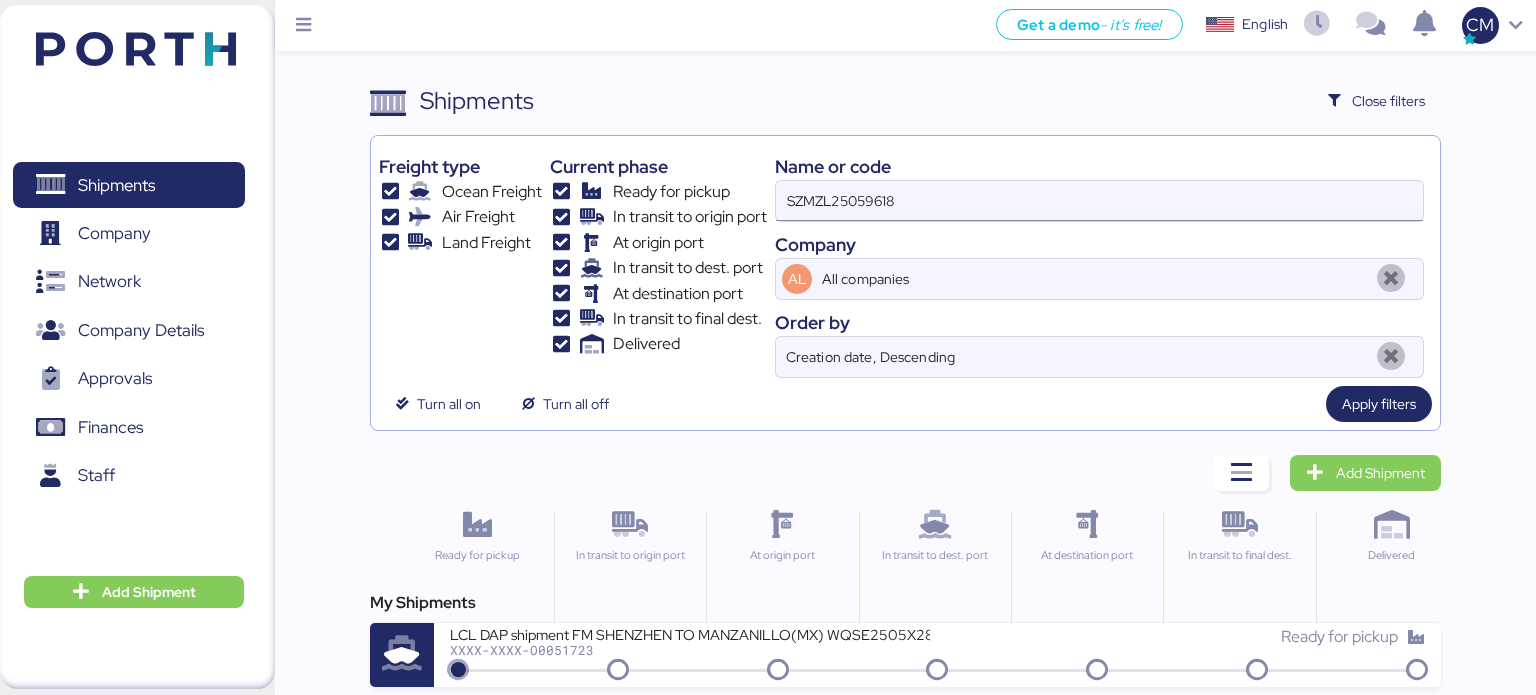 click on "SZMZL25059618" at bounding box center (1099, 201) 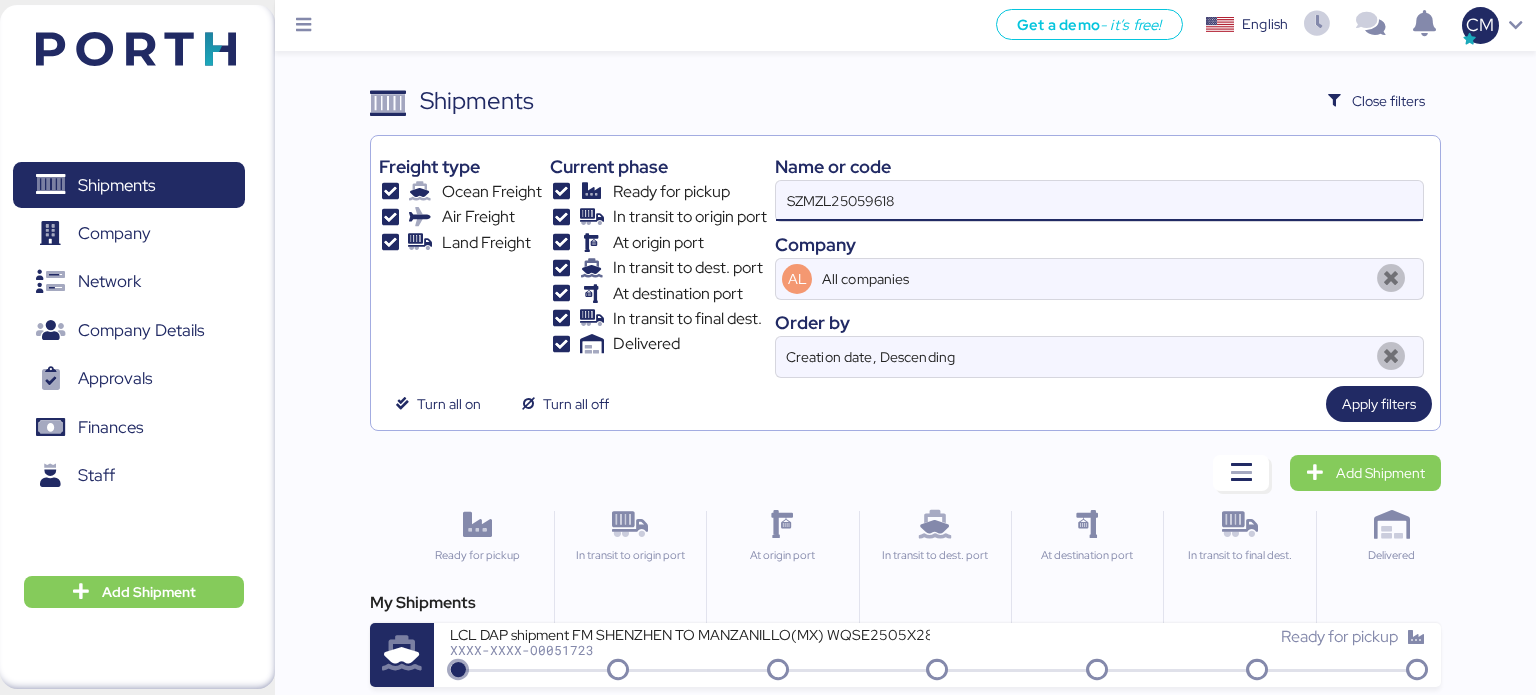 click on "SZMZL25059618" at bounding box center [1099, 201] 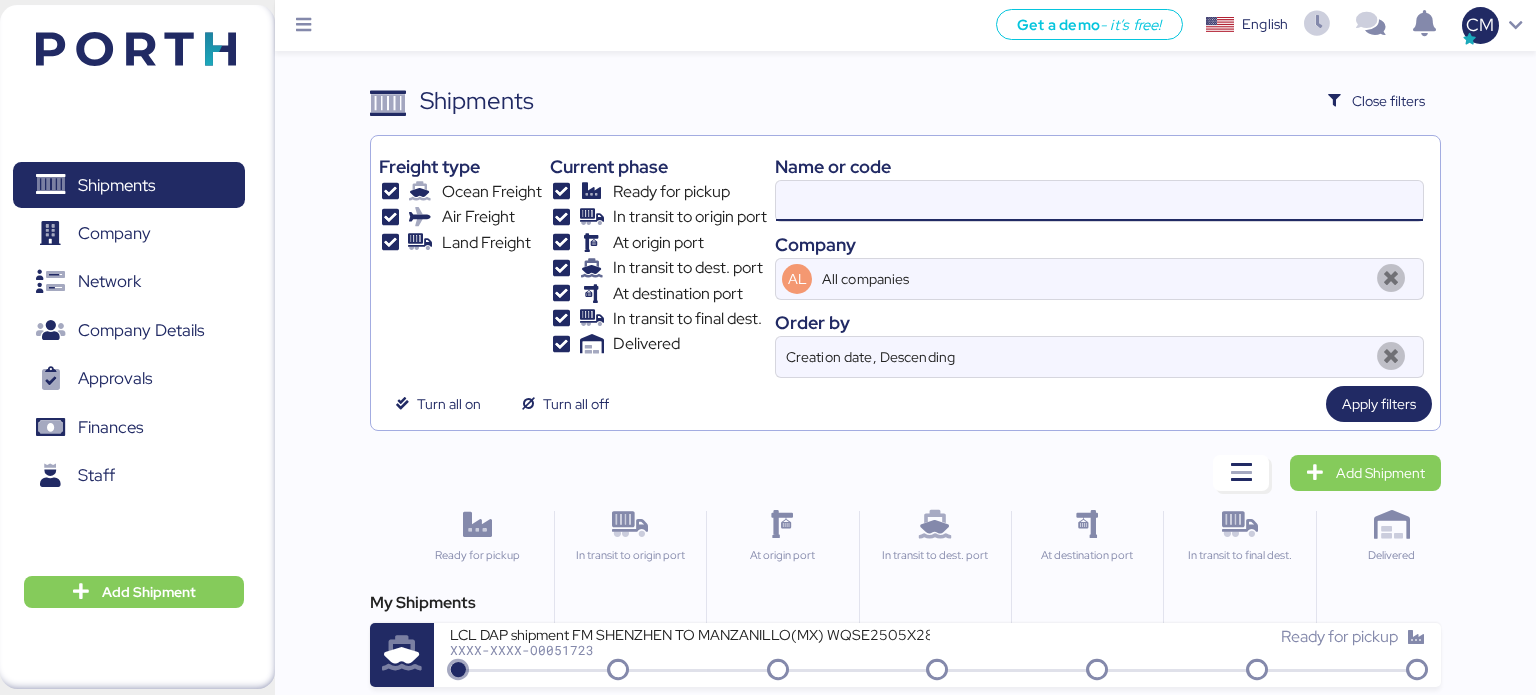 paste on "SZMZL25059605" 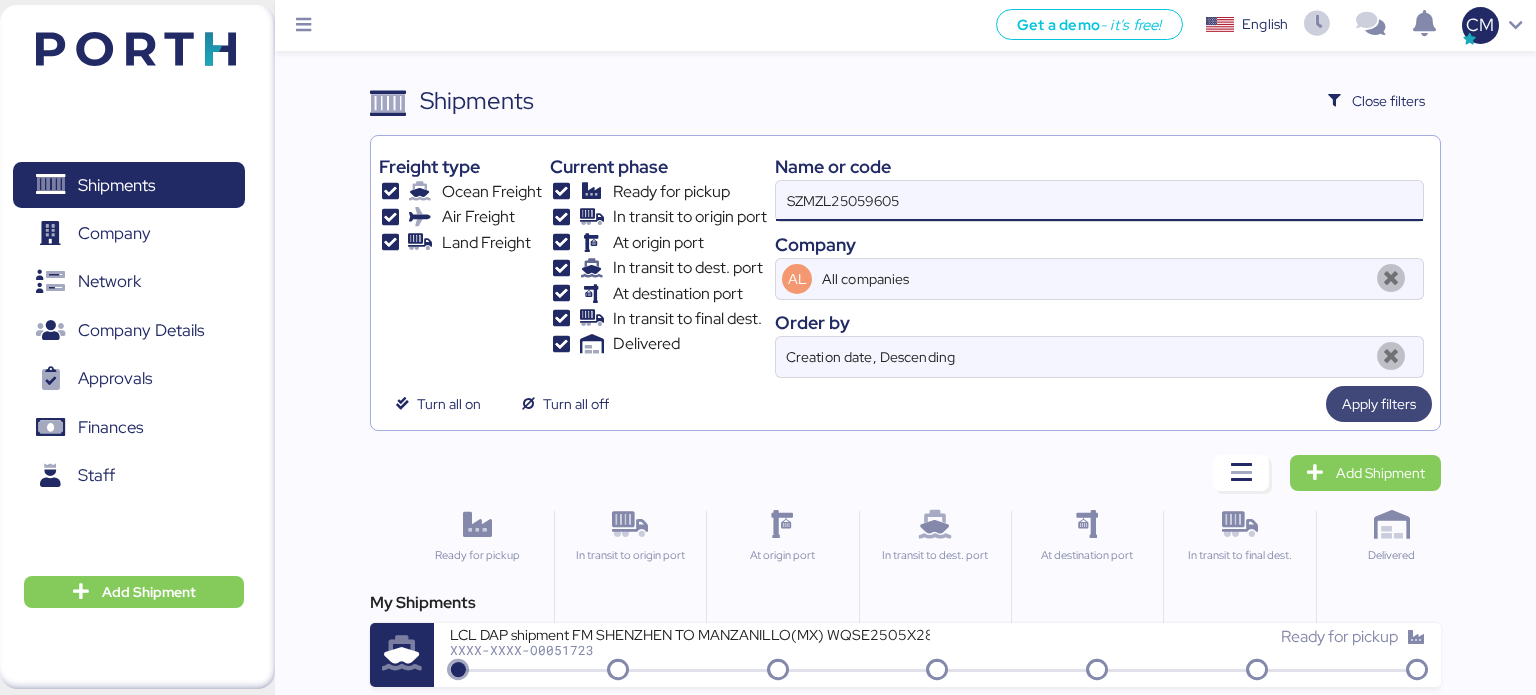 type on "SZMZL25059605" 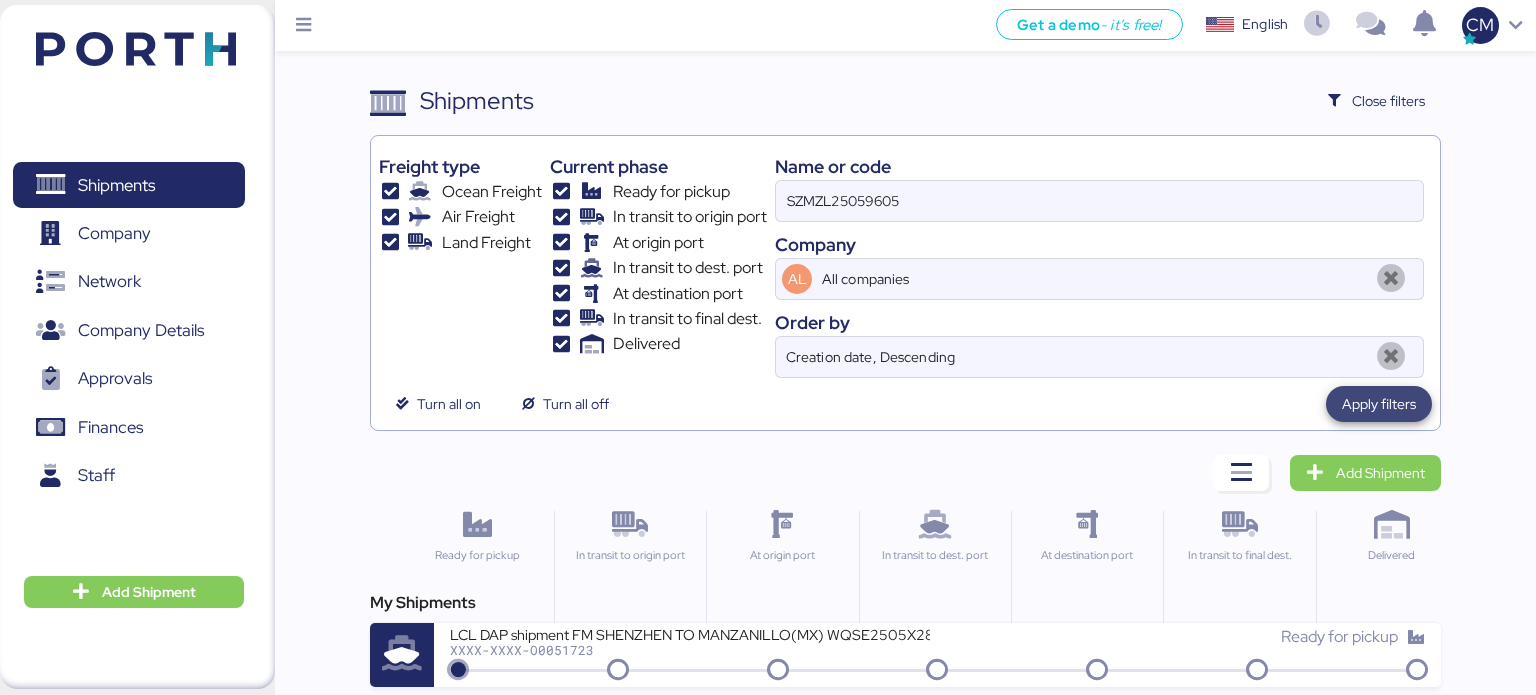 click on "Apply filters" at bounding box center (1379, 404) 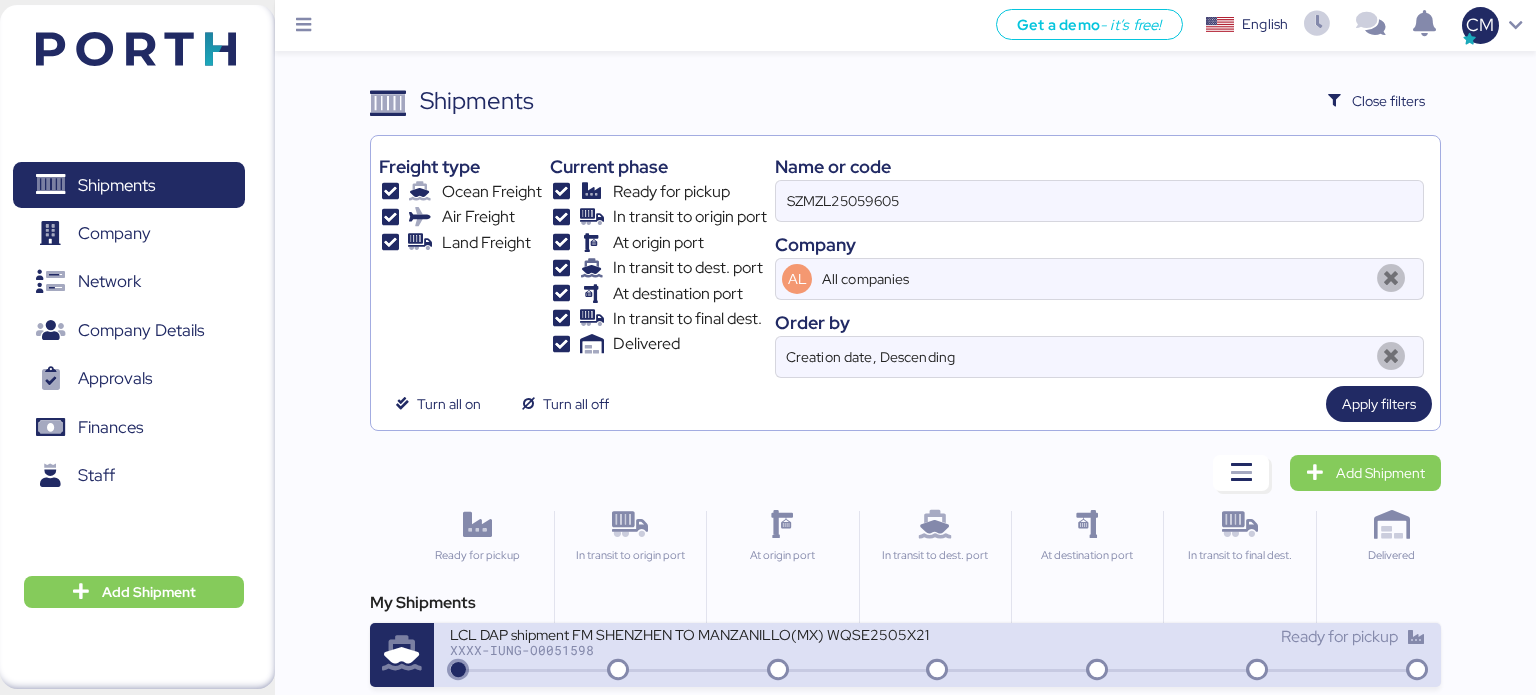 click on "XXXX-IUNG-O0051598" at bounding box center (690, 650) 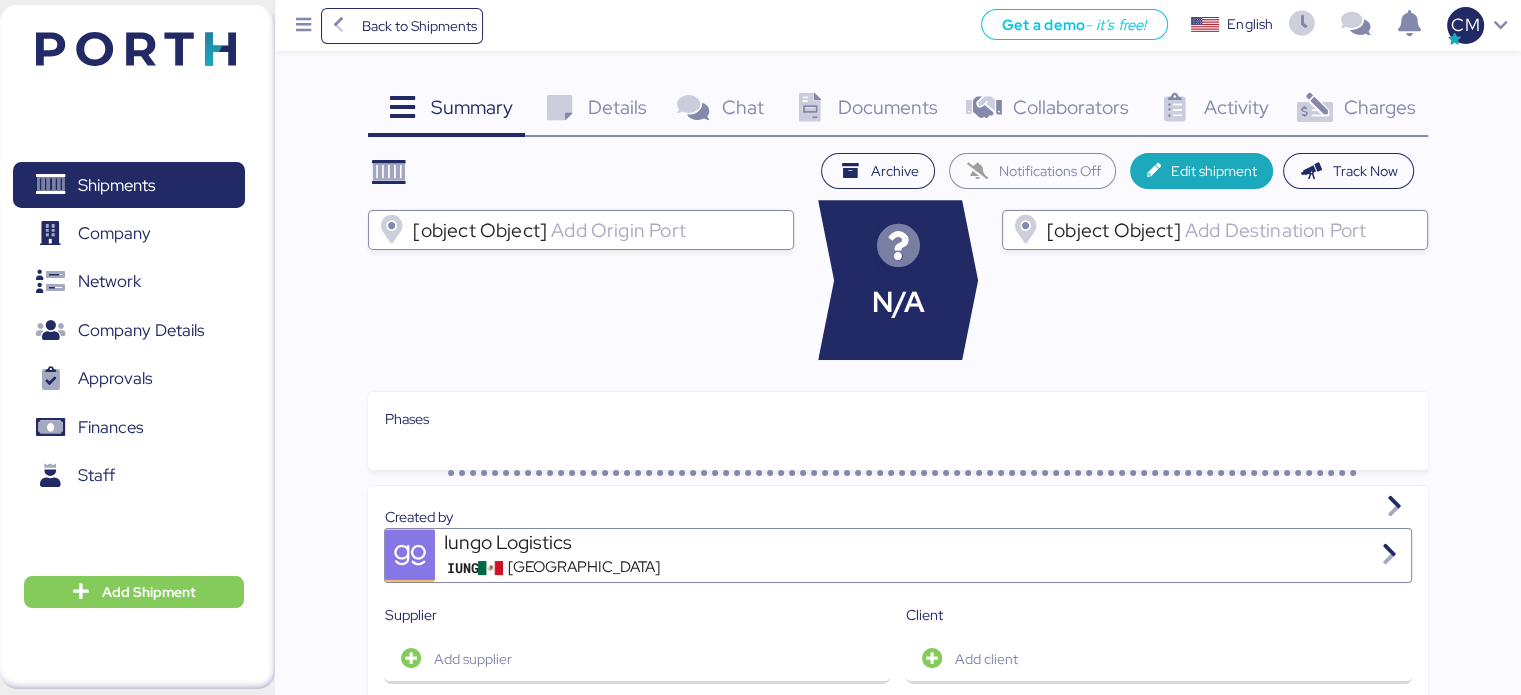 click on "Documents" at bounding box center [888, 107] 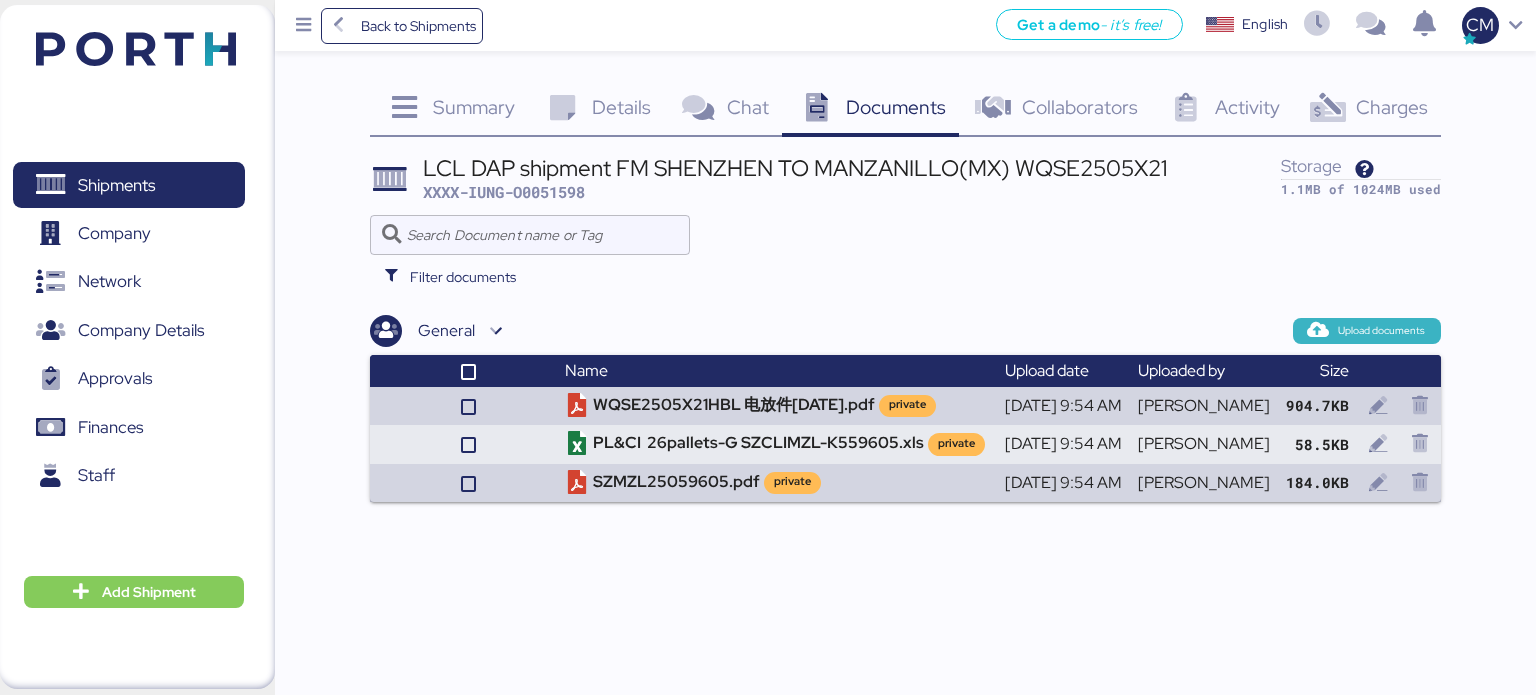 click at bounding box center [1318, 331] 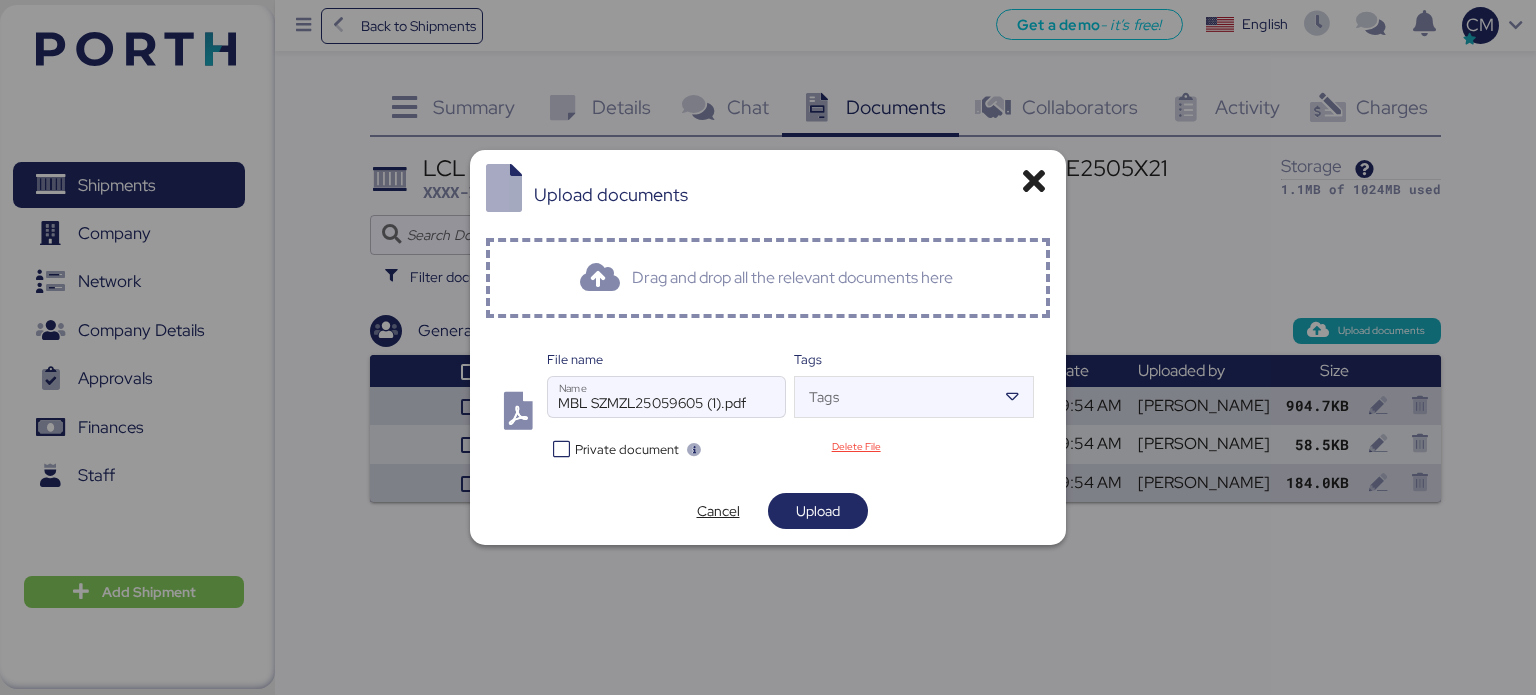 click at bounding box center (561, 449) 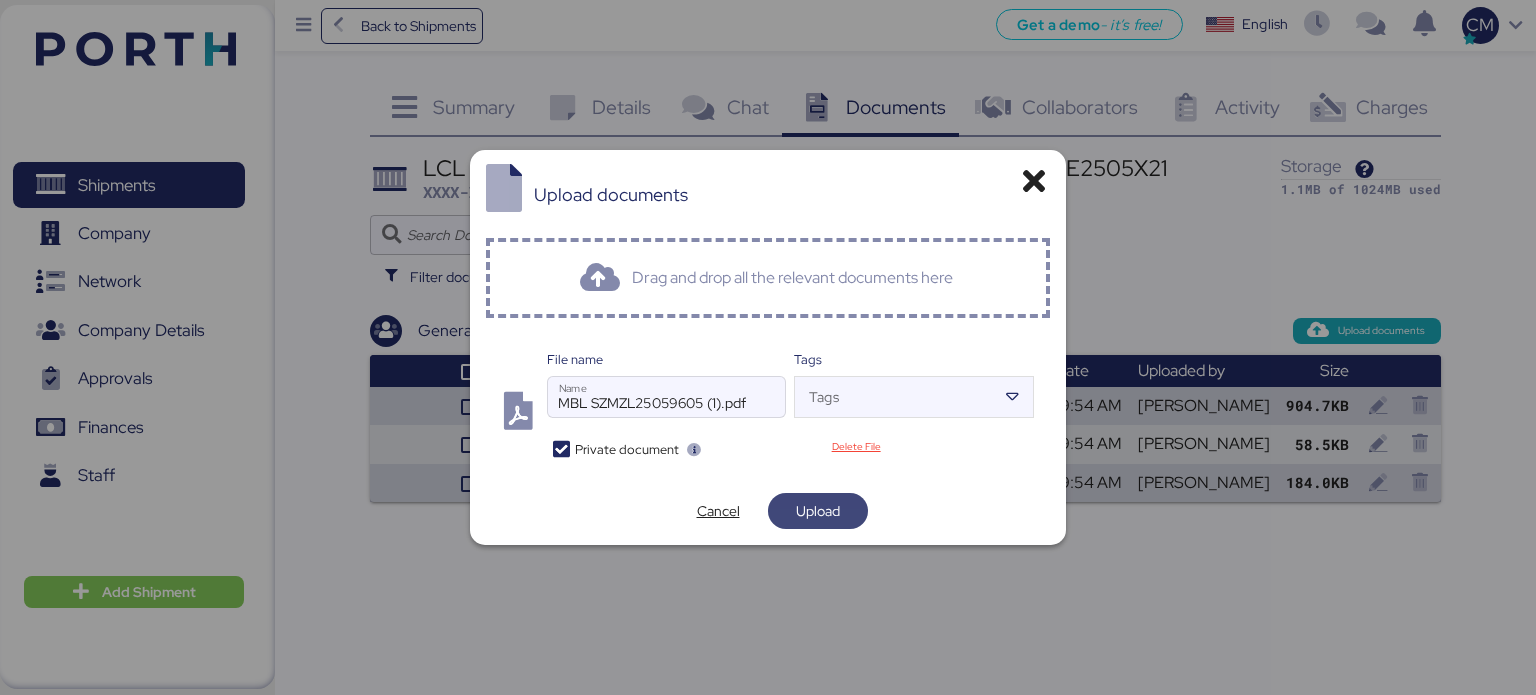 click on "Upload" at bounding box center [818, 511] 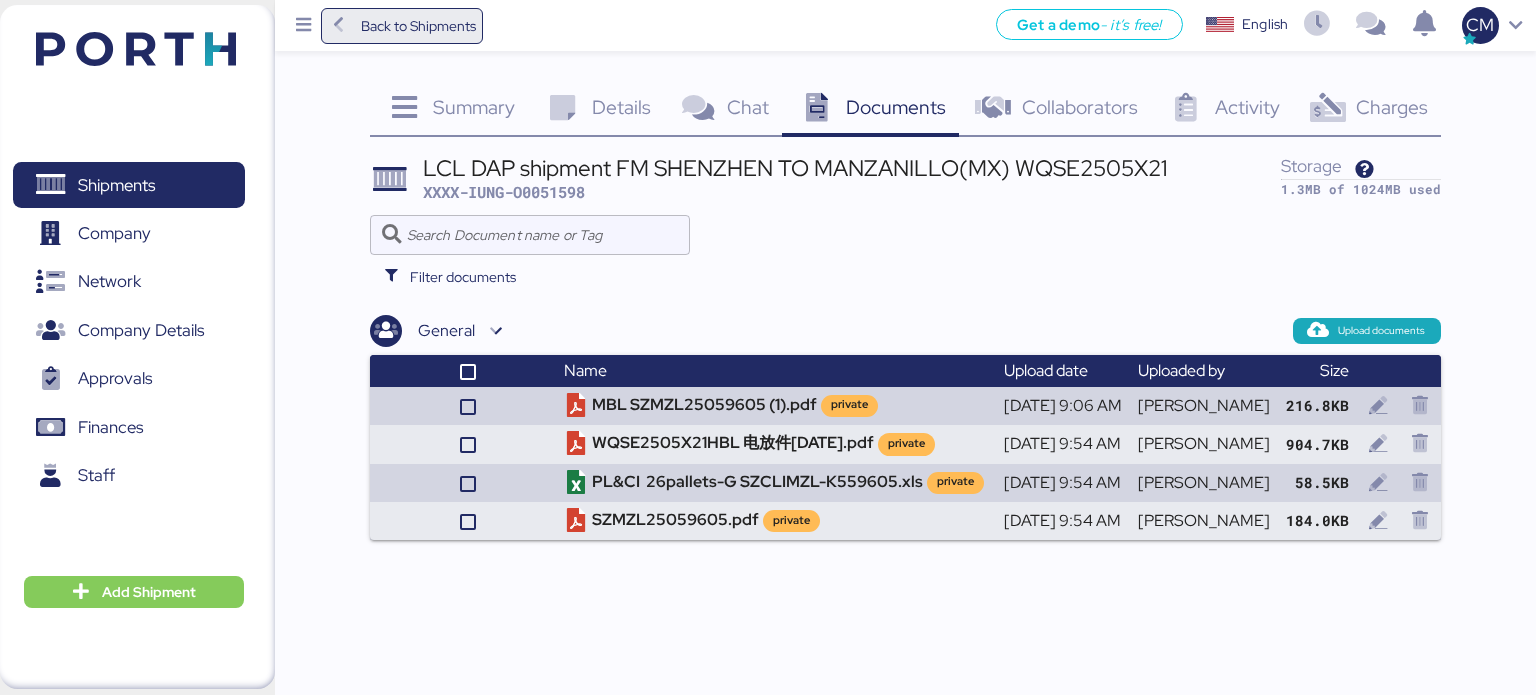 click on "Back to Shipments" at bounding box center [418, 26] 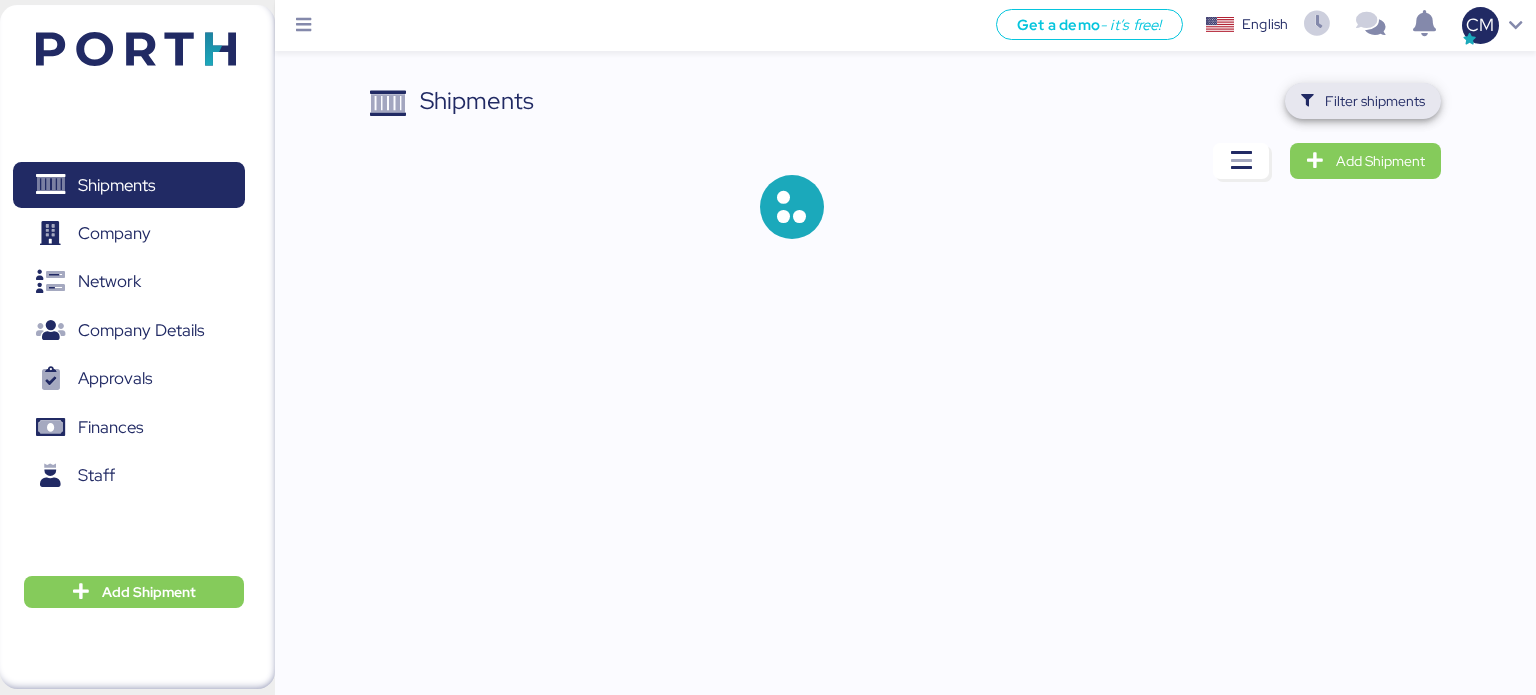 click on "Filter shipments" at bounding box center (1375, 101) 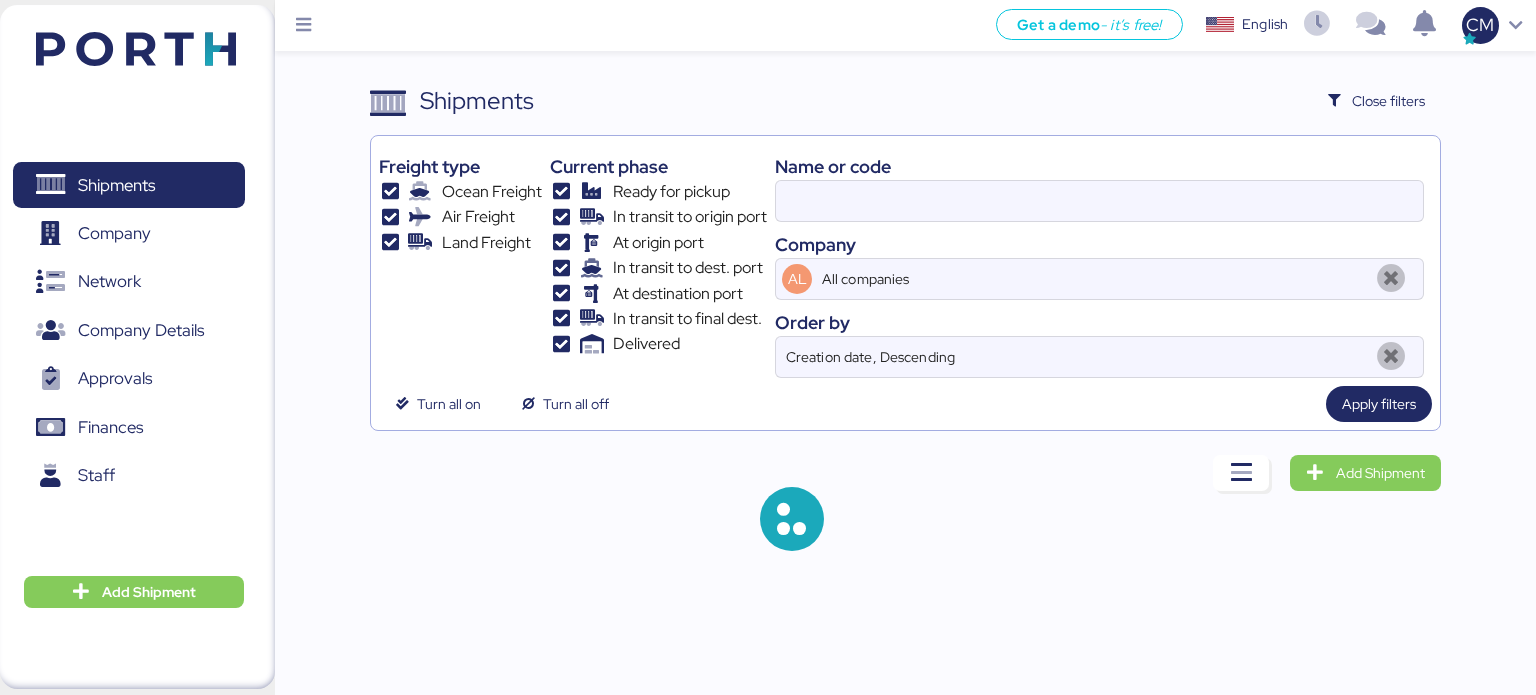type on "SZMZL25059605" 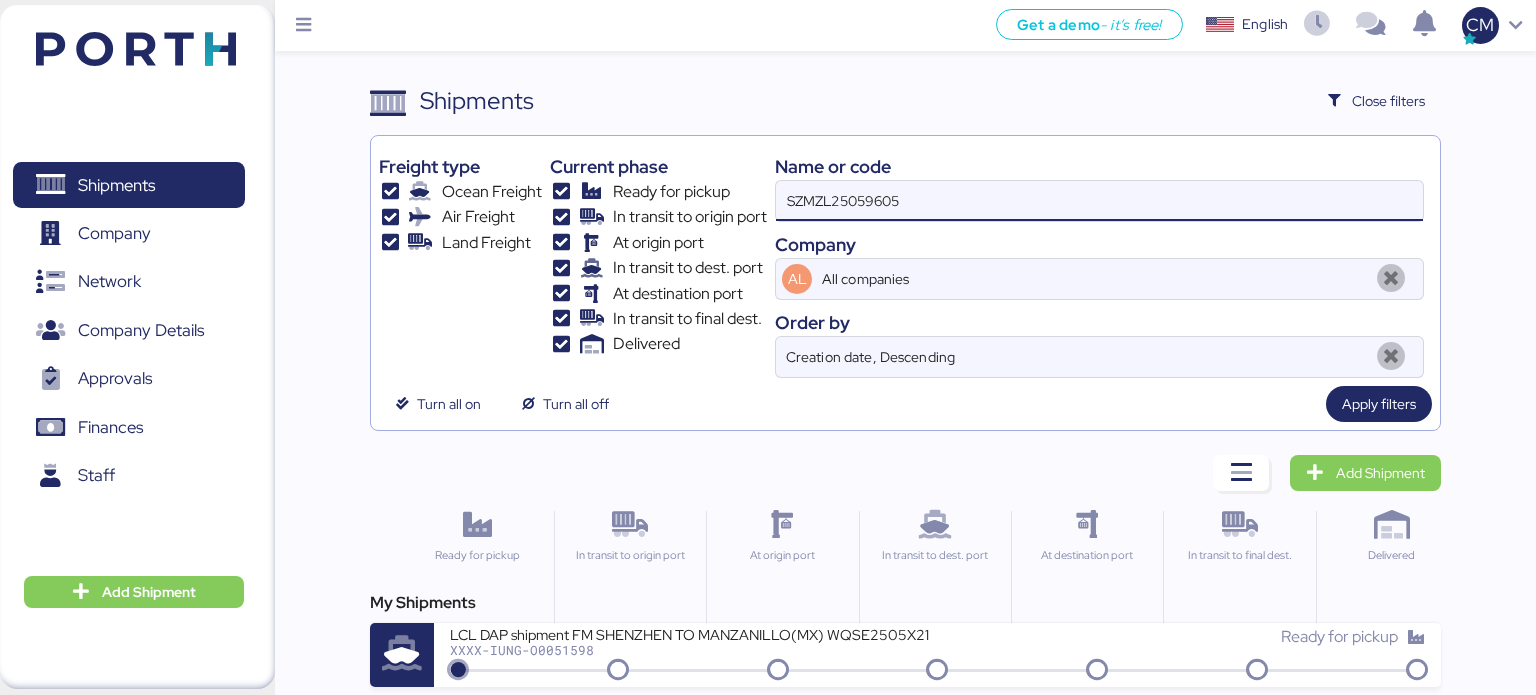 click on "SZMZL25059605" at bounding box center [1099, 201] 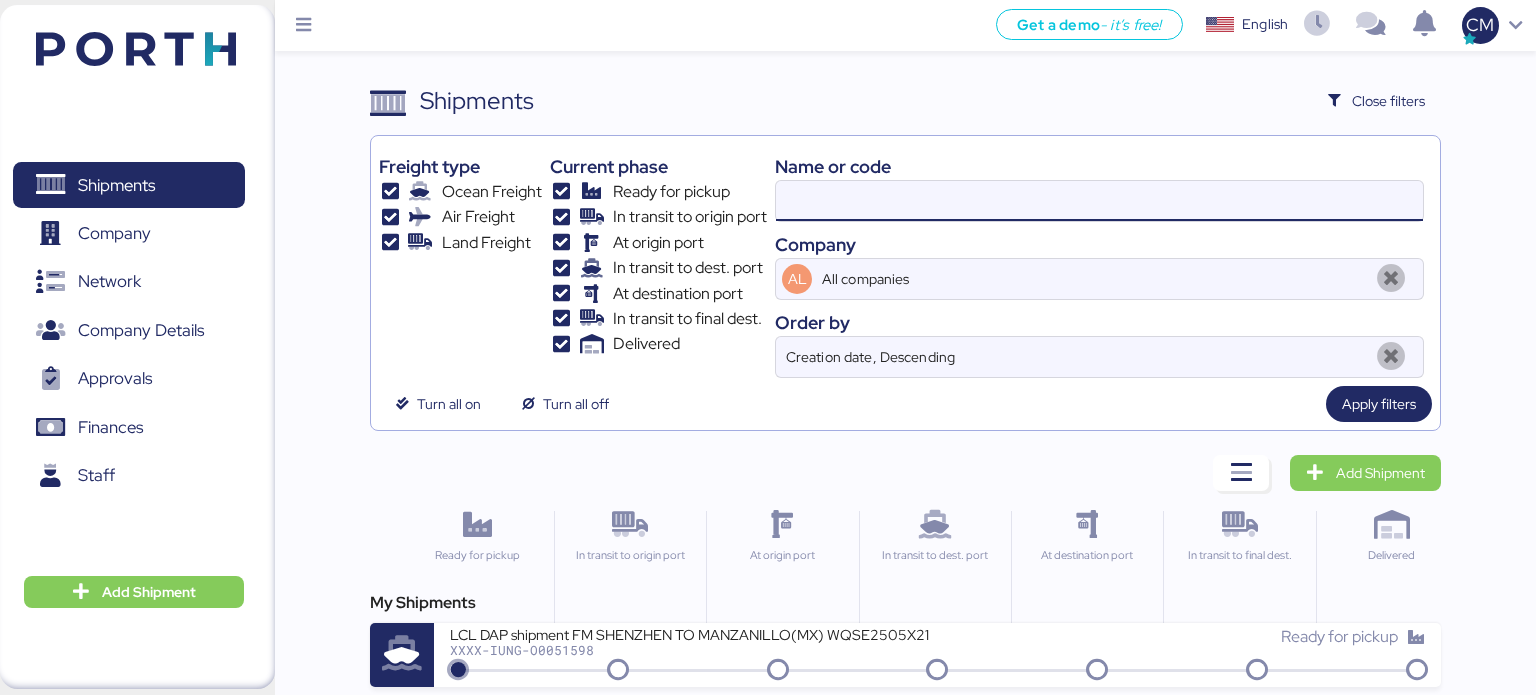paste on "SZMZL25059610" 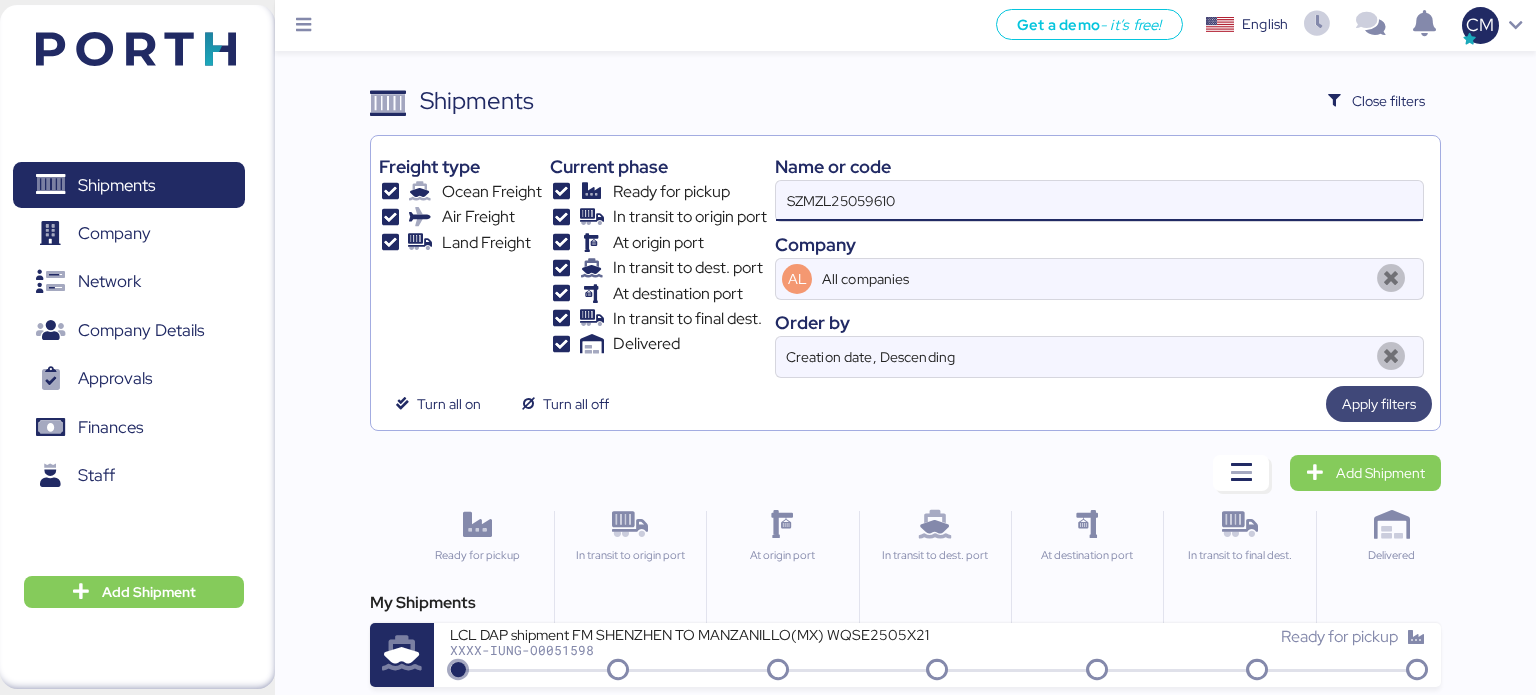 type on "SZMZL25059610" 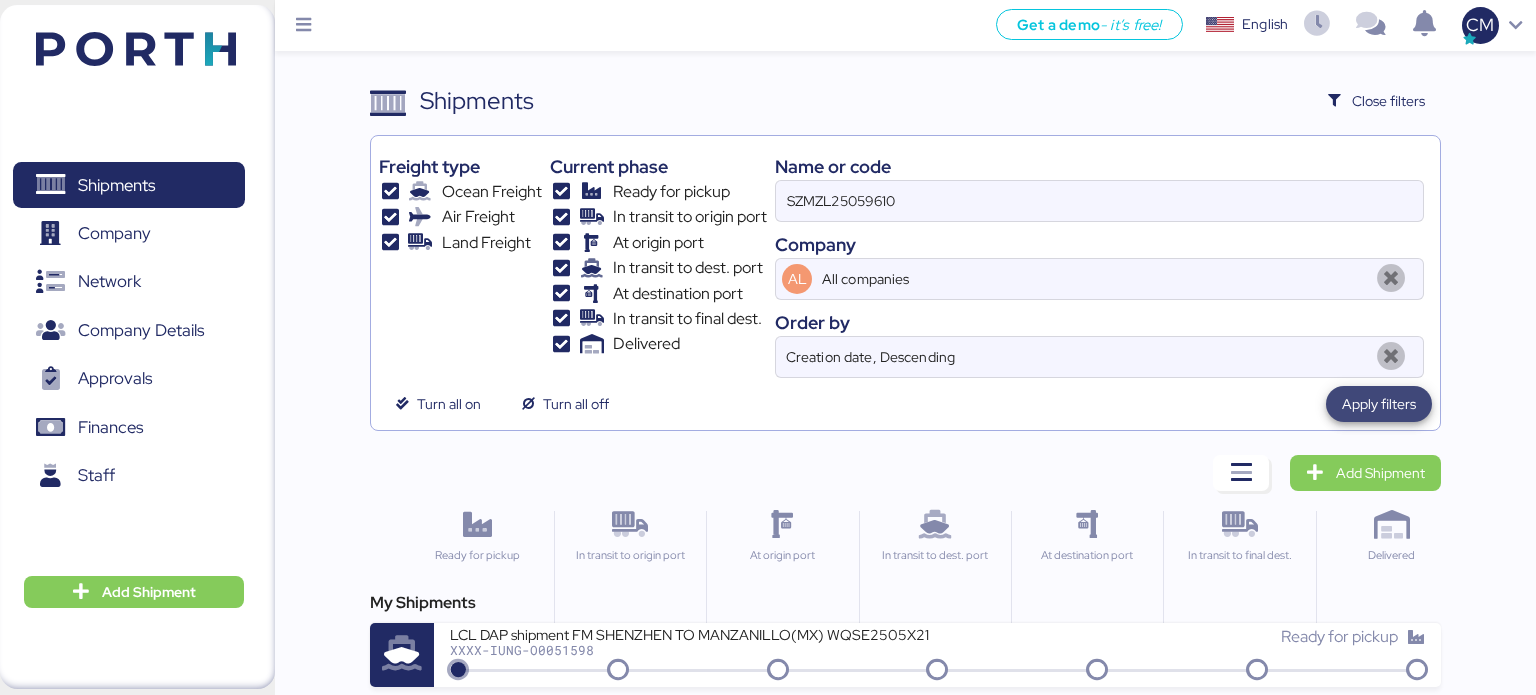 click on "Apply filters" at bounding box center (1379, 404) 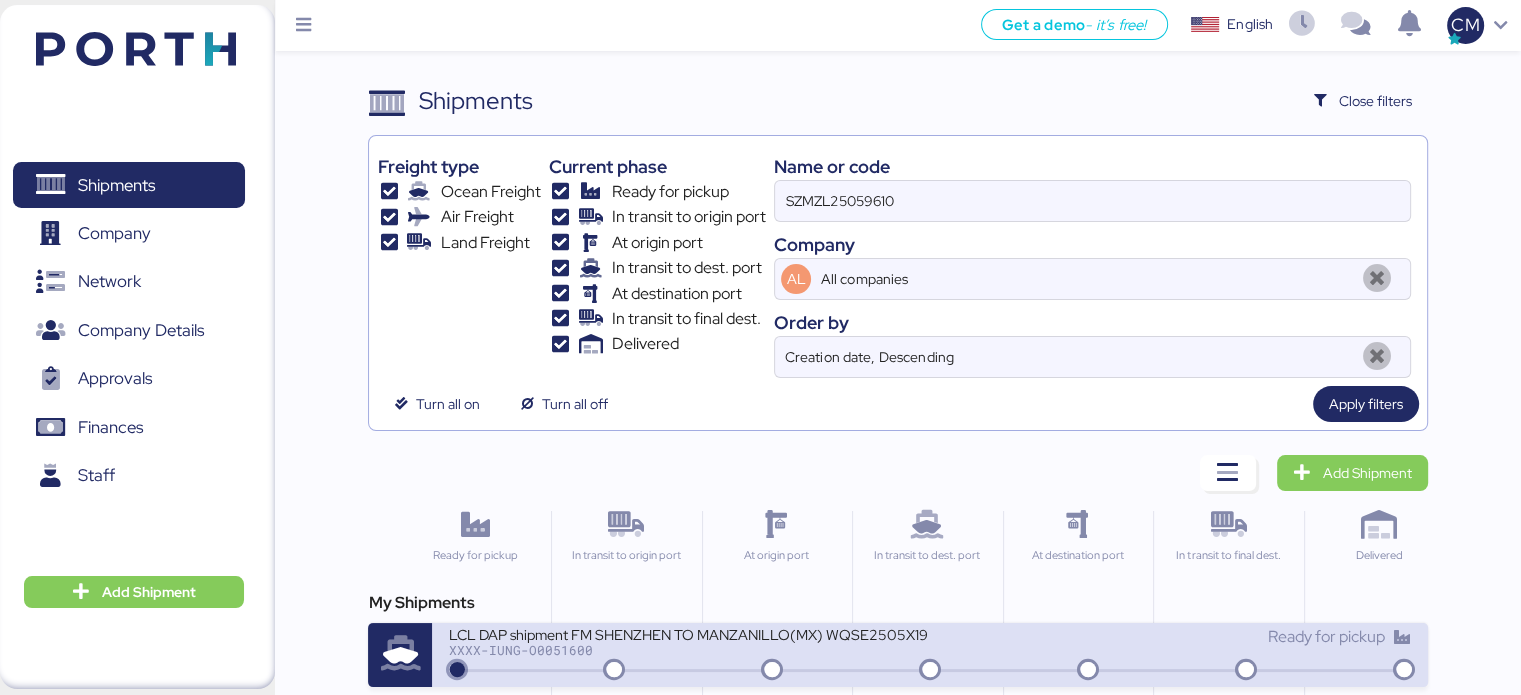 click on "LCL DAP shipment FM SHENZHEN TO MANZANILLO(MX) WQSE2505X19" at bounding box center [688, 633] 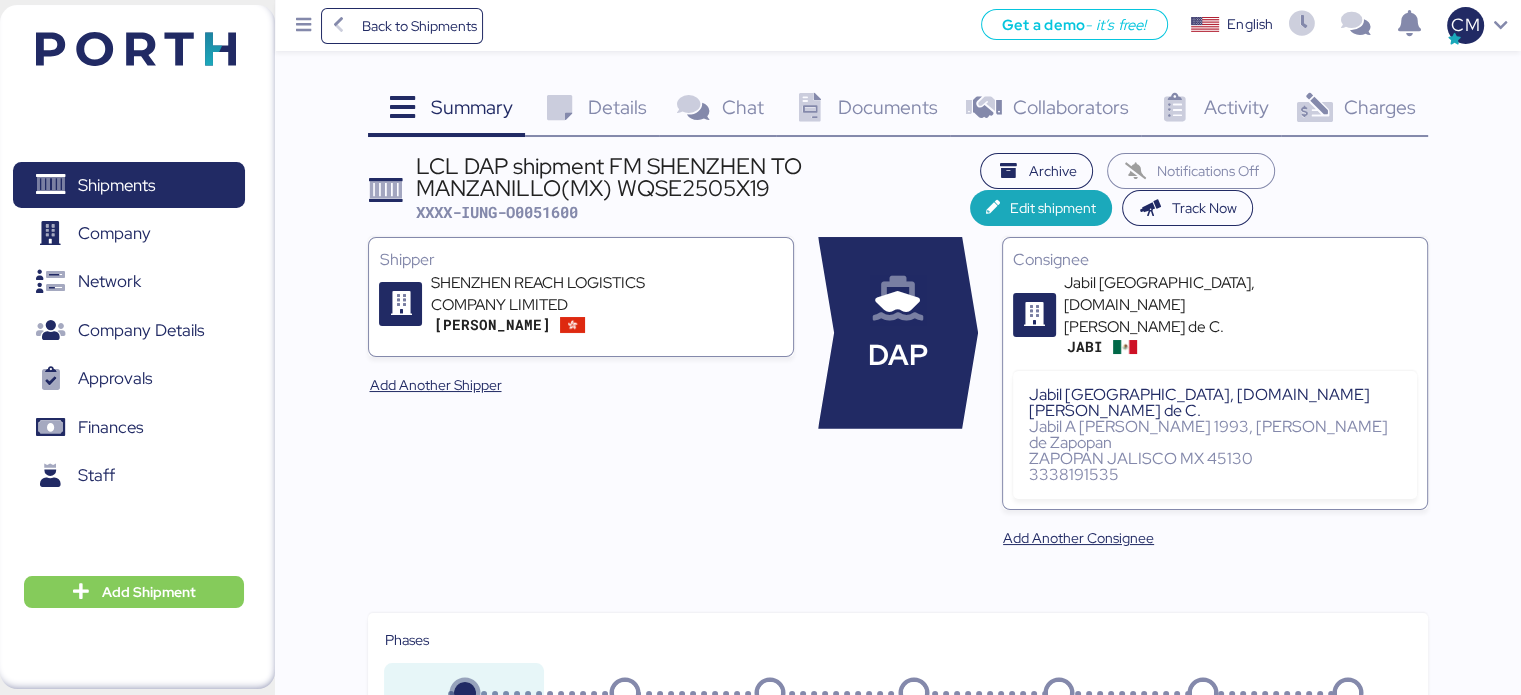click on "Documents" at bounding box center (888, 107) 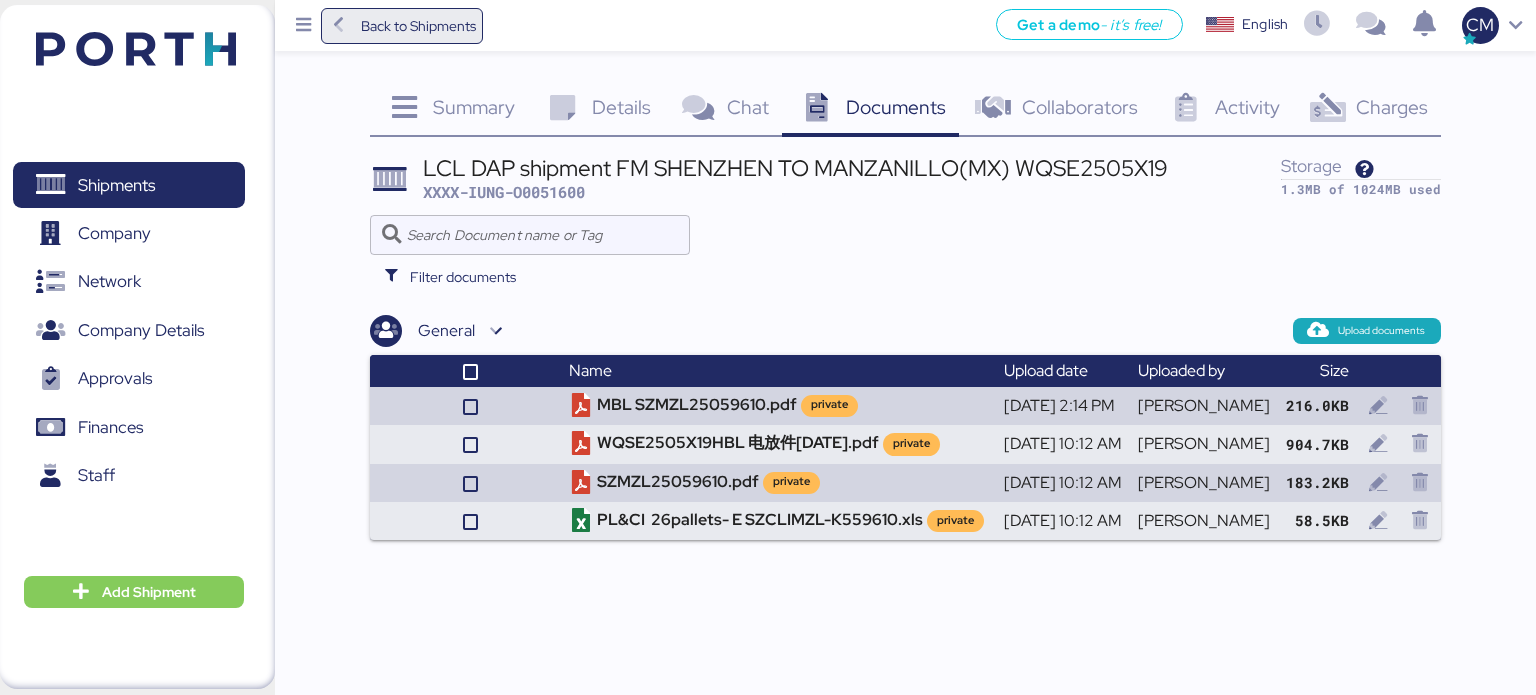 click on "Back to Shipments" at bounding box center (418, 26) 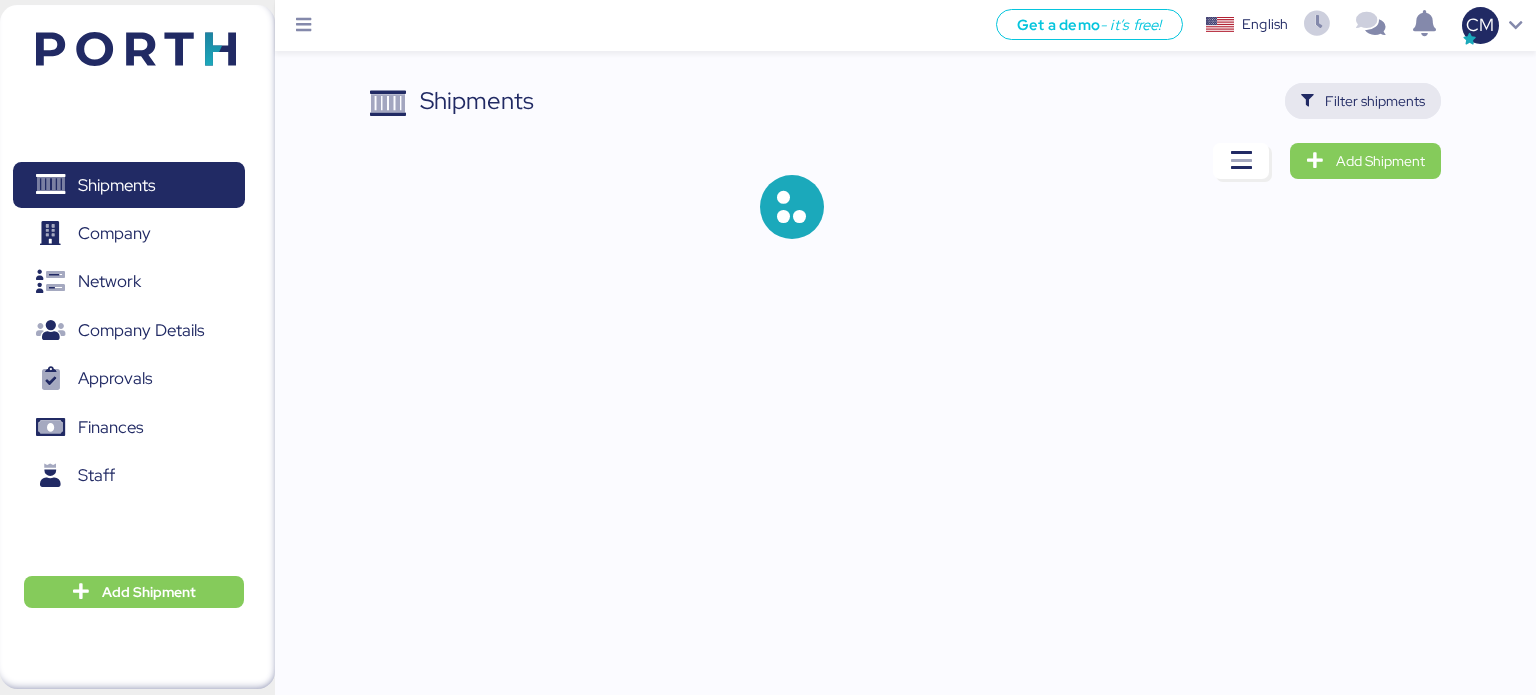 click on "Filter shipments" at bounding box center (1375, 101) 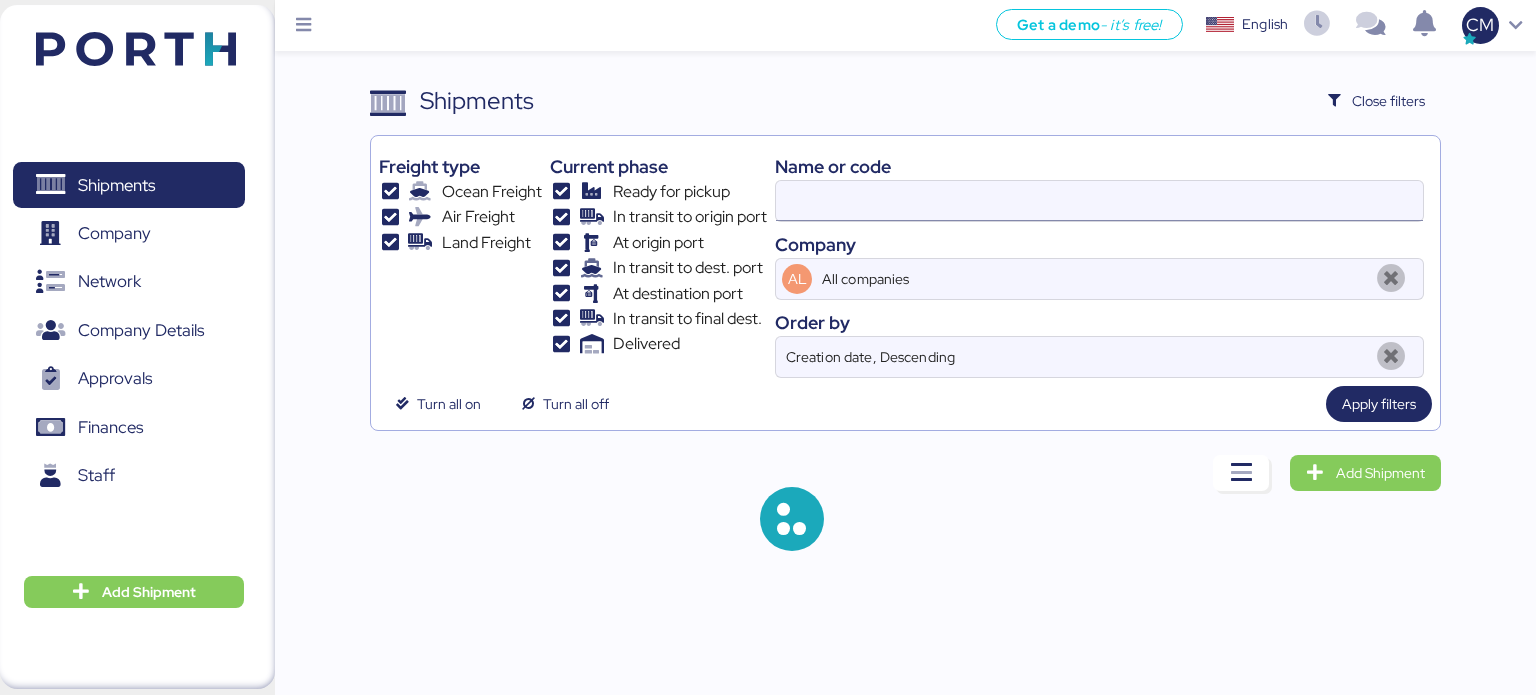 type on "SZMZL25059610" 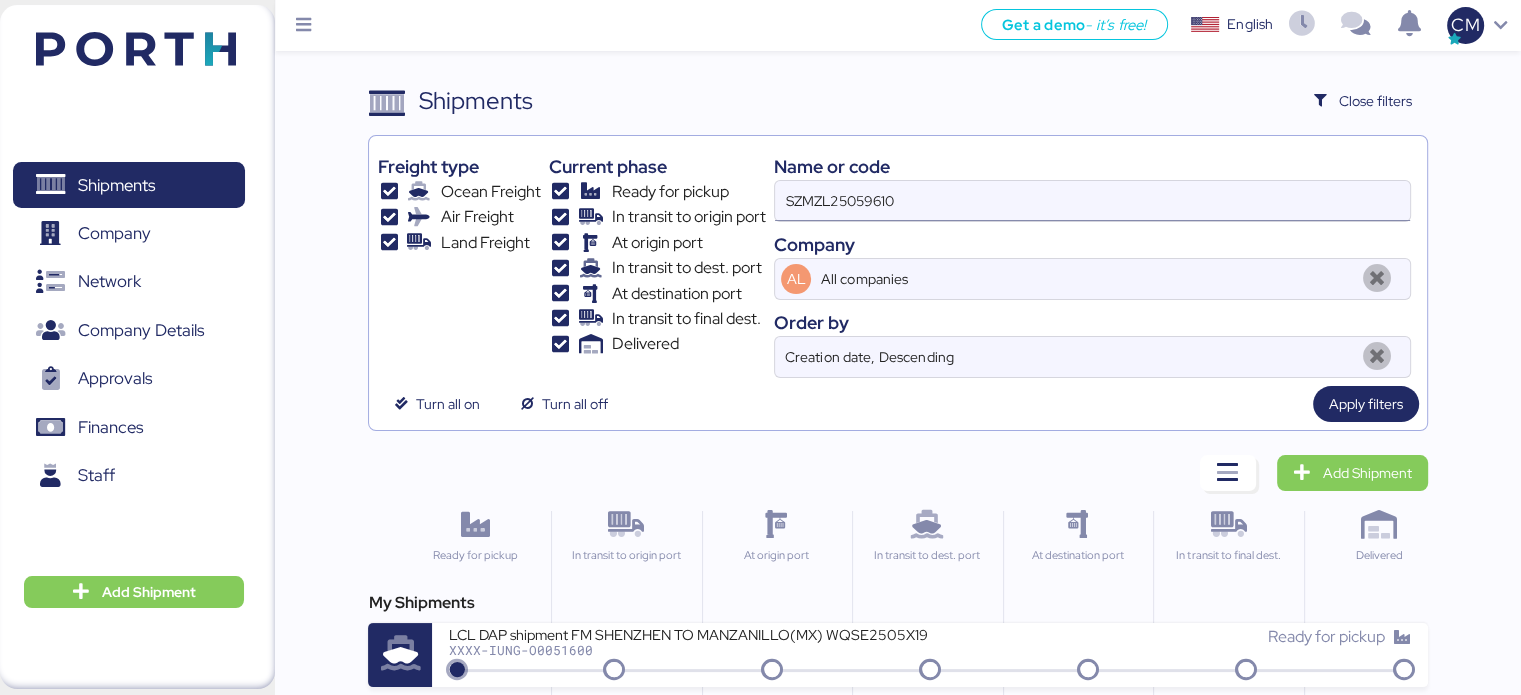 click on "SZMZL25059610" at bounding box center (1092, 201) 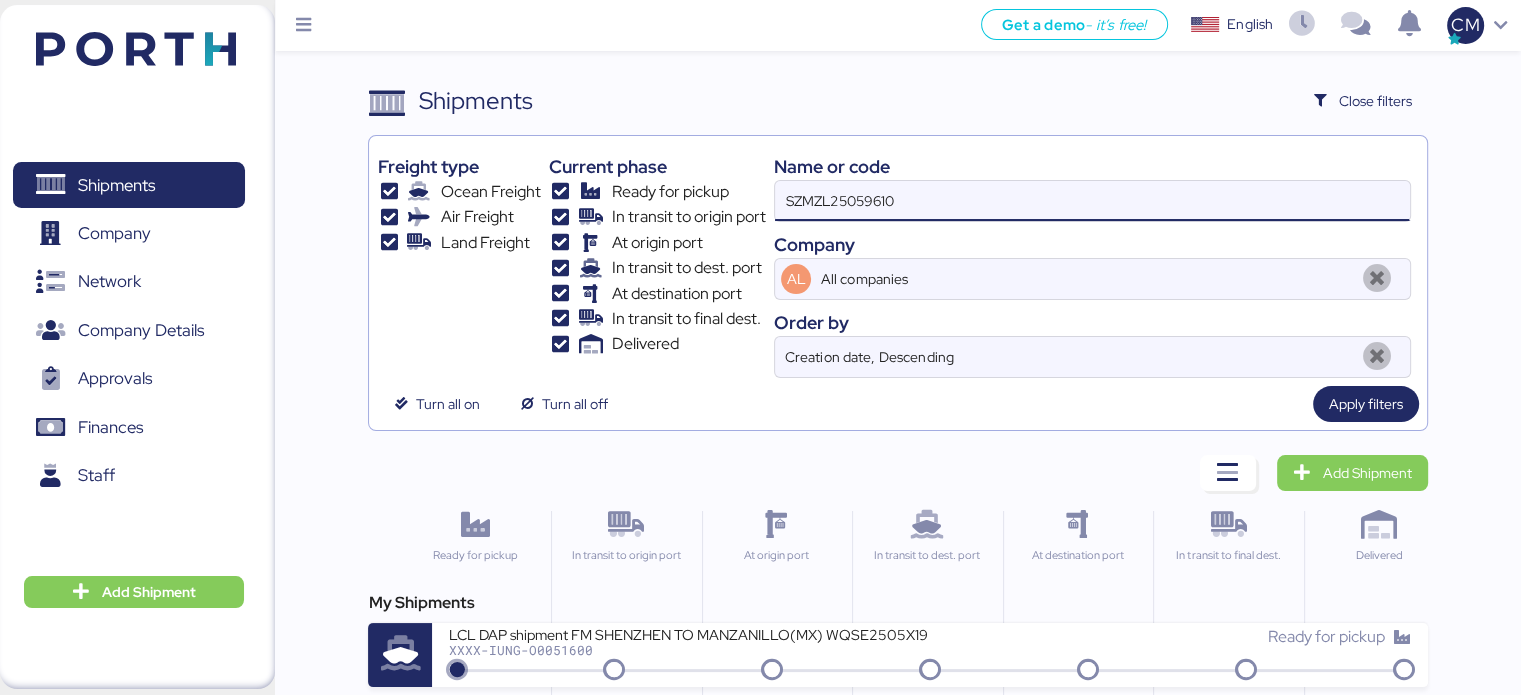 click on "SZMZL25059610" at bounding box center [1092, 201] 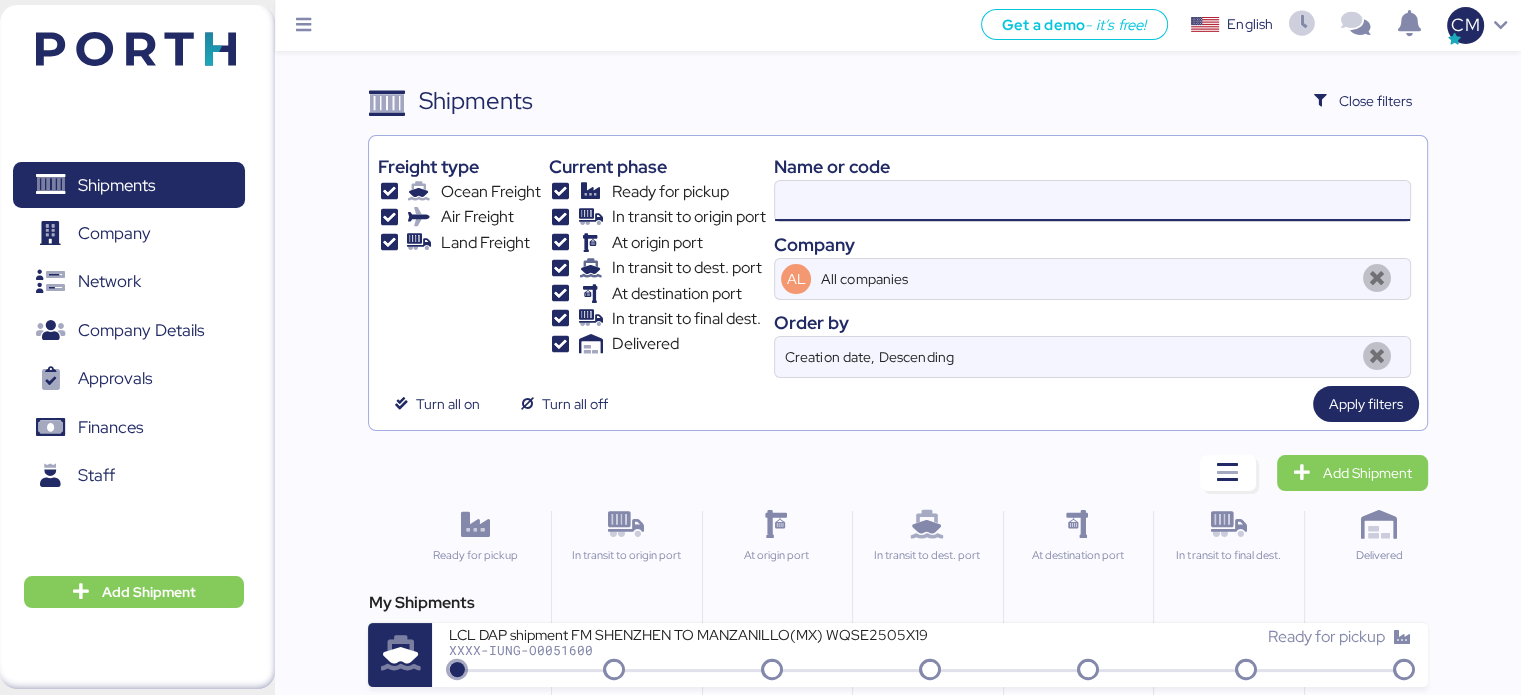 paste on "SZMZL25059608" 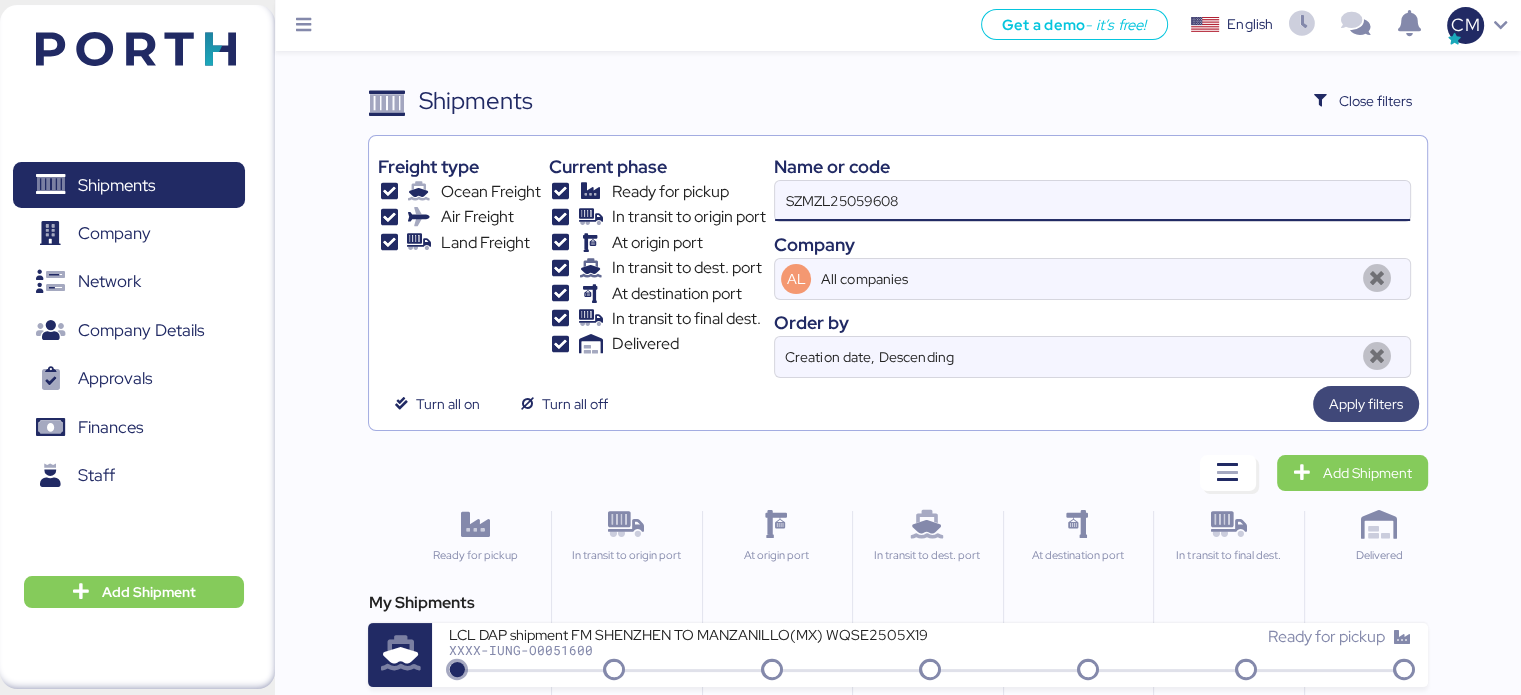 type on "SZMZL25059608" 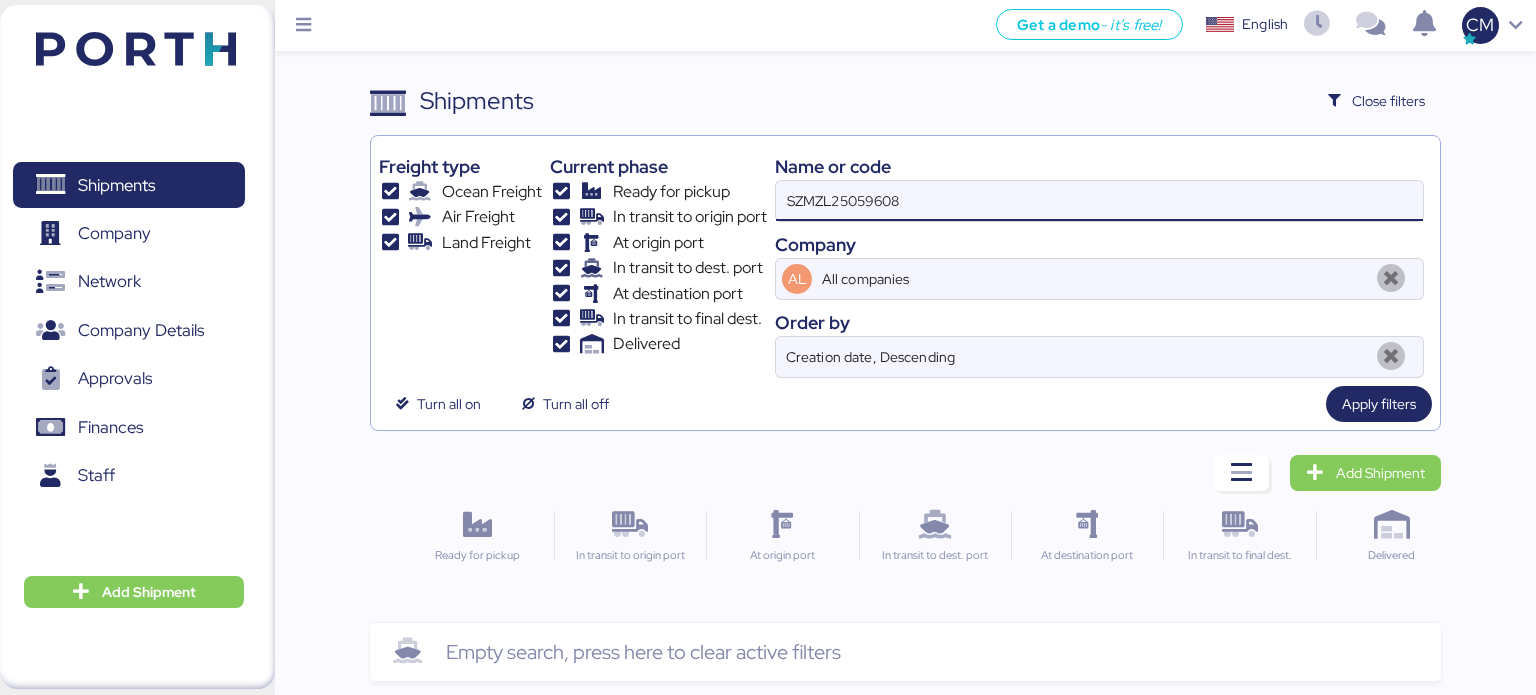 click on "SZMZL25059608" at bounding box center (1099, 201) 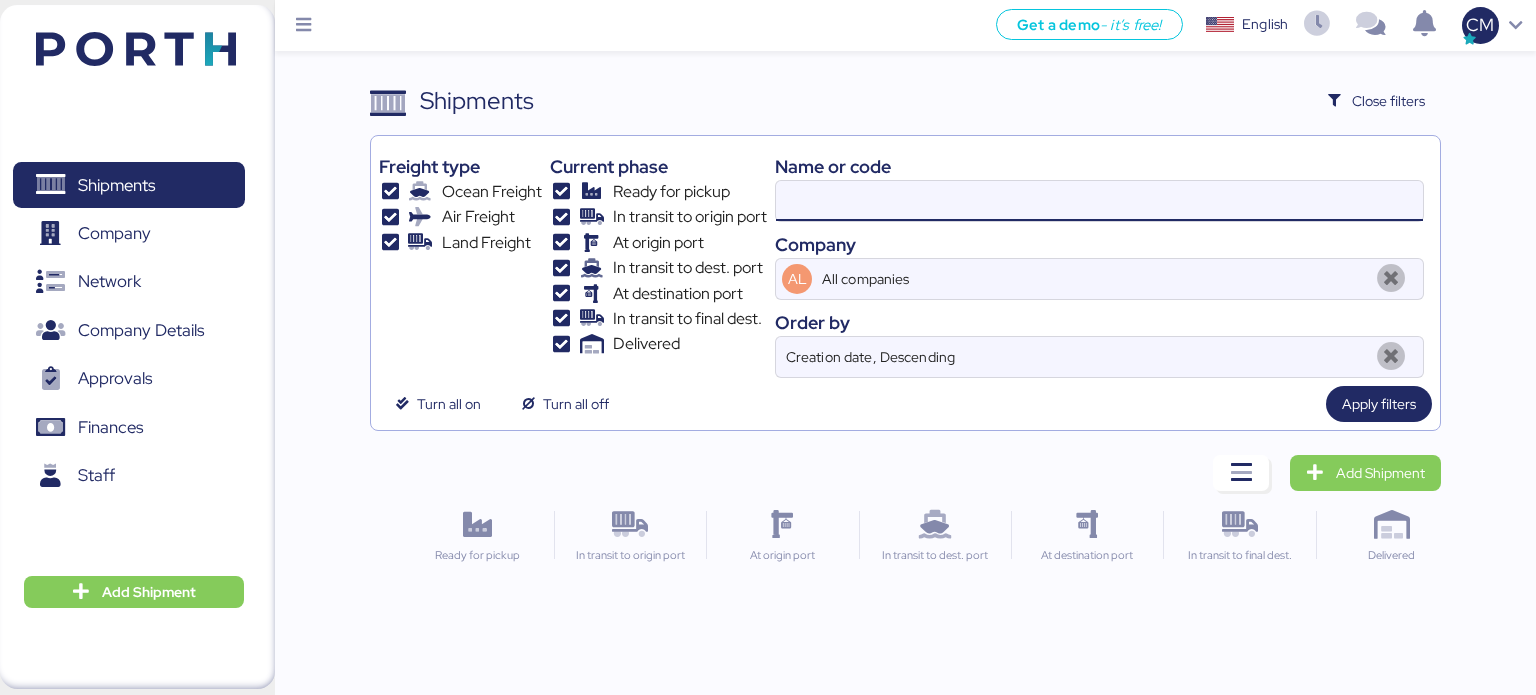 paste on "O0051599" 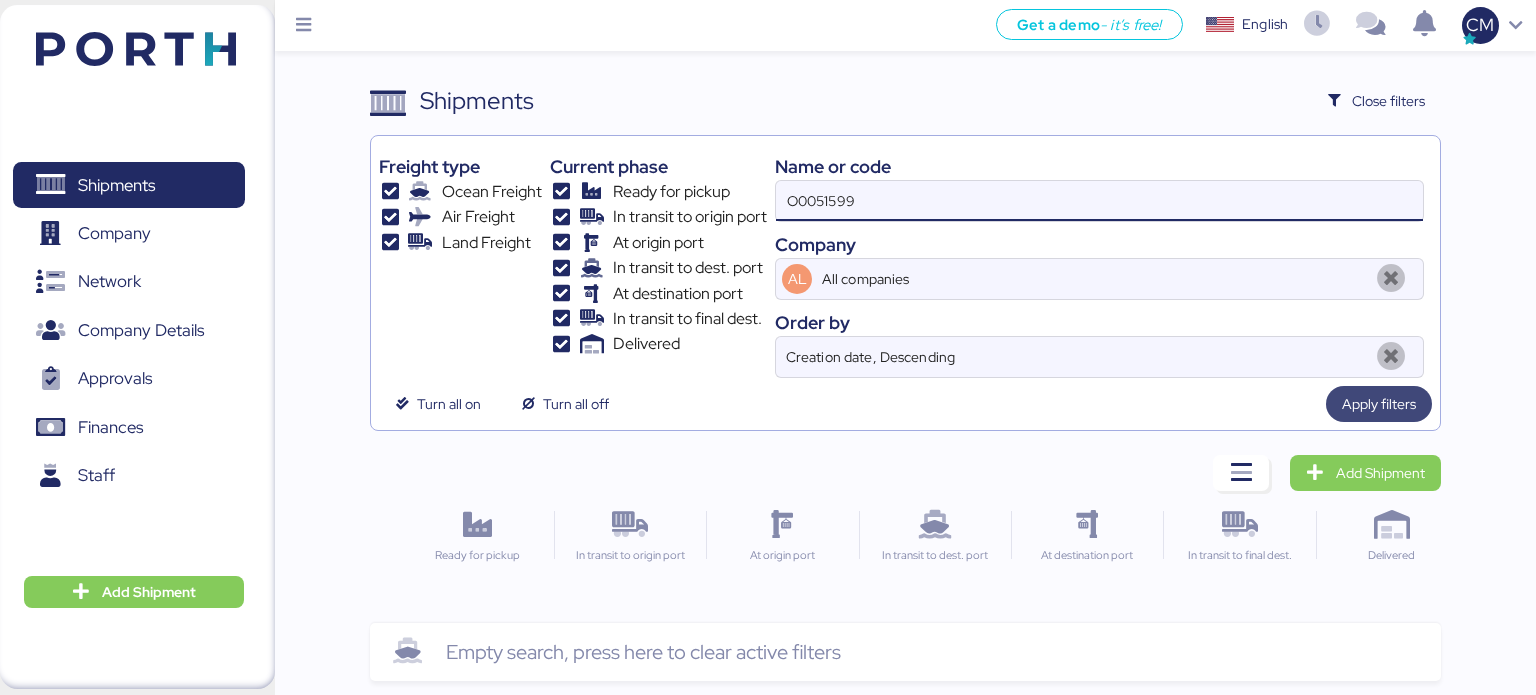 type on "O0051599" 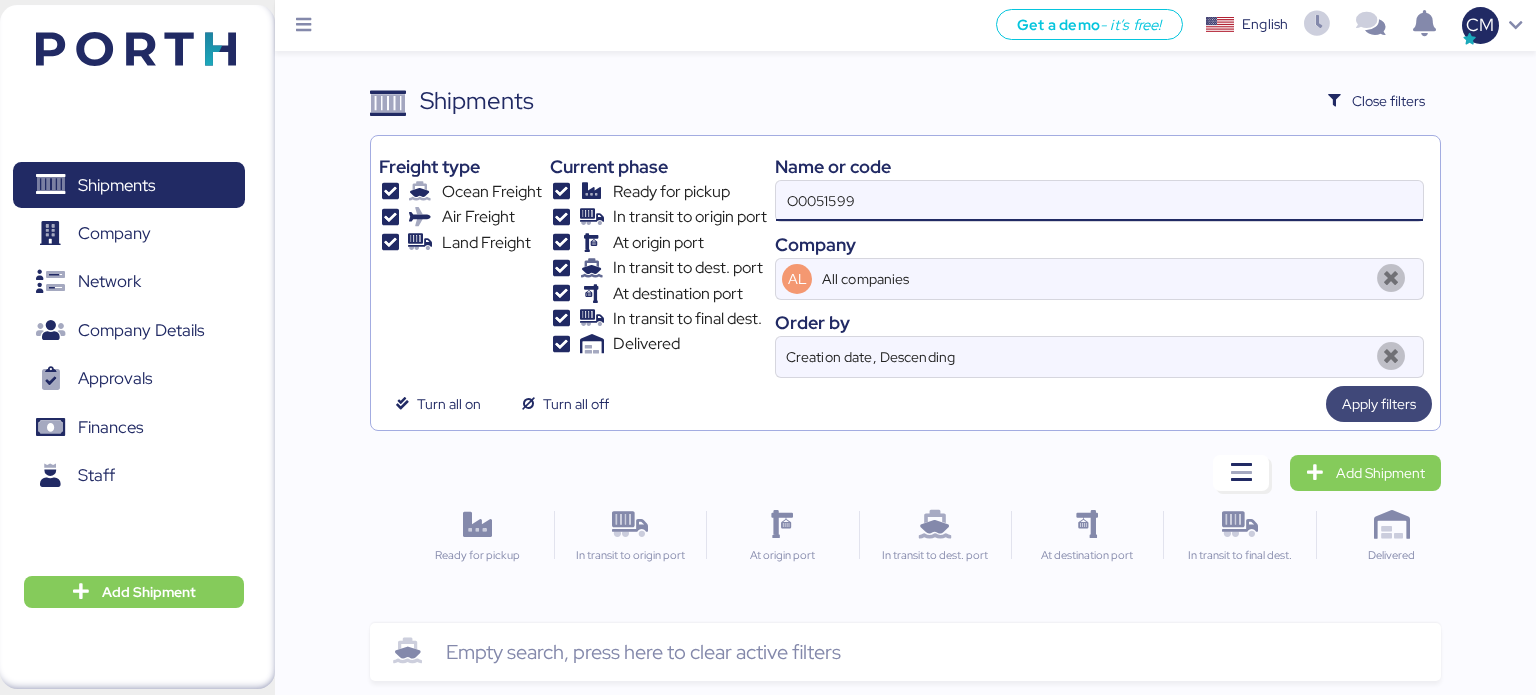 click on "Apply filters" at bounding box center [1379, 404] 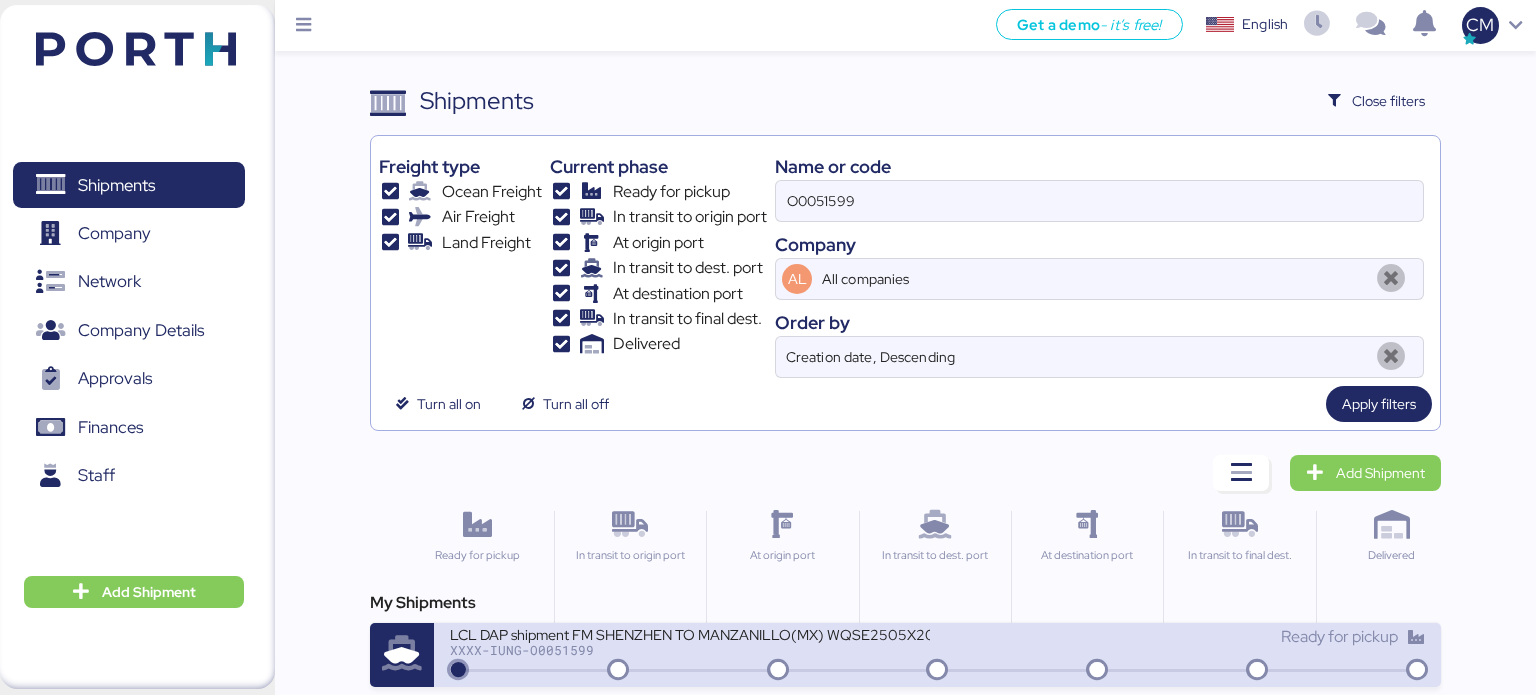 click on "XXXX-IUNG-O0051599" at bounding box center (690, 650) 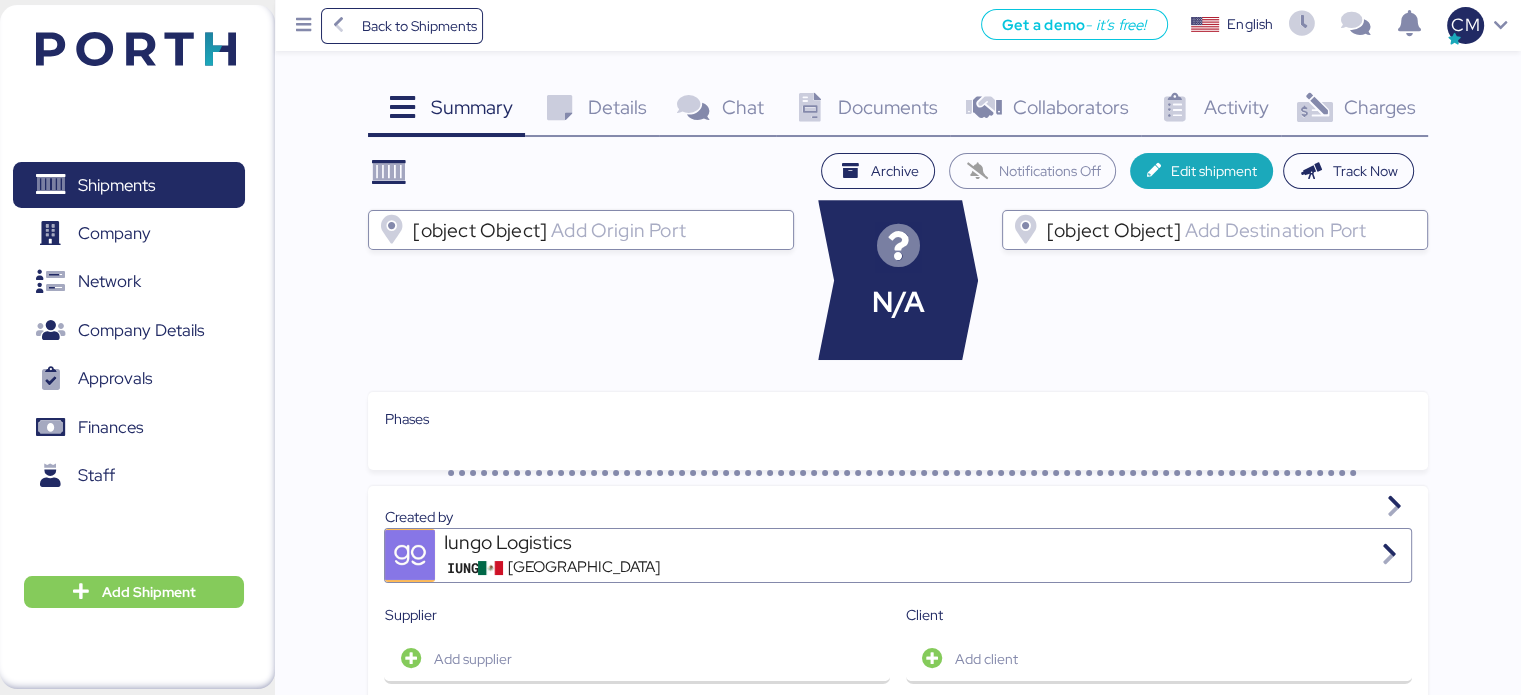 click on "Documents" at bounding box center [888, 107] 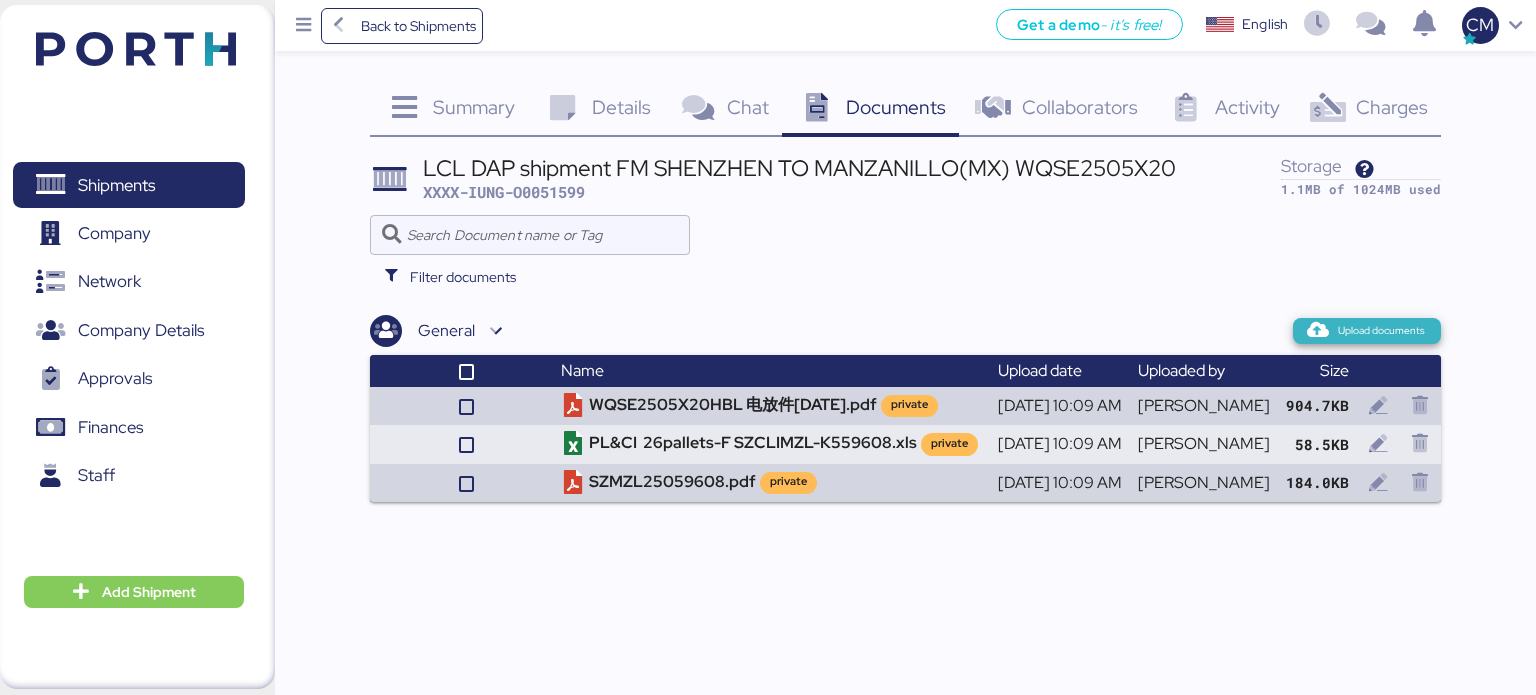 click on "Upload documents" at bounding box center [1381, 331] 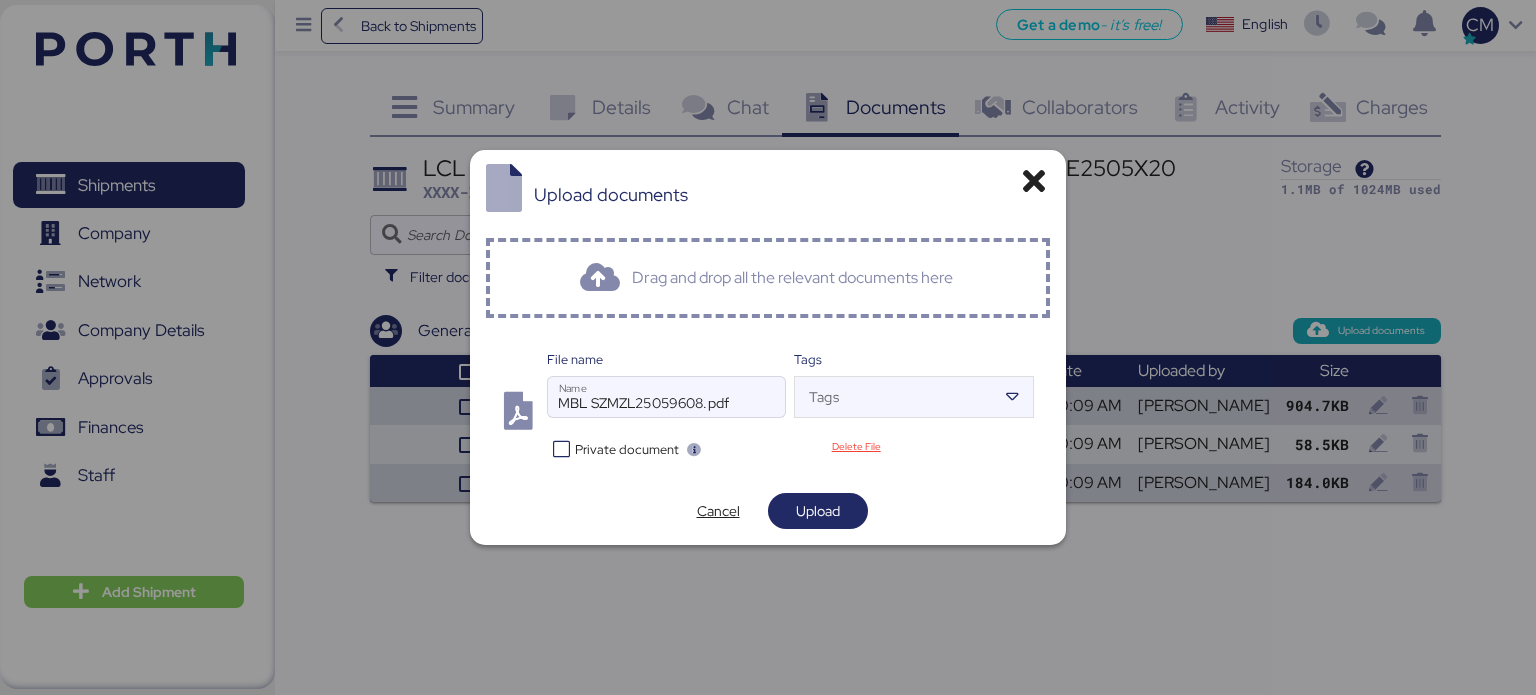 click at bounding box center (561, 449) 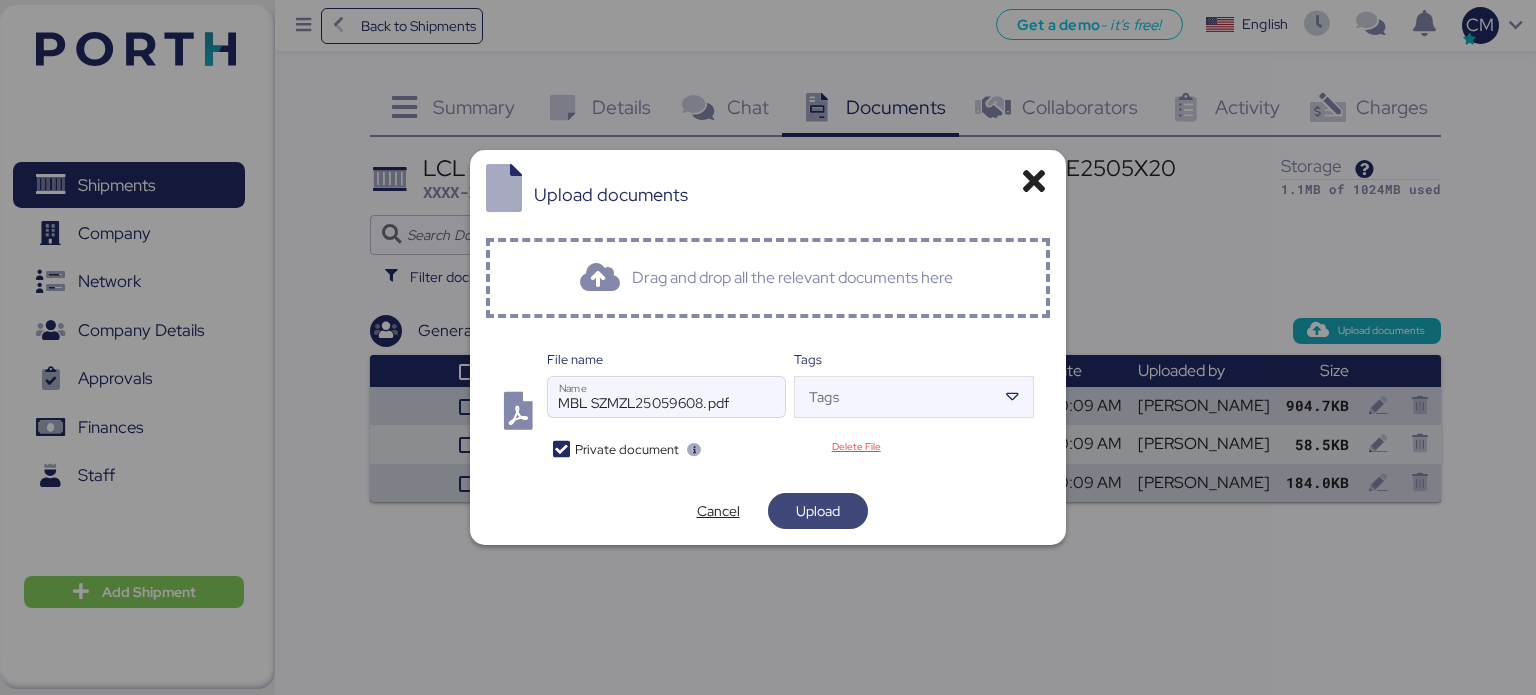 click on "Upload" at bounding box center (818, 511) 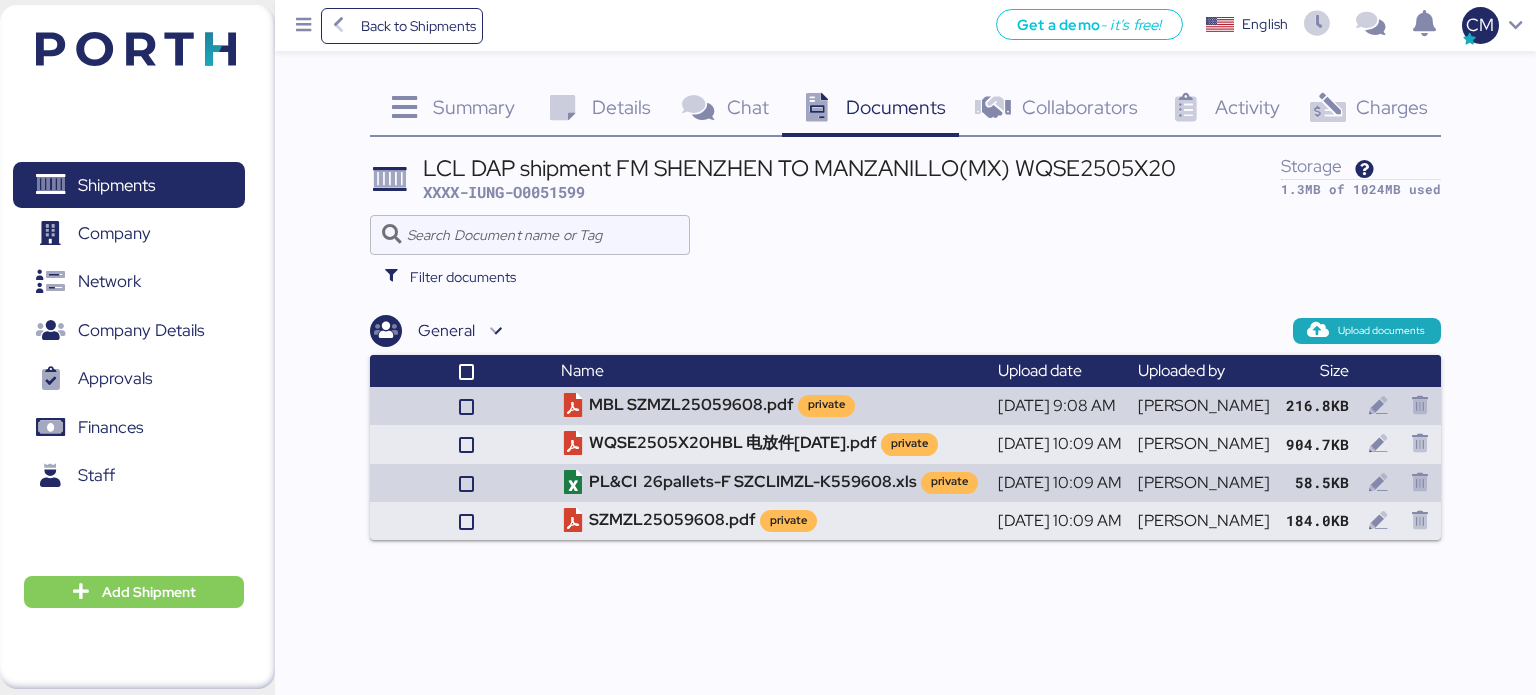 click on "Back to Shipments Get a demo  - it’s free! Get a demo  English Inglés English         CM" at bounding box center (905, 25) 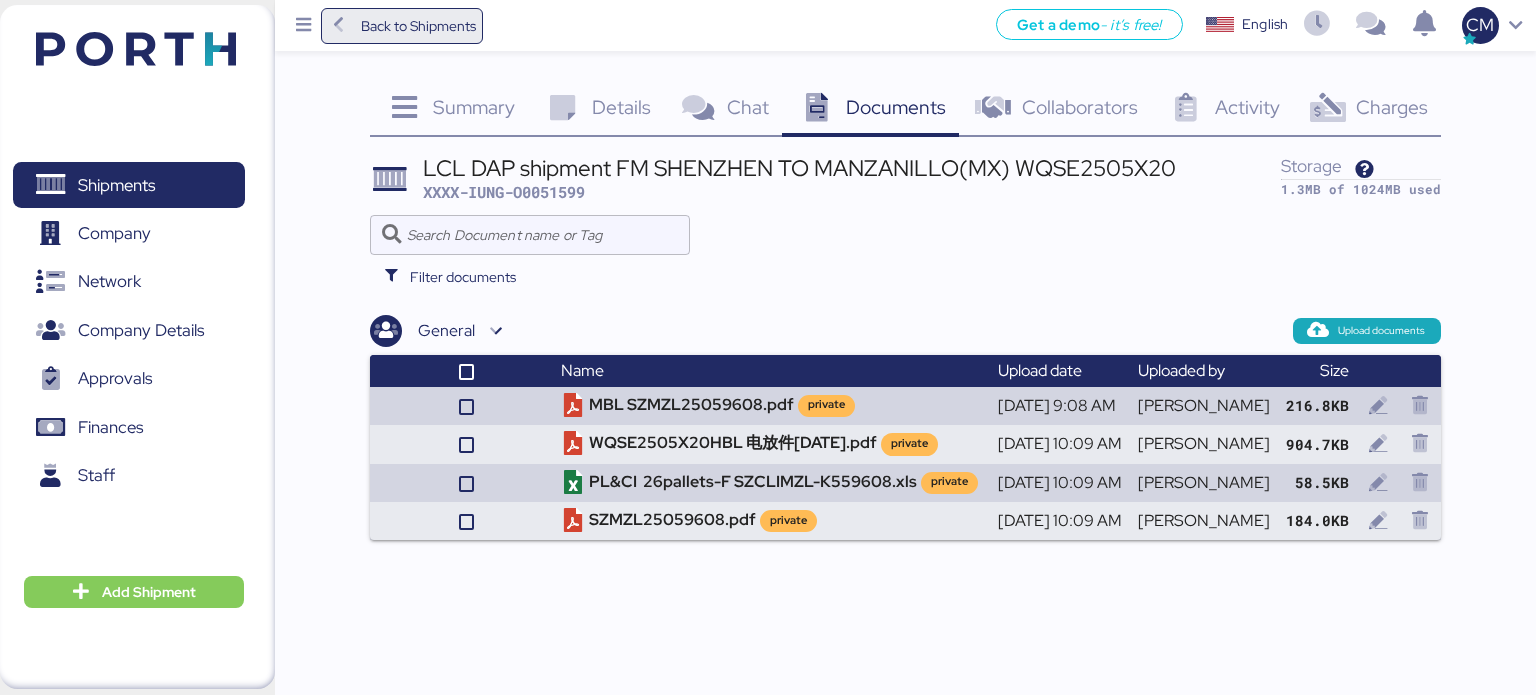 click on "Back to Shipments" at bounding box center (402, 26) 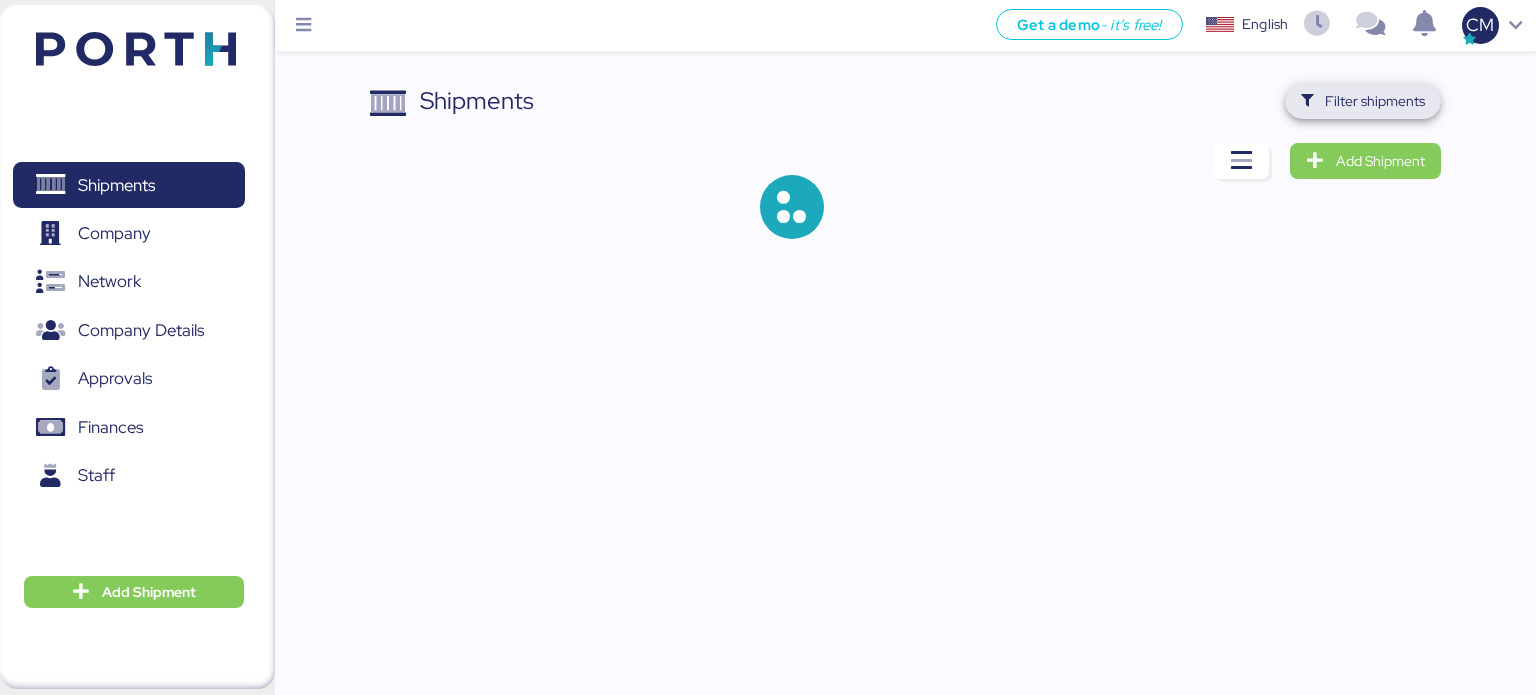 click on "Filter shipments" at bounding box center (1375, 101) 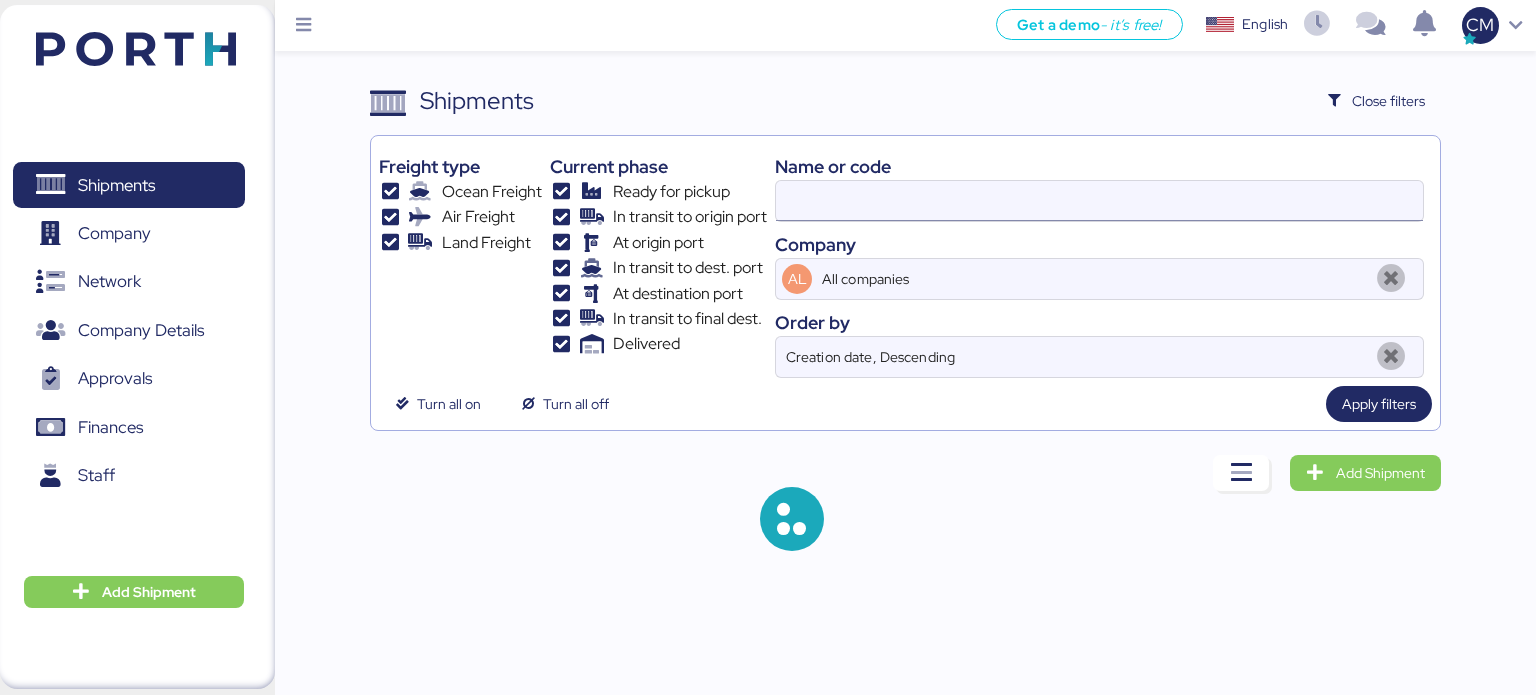 type on "O0051599" 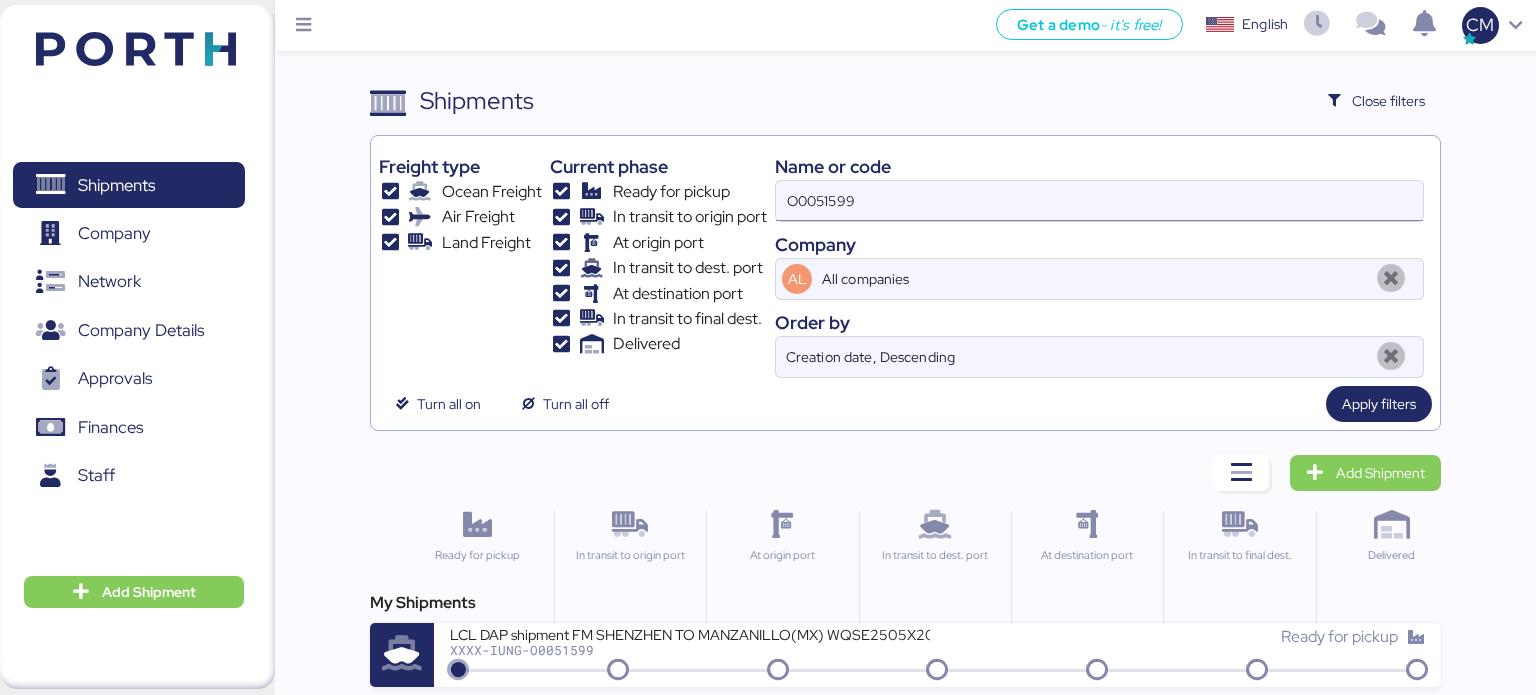click on "O0051599" at bounding box center (1099, 201) 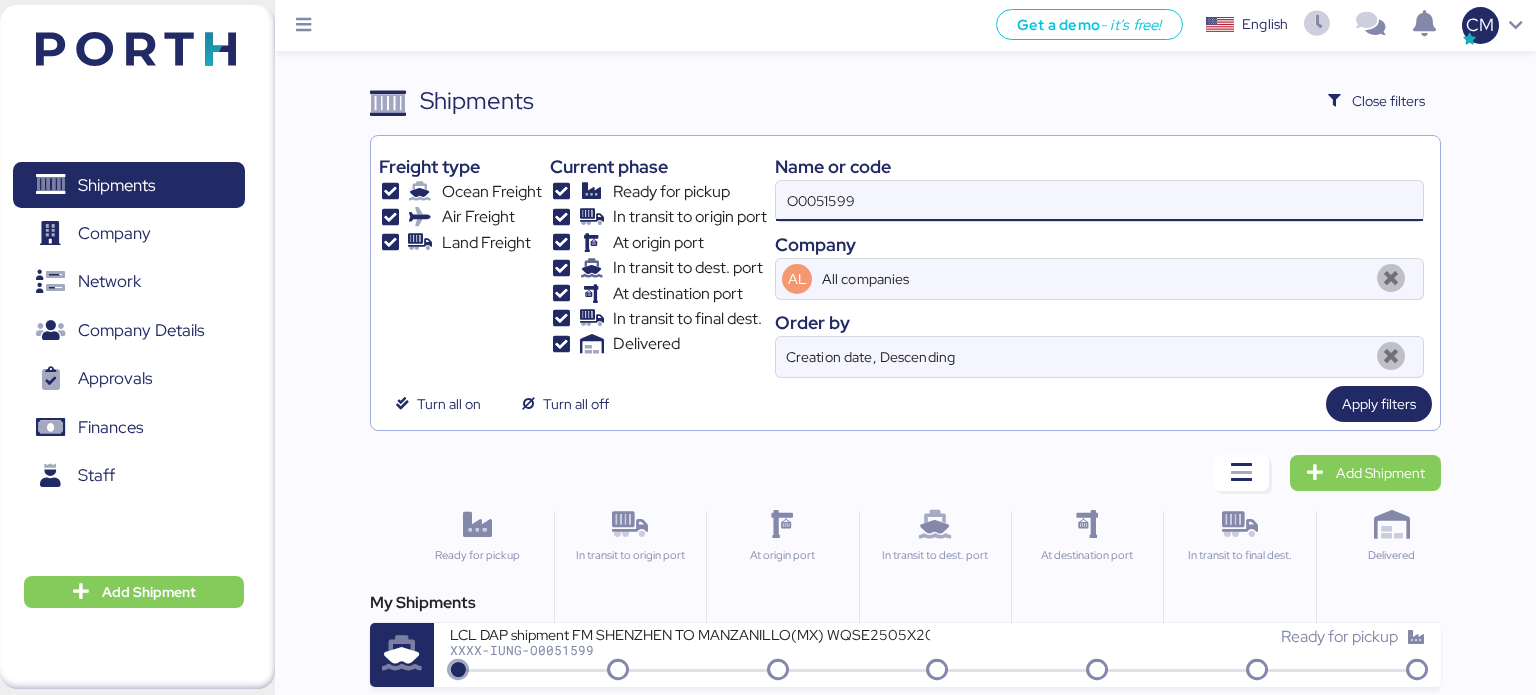 click on "O0051599" at bounding box center [1099, 201] 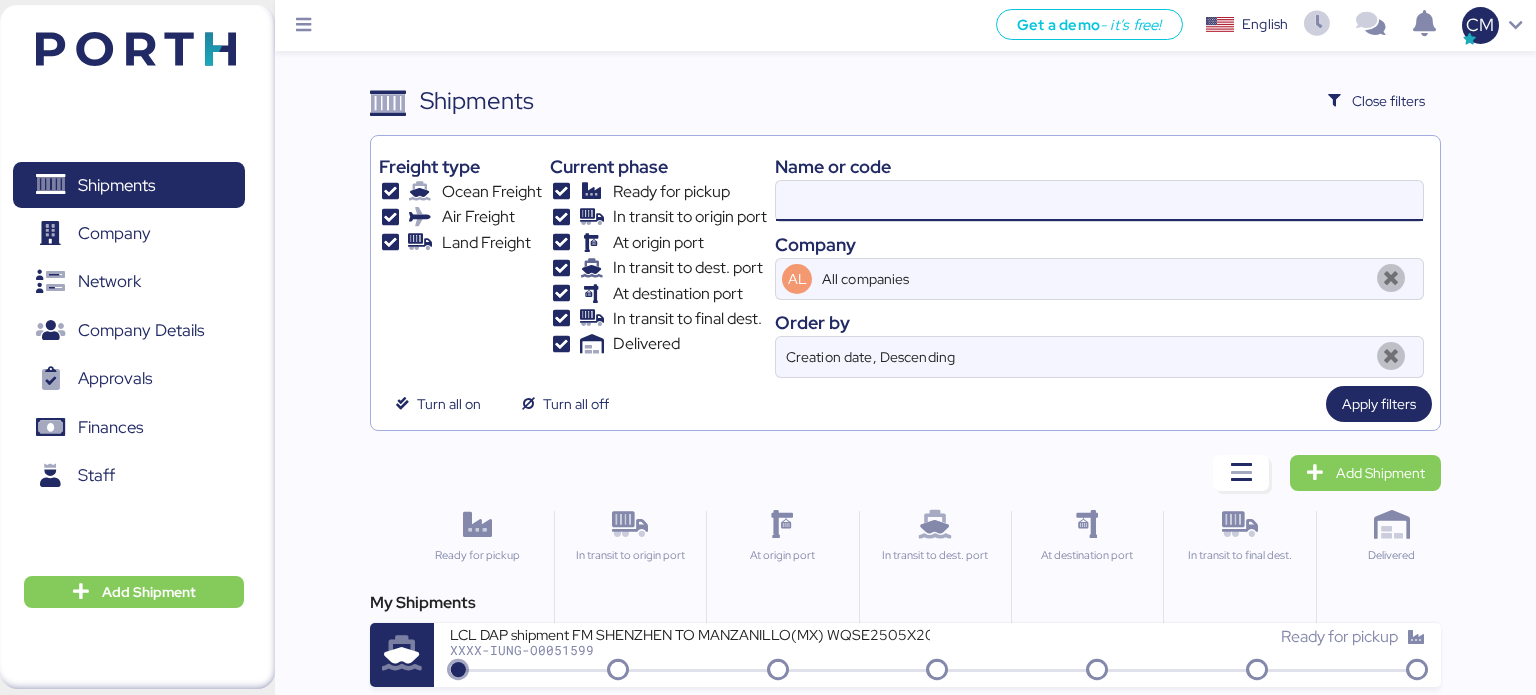 paste on "SZMZL25059596" 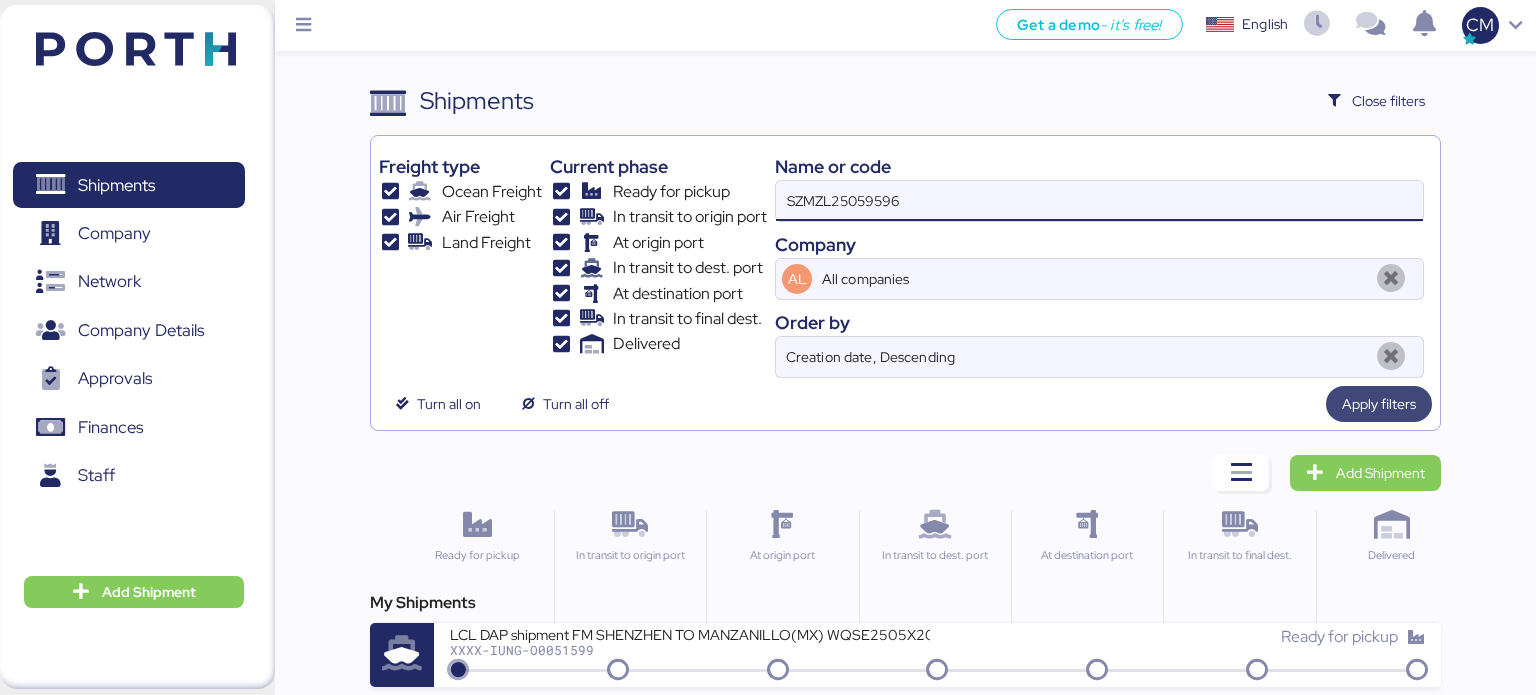 type on "SZMZL25059596" 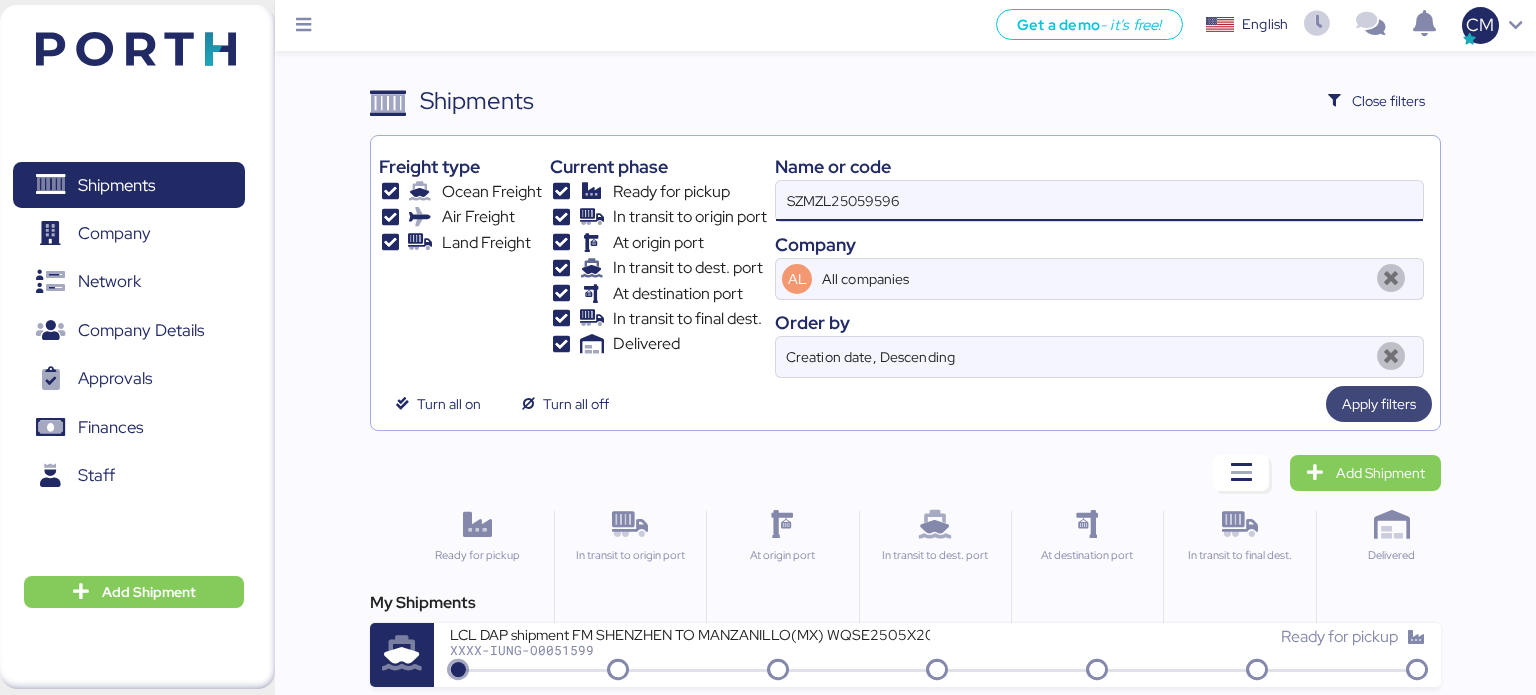 click on "Apply filters" at bounding box center (1379, 404) 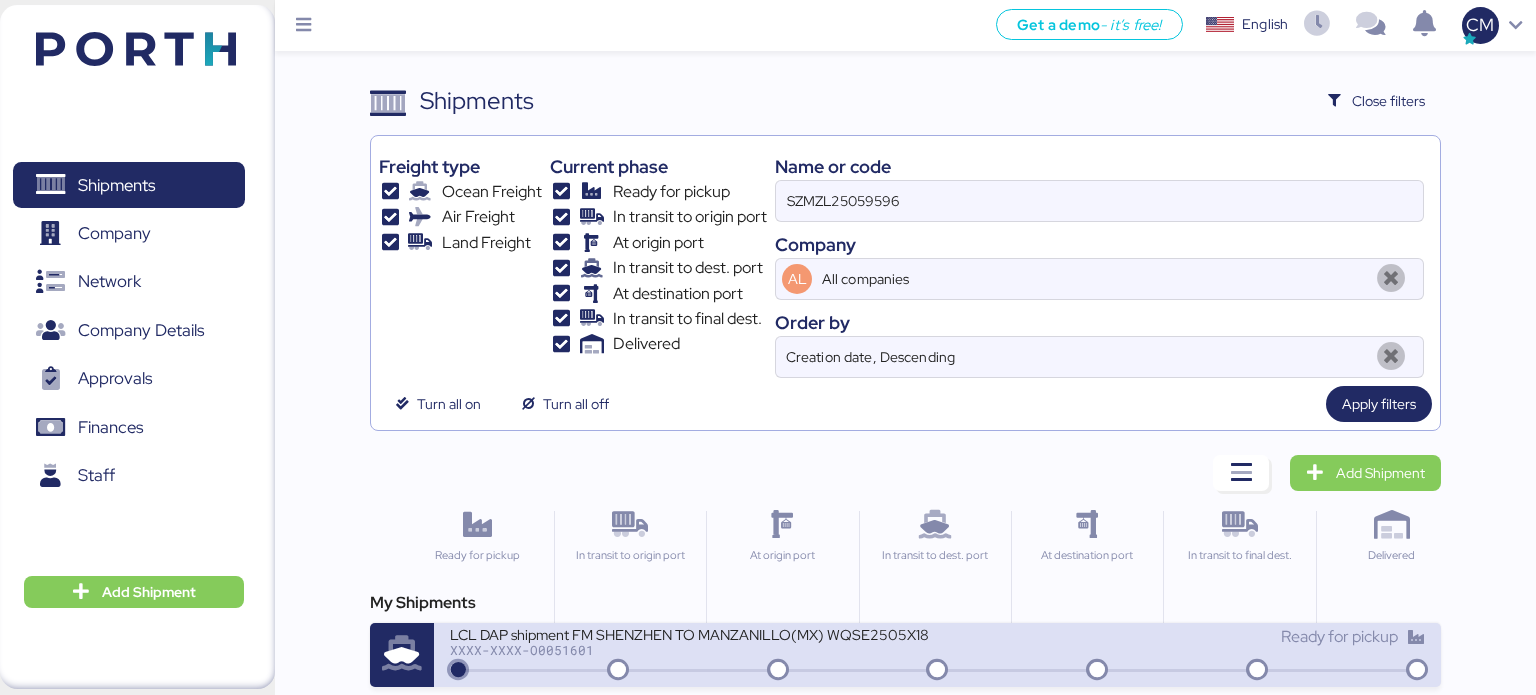 click on "XXXX-XXXX-O0051601" at bounding box center (690, 650) 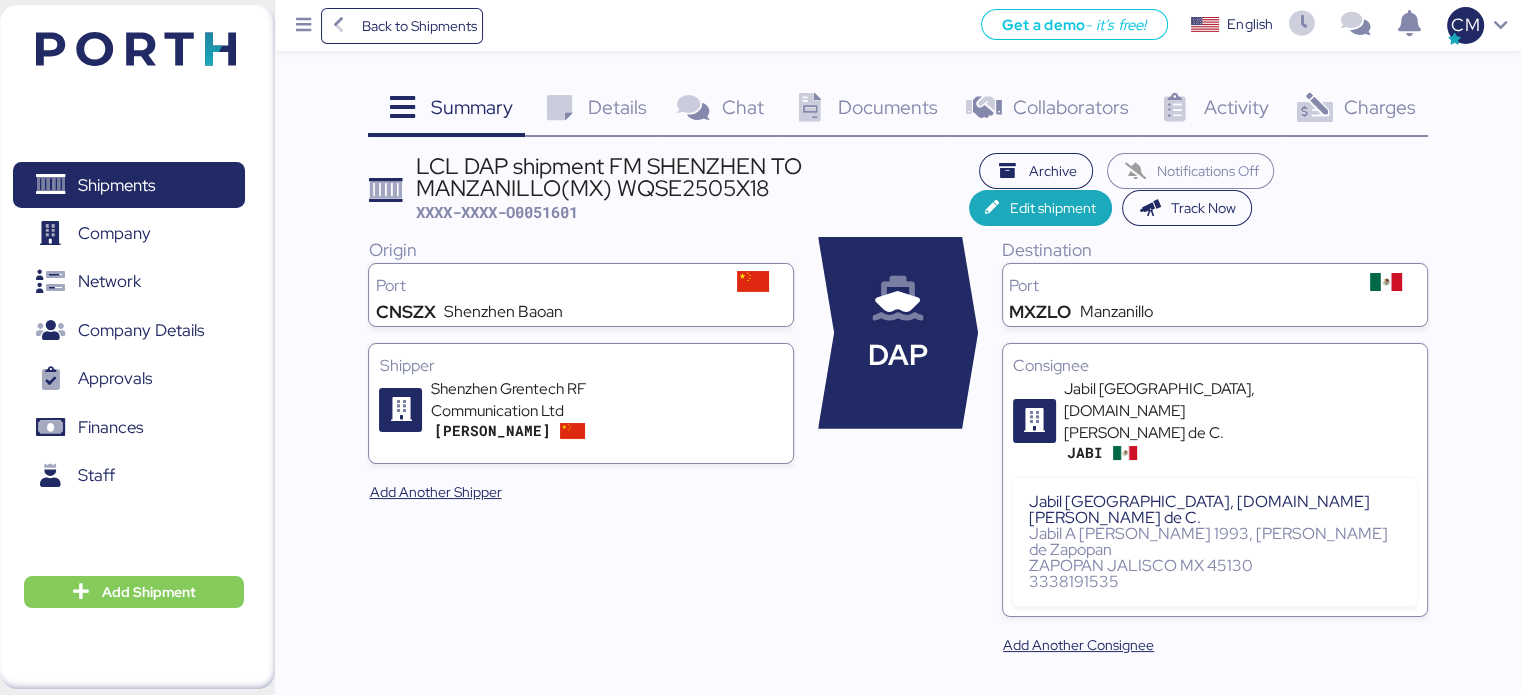 click on "Documents" at bounding box center [888, 107] 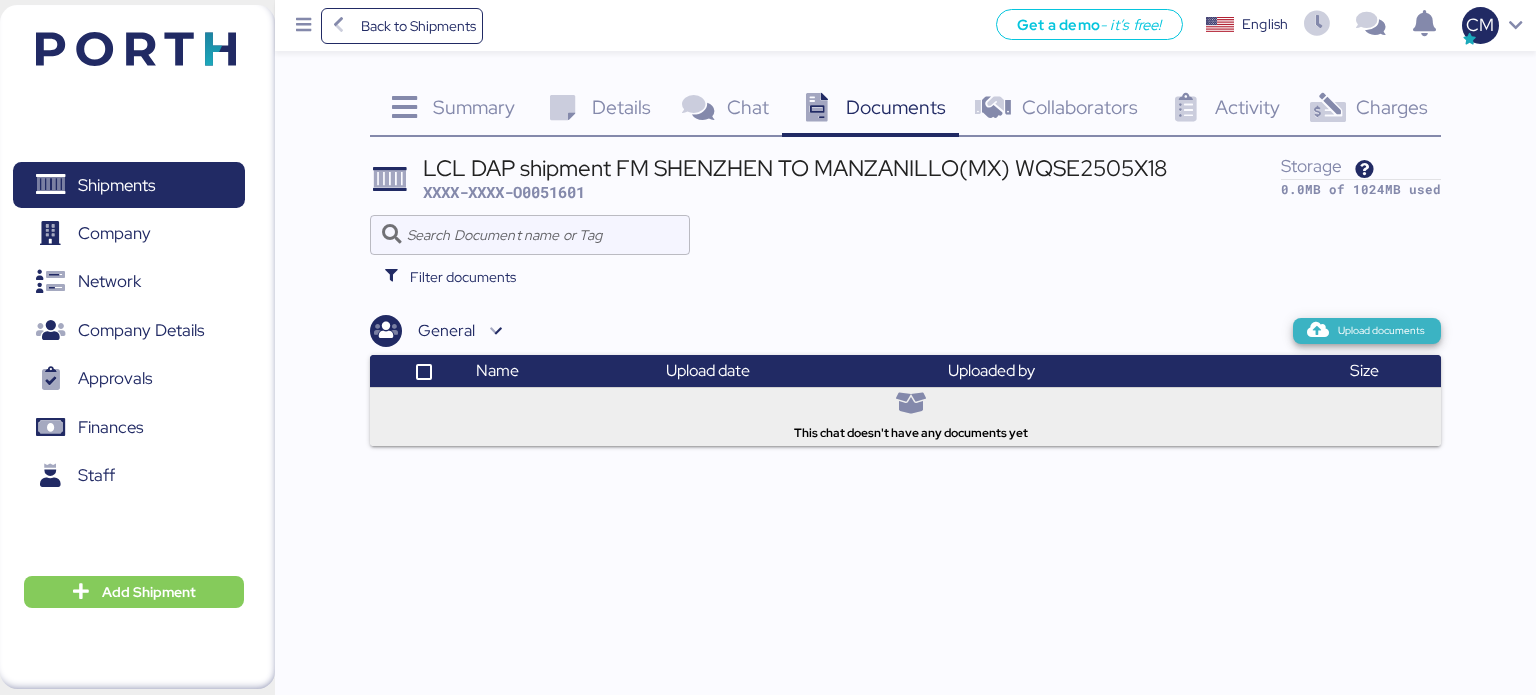 click on "Upload documents" at bounding box center (1381, 331) 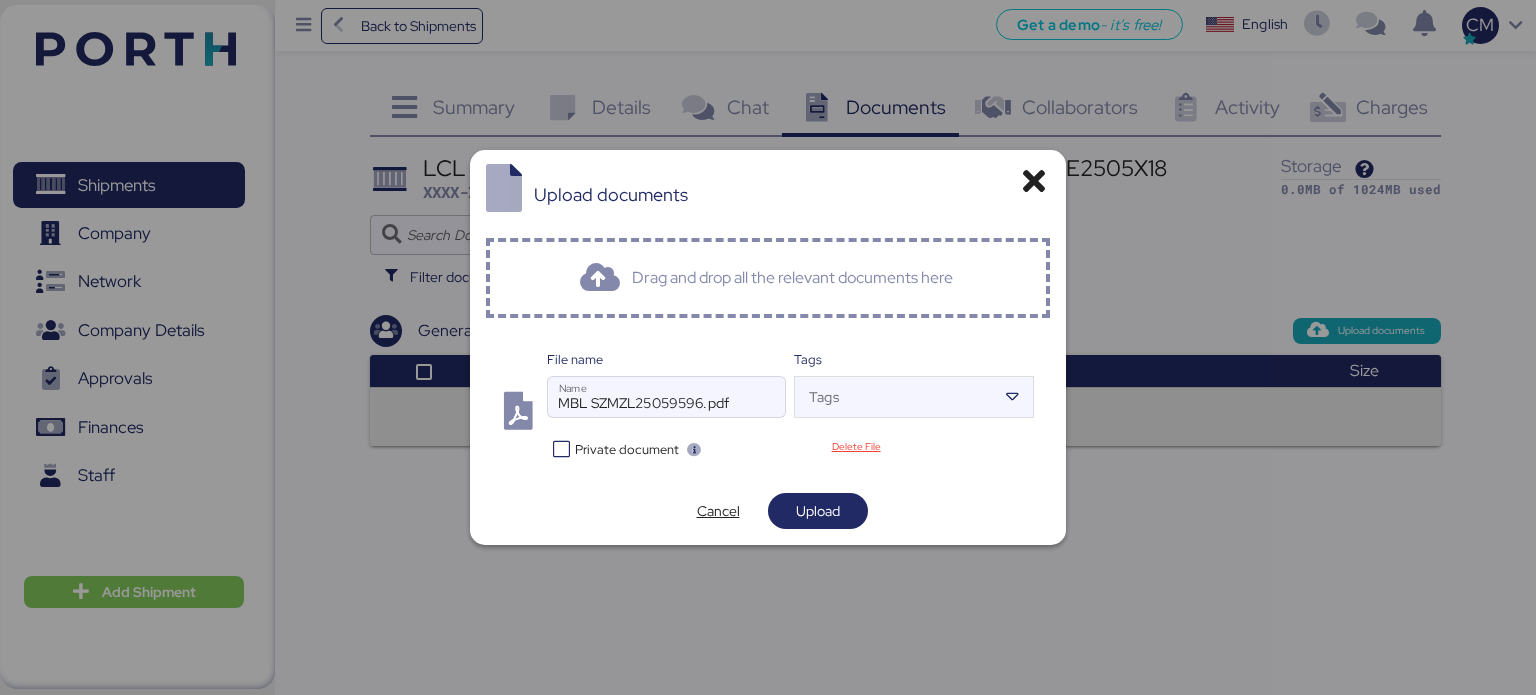 click at bounding box center (561, 449) 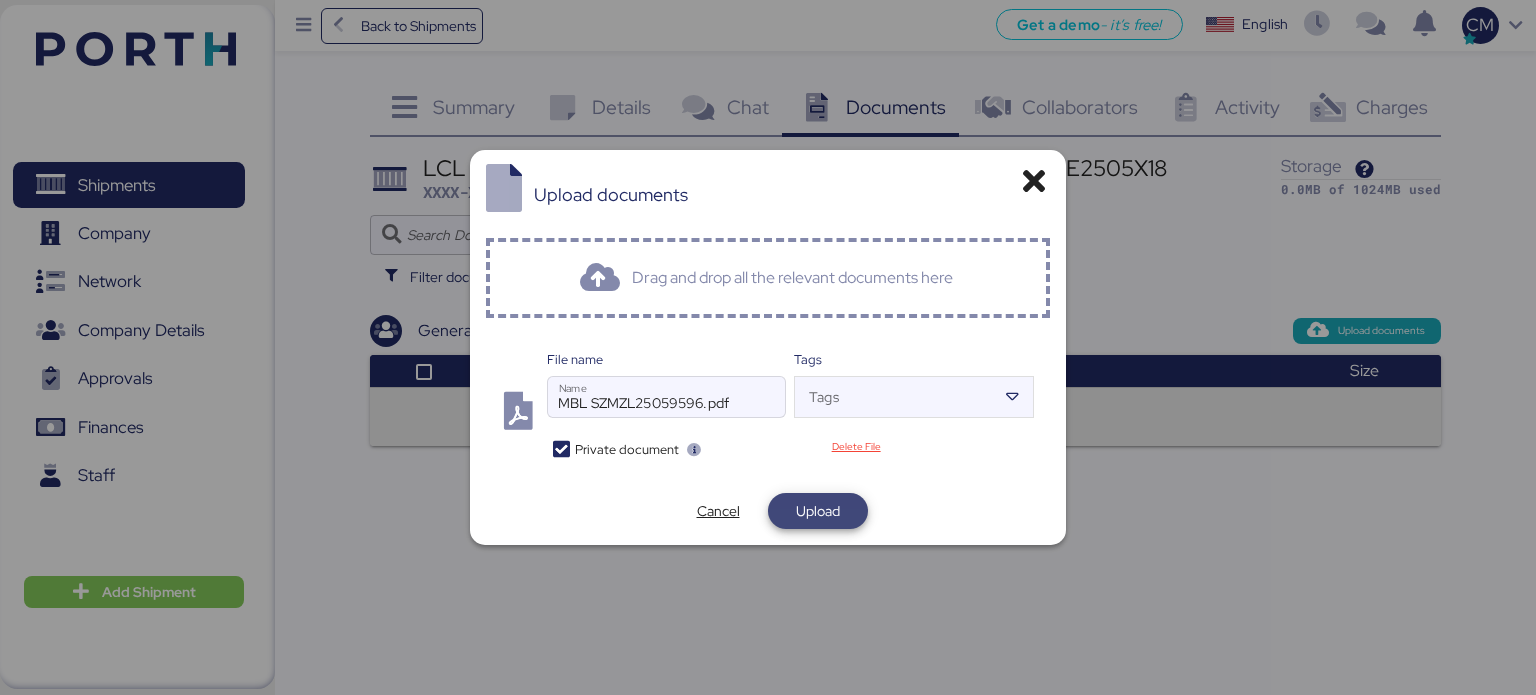 click on "Upload" at bounding box center [818, 511] 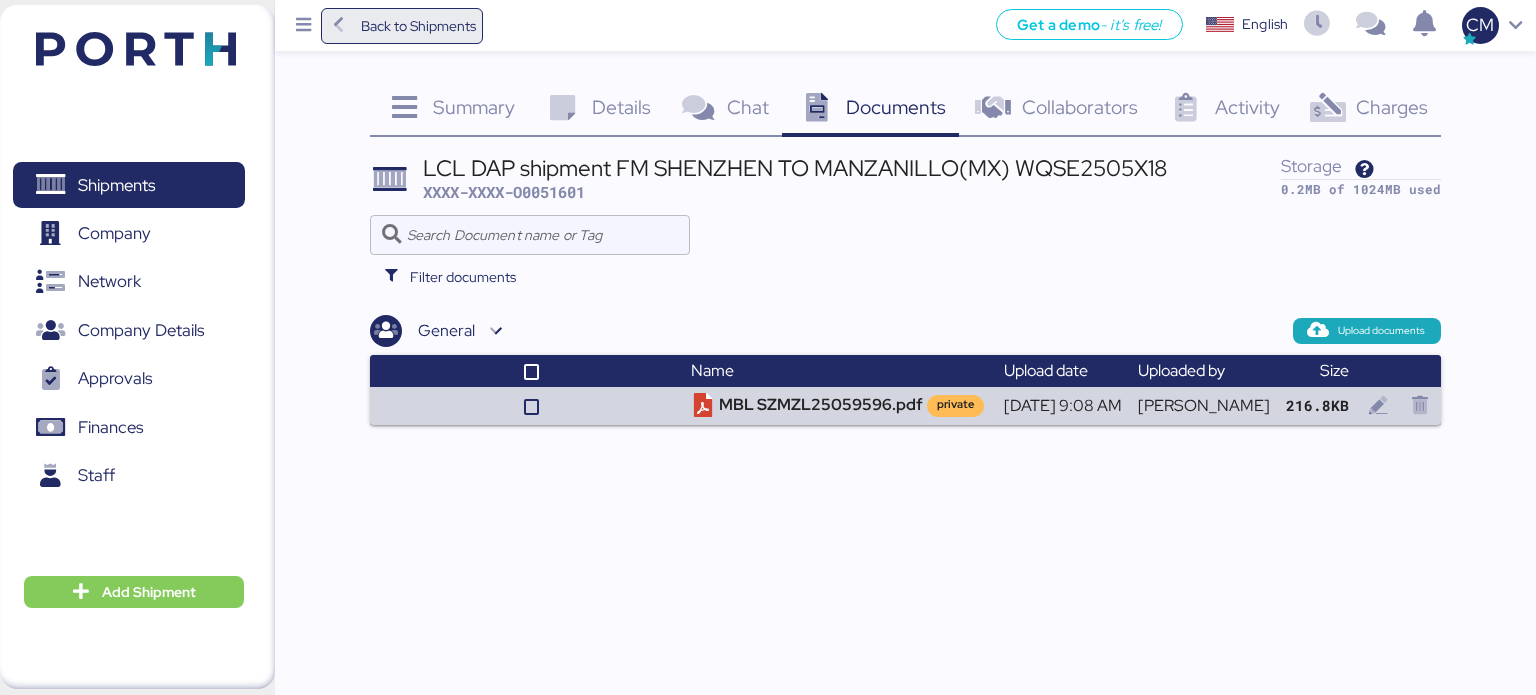 click on "Back to Shipments" at bounding box center (418, 26) 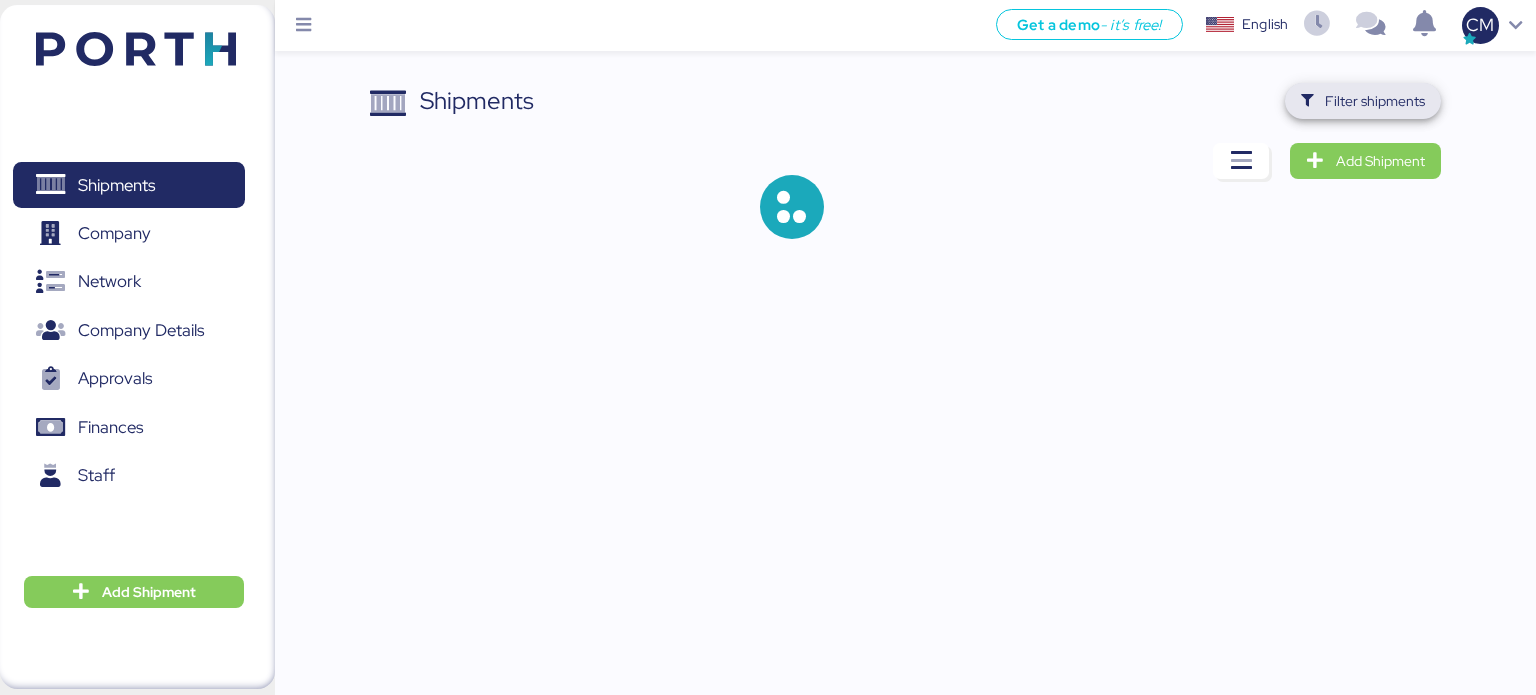 click on "Filter shipments" at bounding box center [1375, 101] 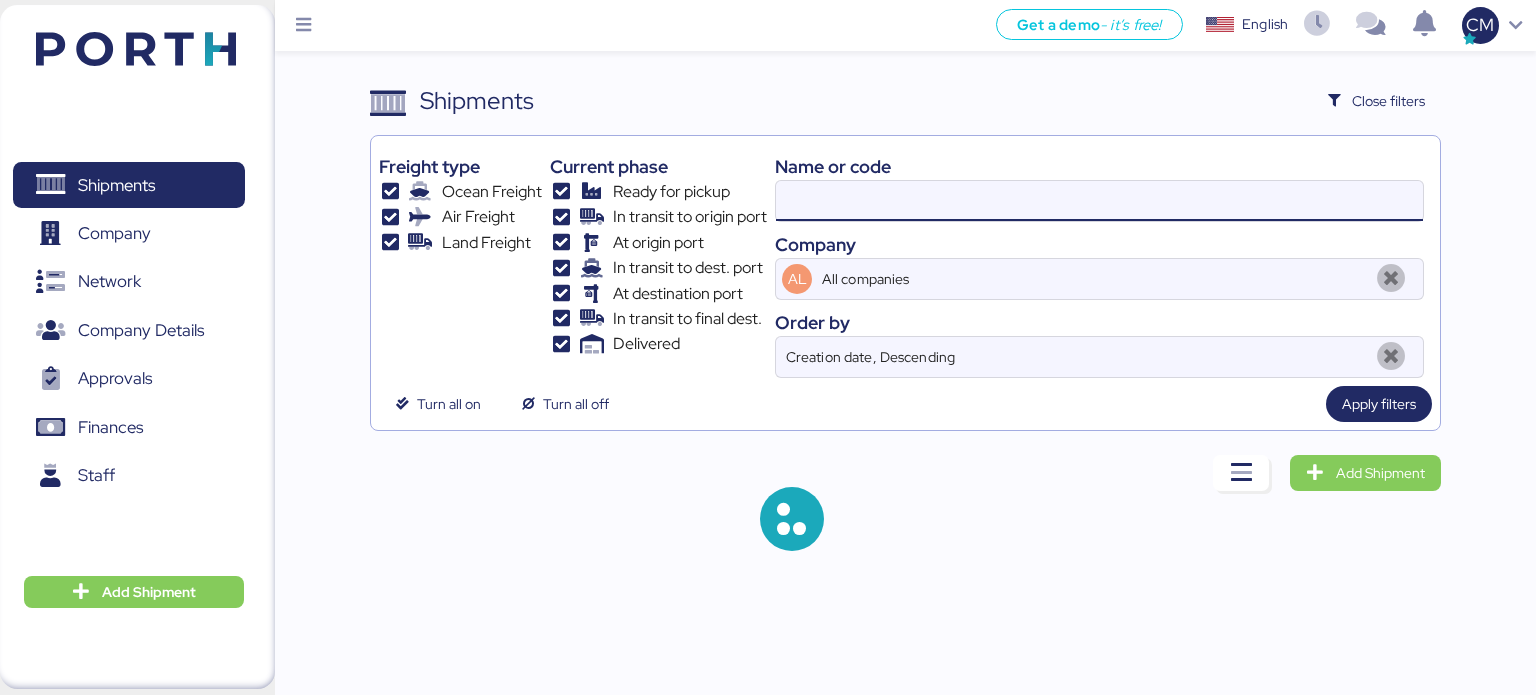 click at bounding box center [1099, 201] 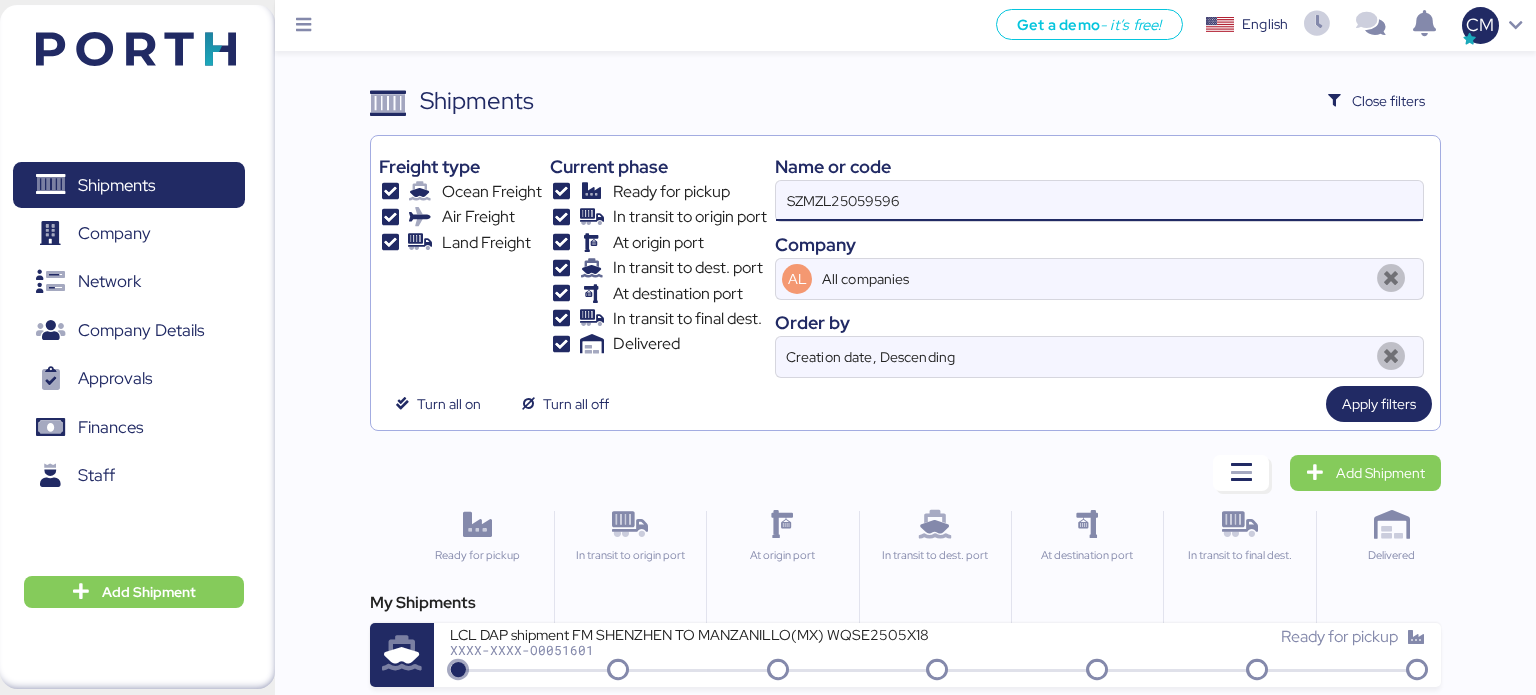 click on "SZMZL25059596" at bounding box center (1099, 201) 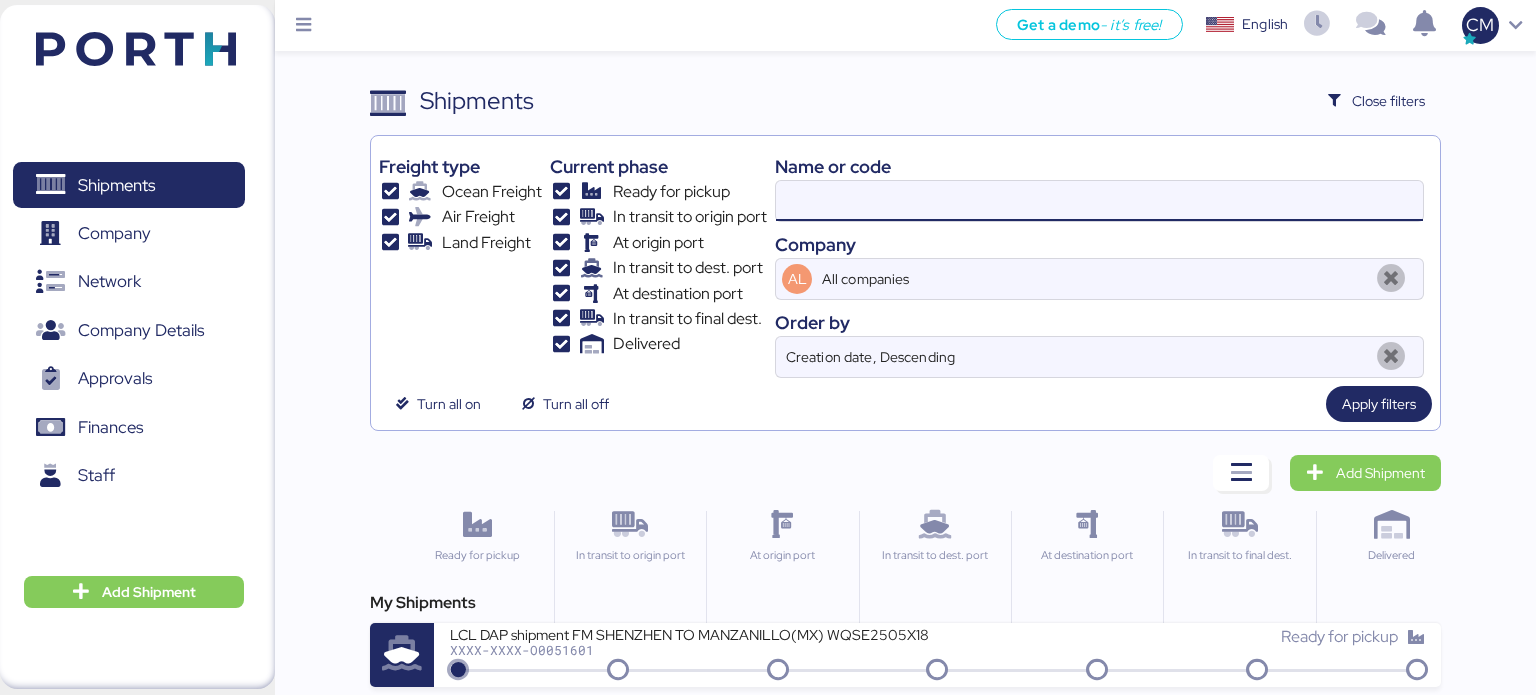 click at bounding box center [1099, 201] 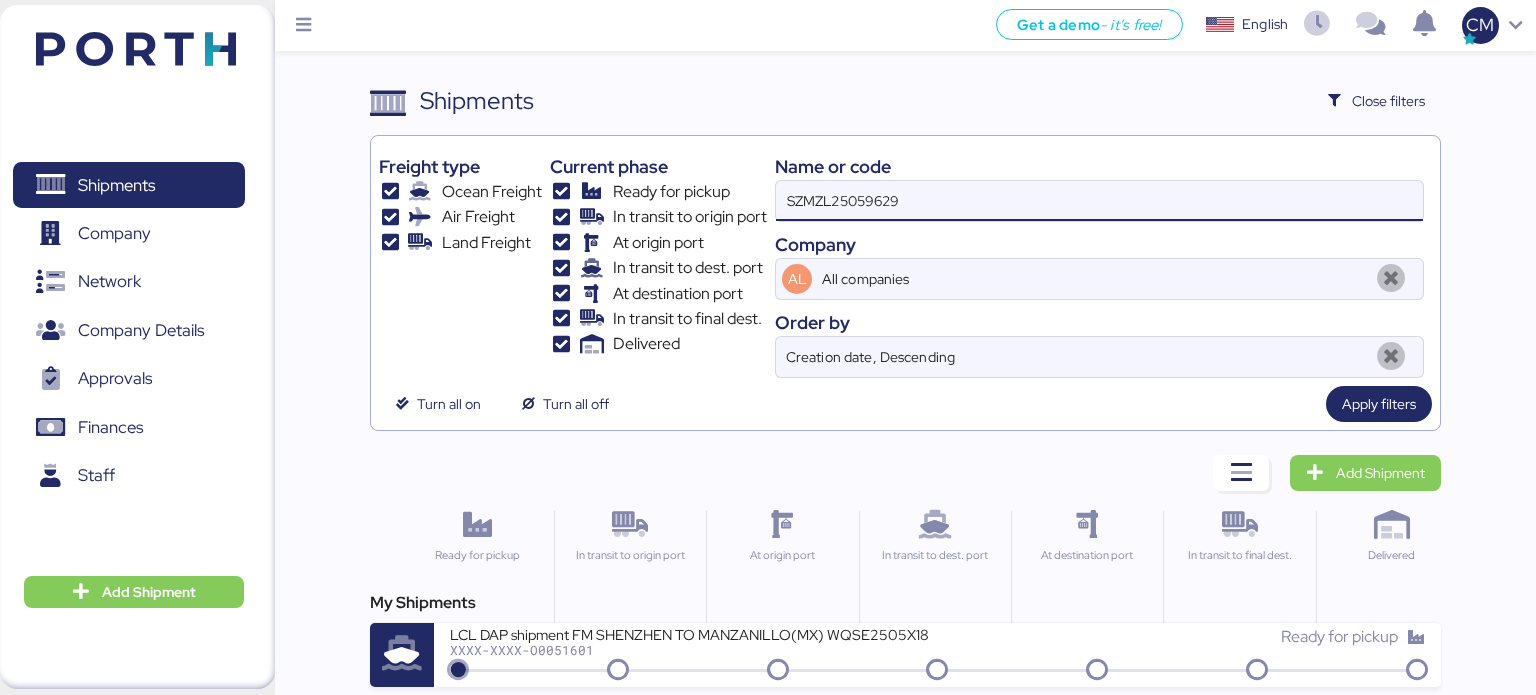 type on "SZMZL25059629" 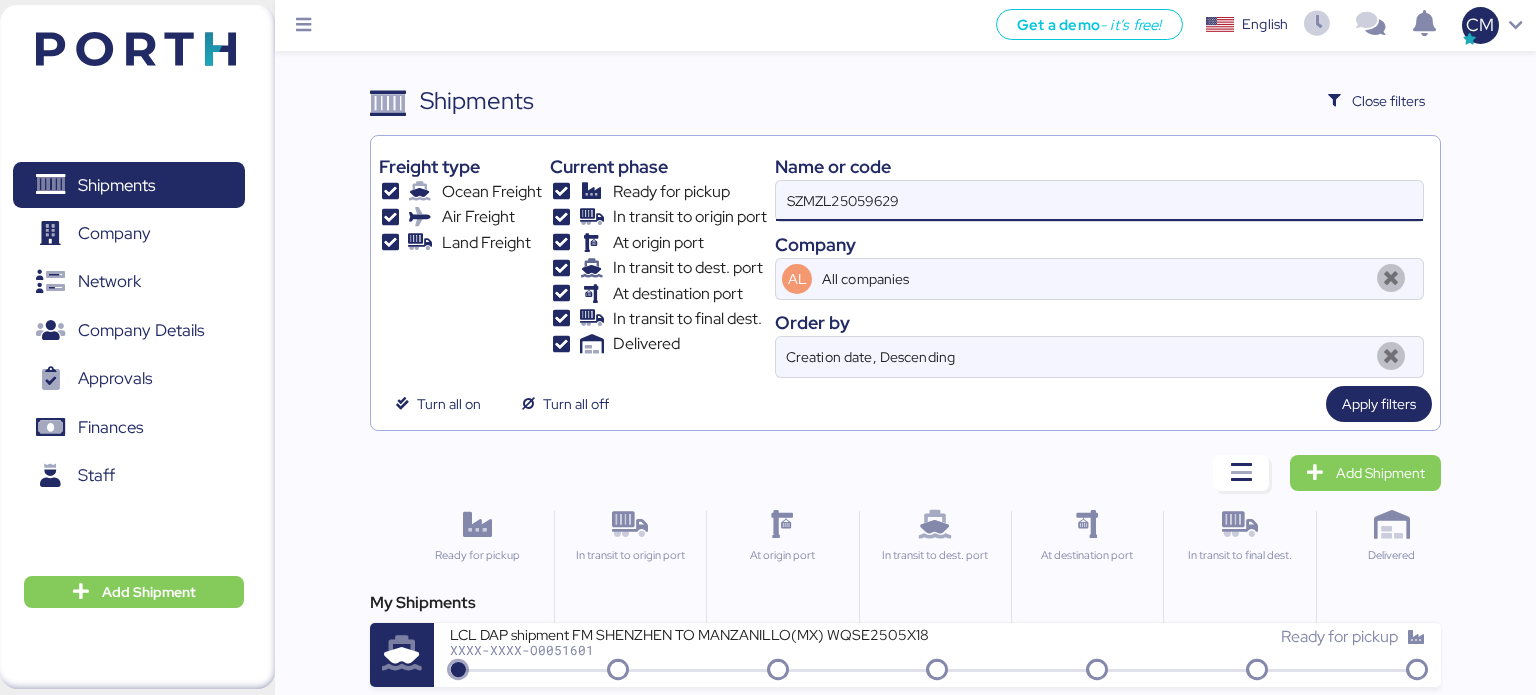 click on "Freight type   Ocean Freight   Air Freight   Land Freight Current phase   Ready for pickup   In transit to origin port   At origin port   In transit to dest. port   At destination port   In transit to final dest.   Delivered Name or code SZMZL25059629 Company AL All companies   Order by Creation date, Descending     Turn all on   Turn all off Apply filters" at bounding box center [906, 283] 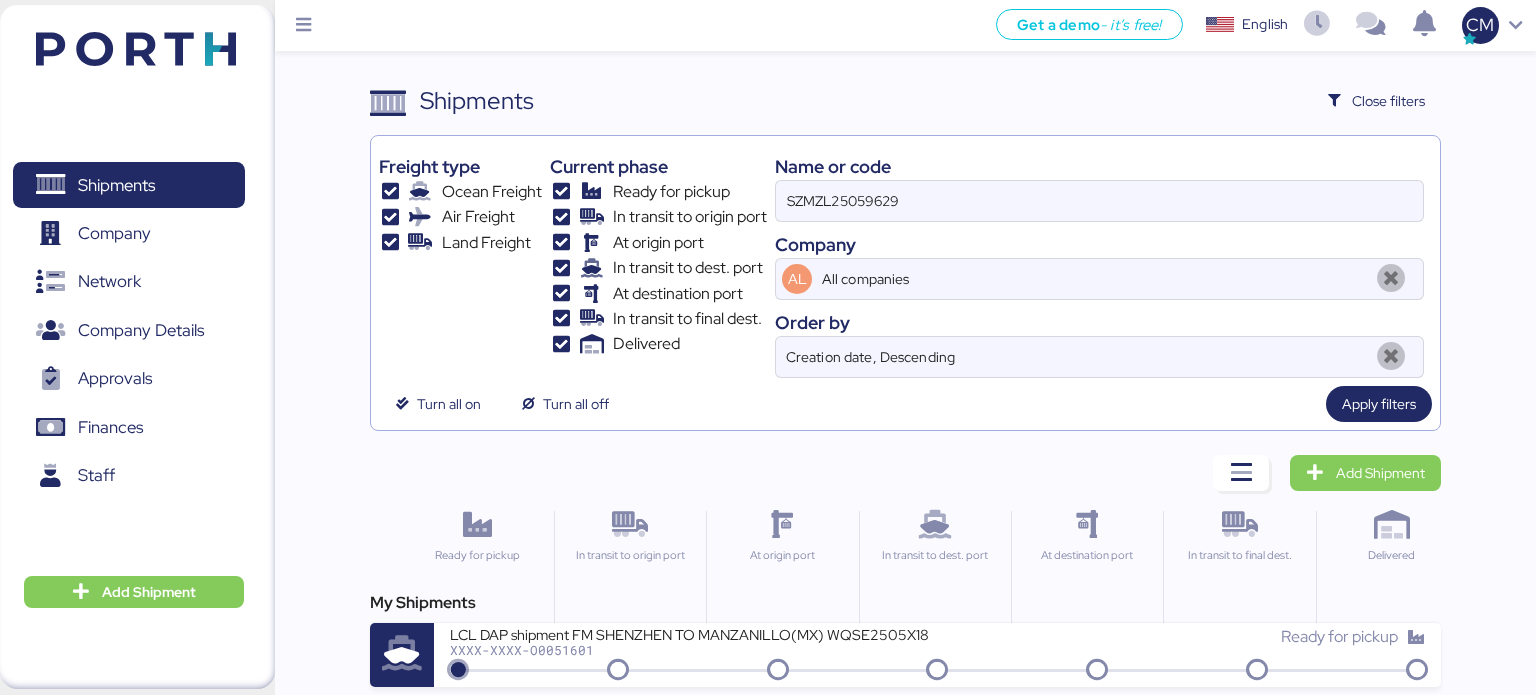 click on "Freight type   Ocean Freight   Air Freight   Land Freight Current phase   Ready for pickup   In transit to origin port   At origin port   In transit to dest. port   At destination port   In transit to final dest.   Delivered Name or code SZMZL25059629 Company AL All companies   Order by Creation date, Descending     Turn all on   Turn all off Apply filters" at bounding box center [906, 283] 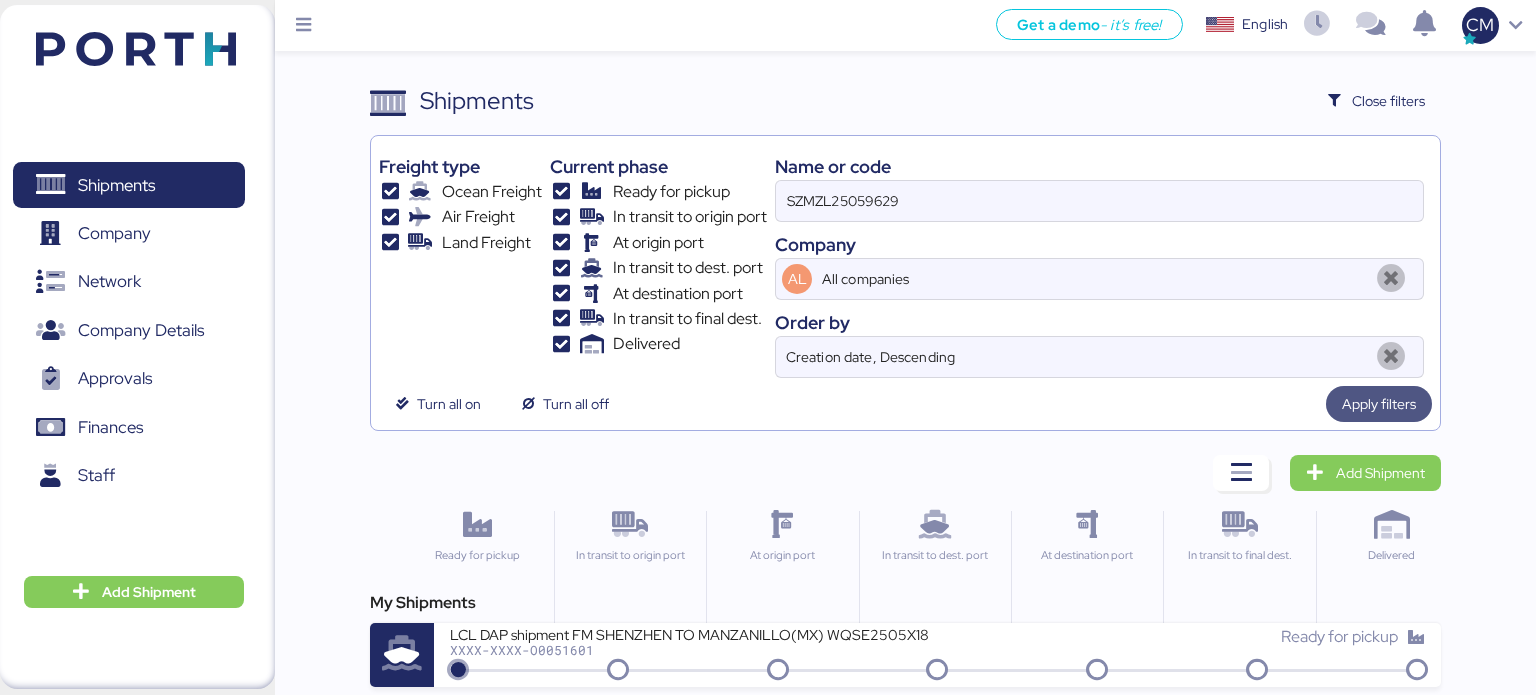 click on "Apply filters" at bounding box center [1379, 404] 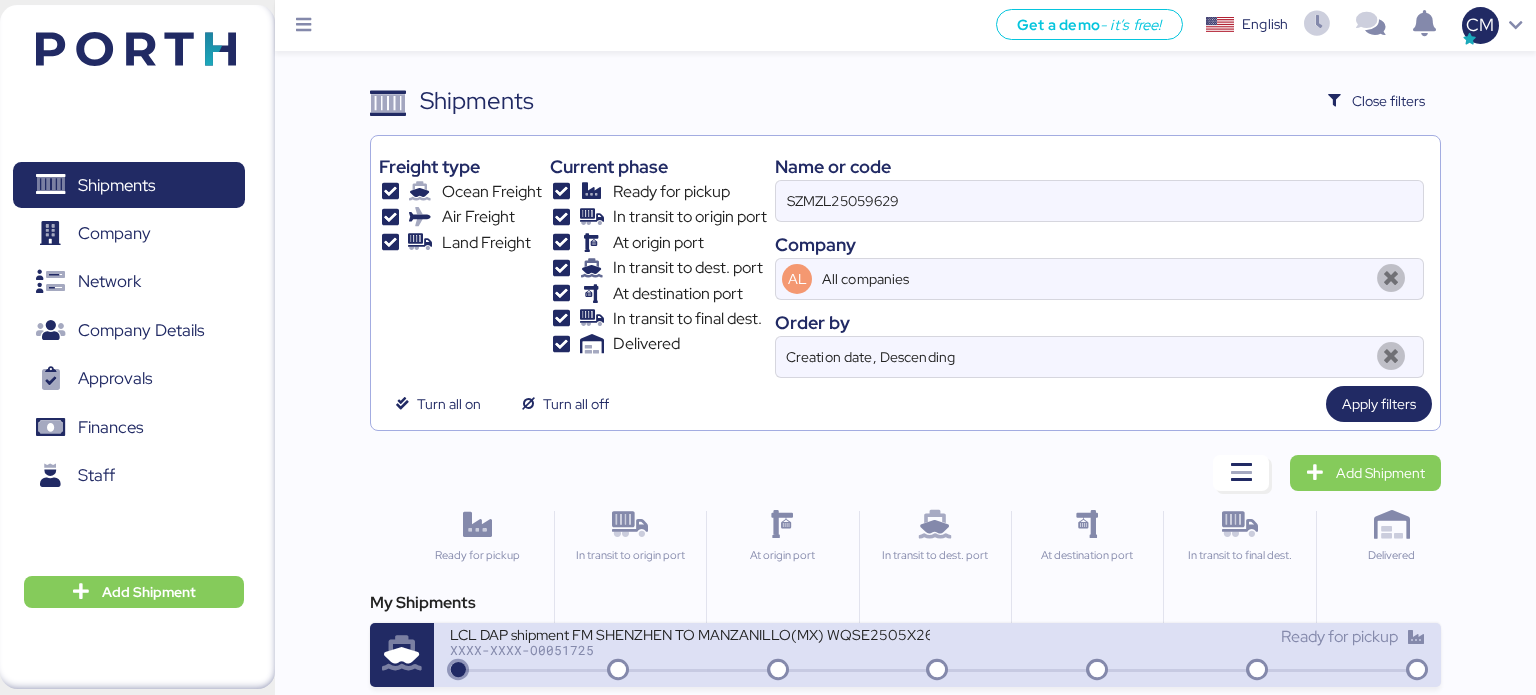 click on "LCL DAP shipment FM SHENZHEN TO MANZANILLO(MX) WQSE2505X26" at bounding box center (690, 633) 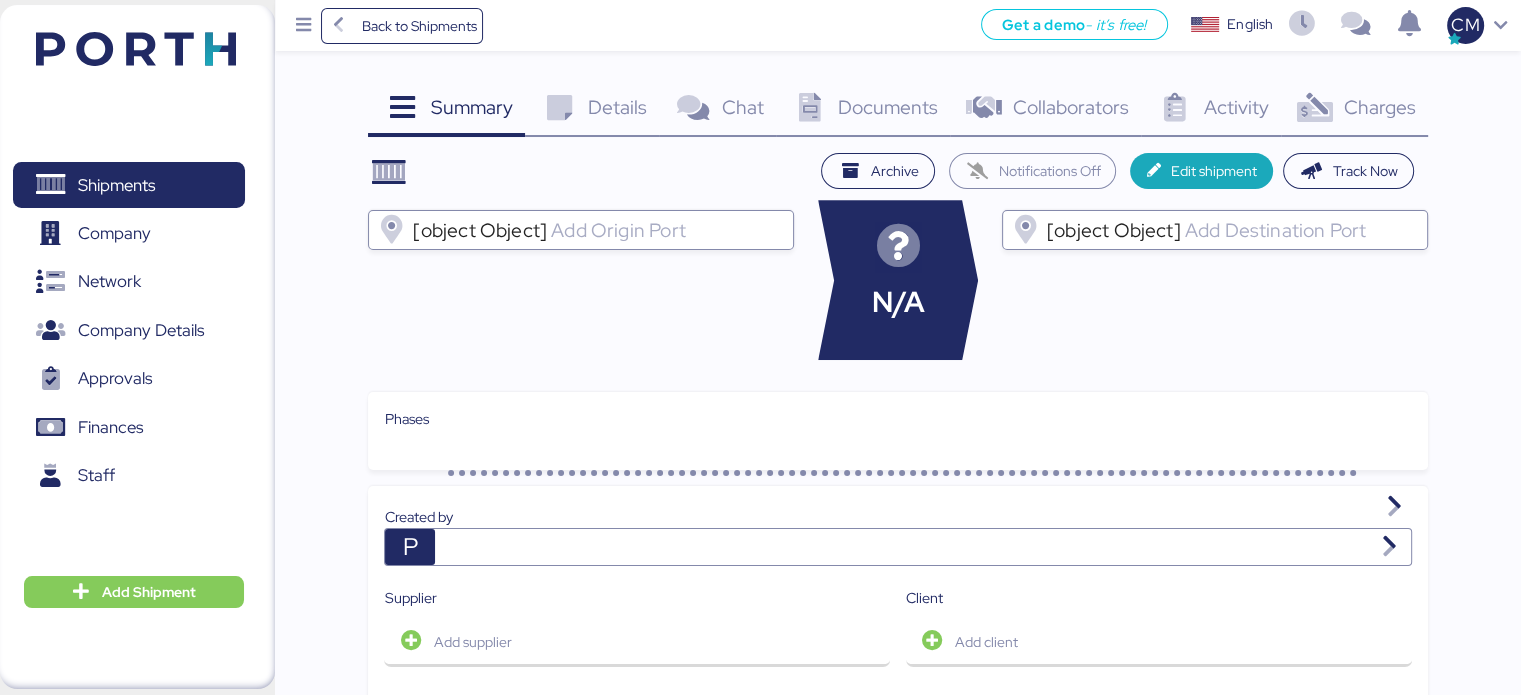 click on "Documents" at bounding box center [888, 107] 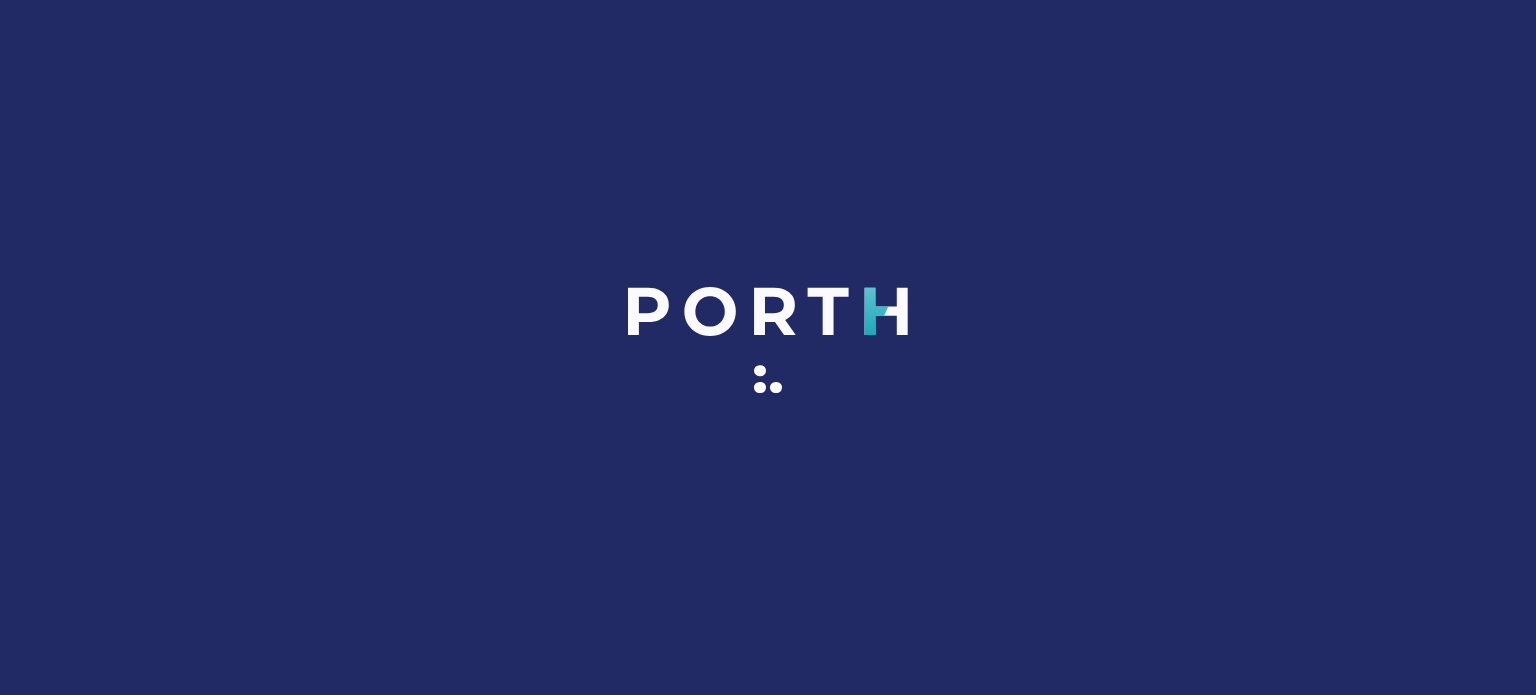 scroll, scrollTop: 0, scrollLeft: 0, axis: both 